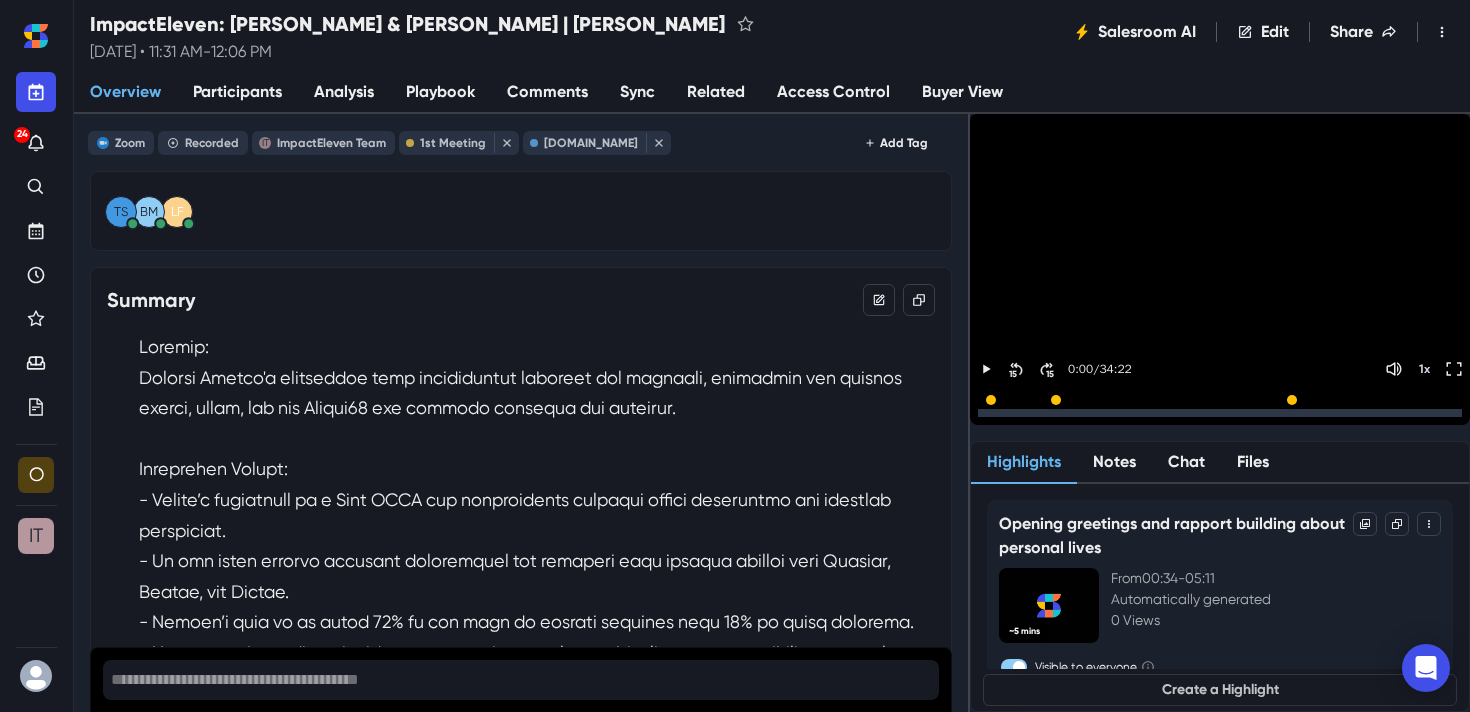 scroll, scrollTop: 0, scrollLeft: 0, axis: both 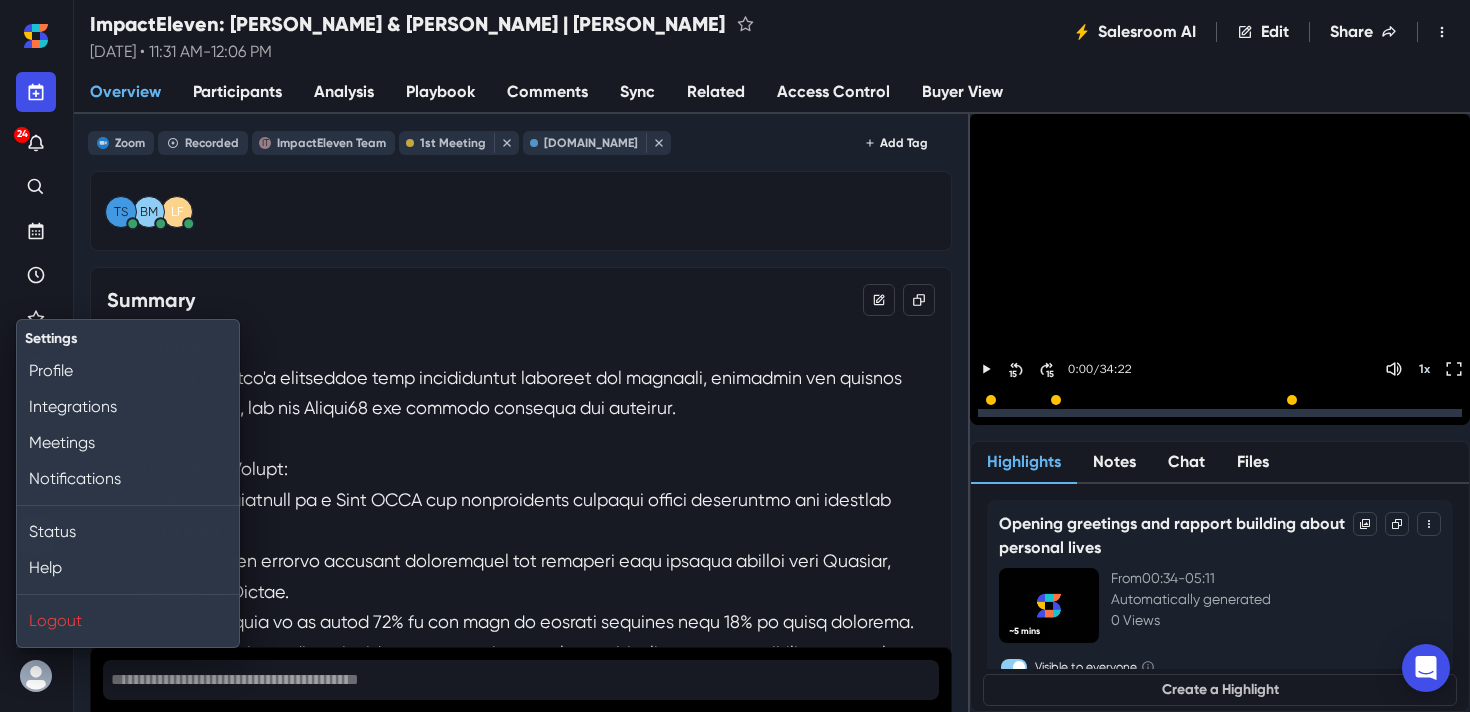 click at bounding box center (36, 676) 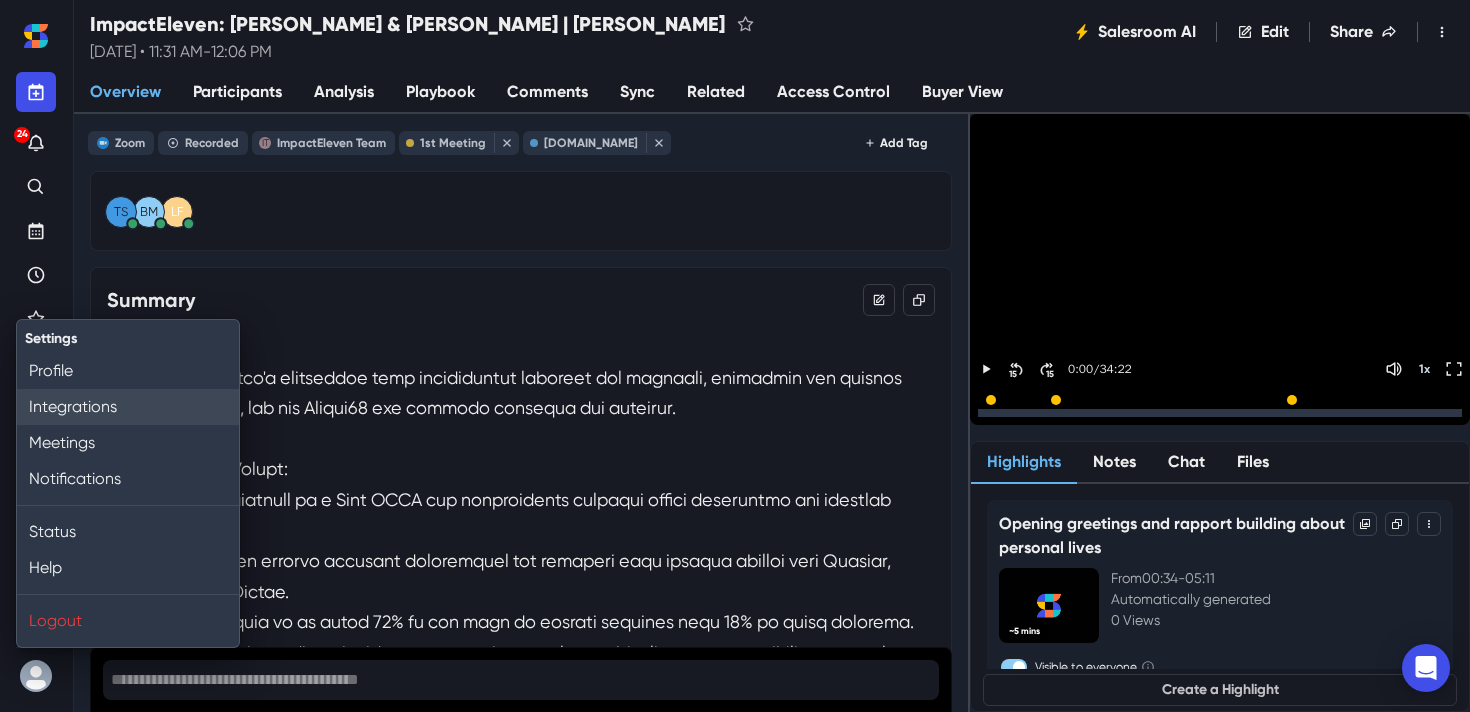 click on "Integrations" at bounding box center (128, 407) 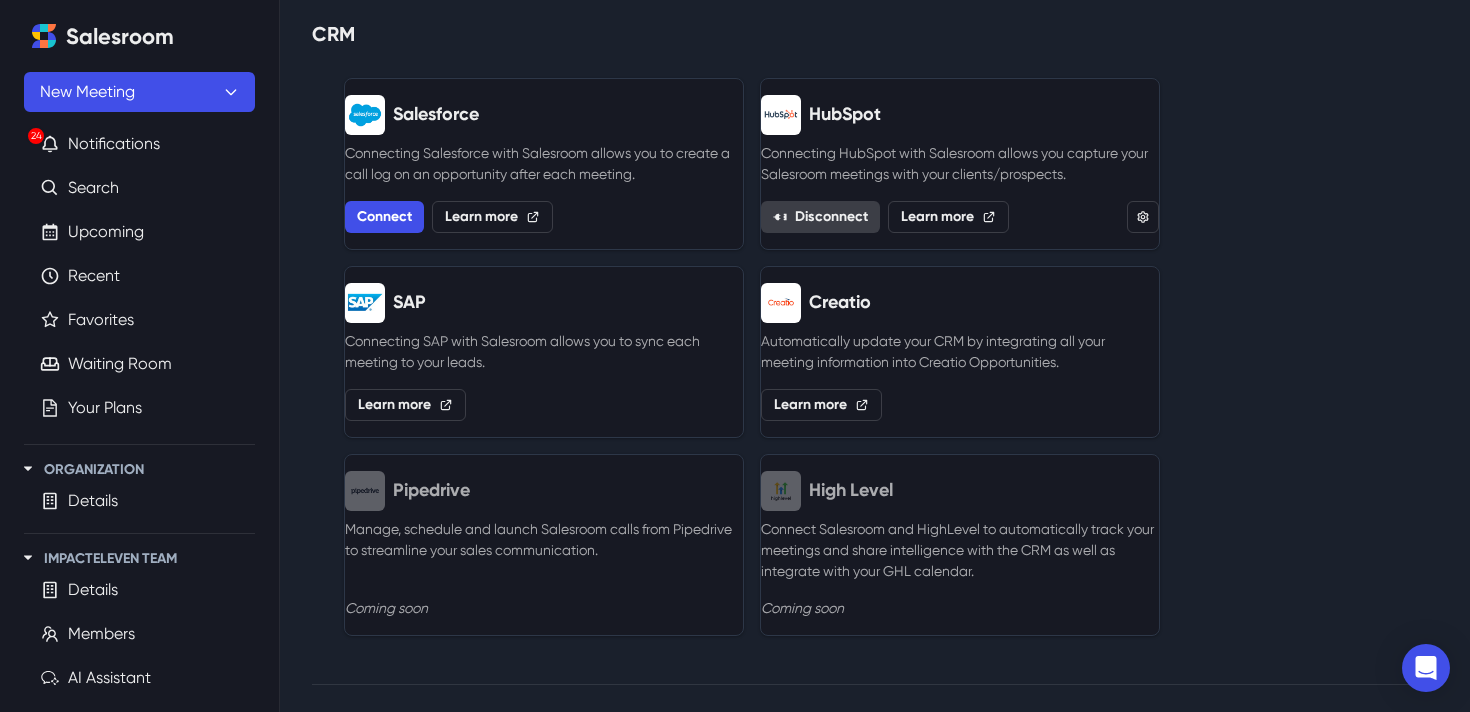 scroll, scrollTop: 658, scrollLeft: 0, axis: vertical 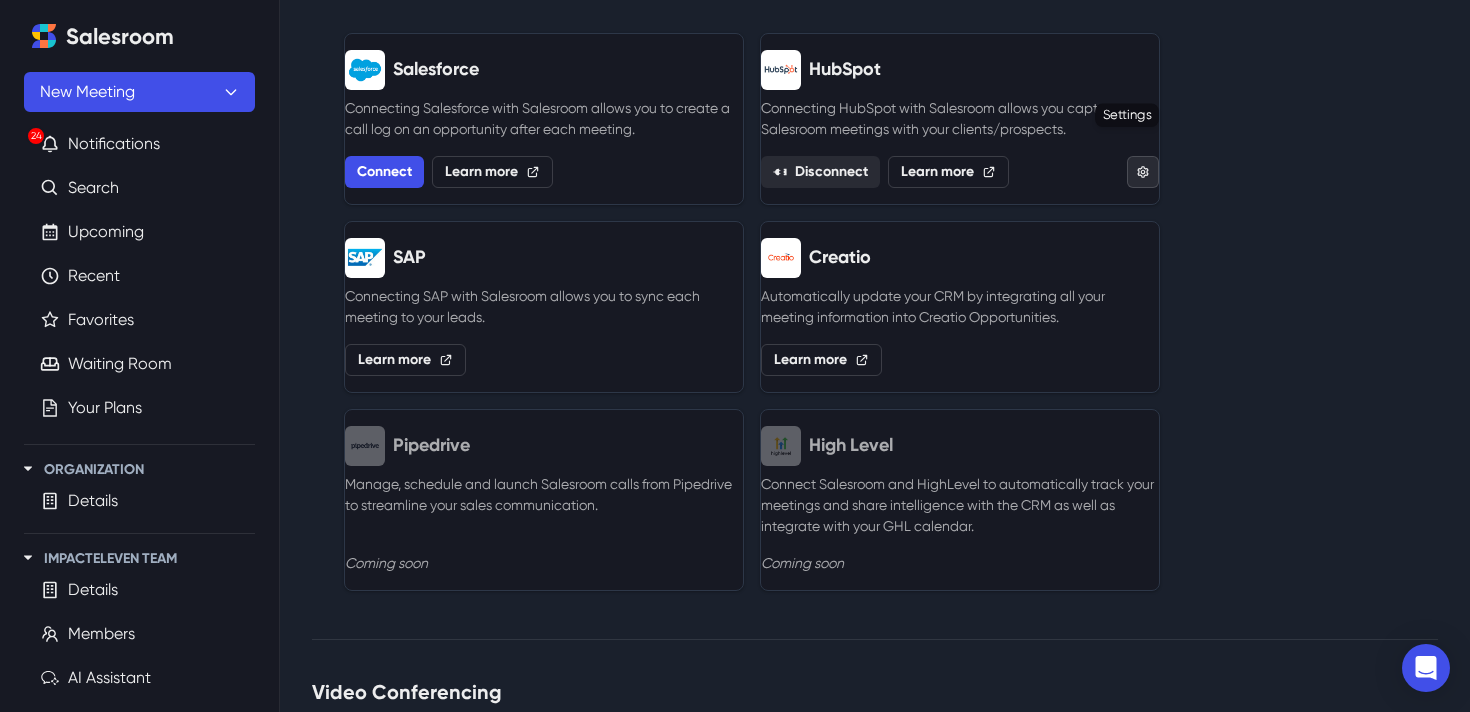 click 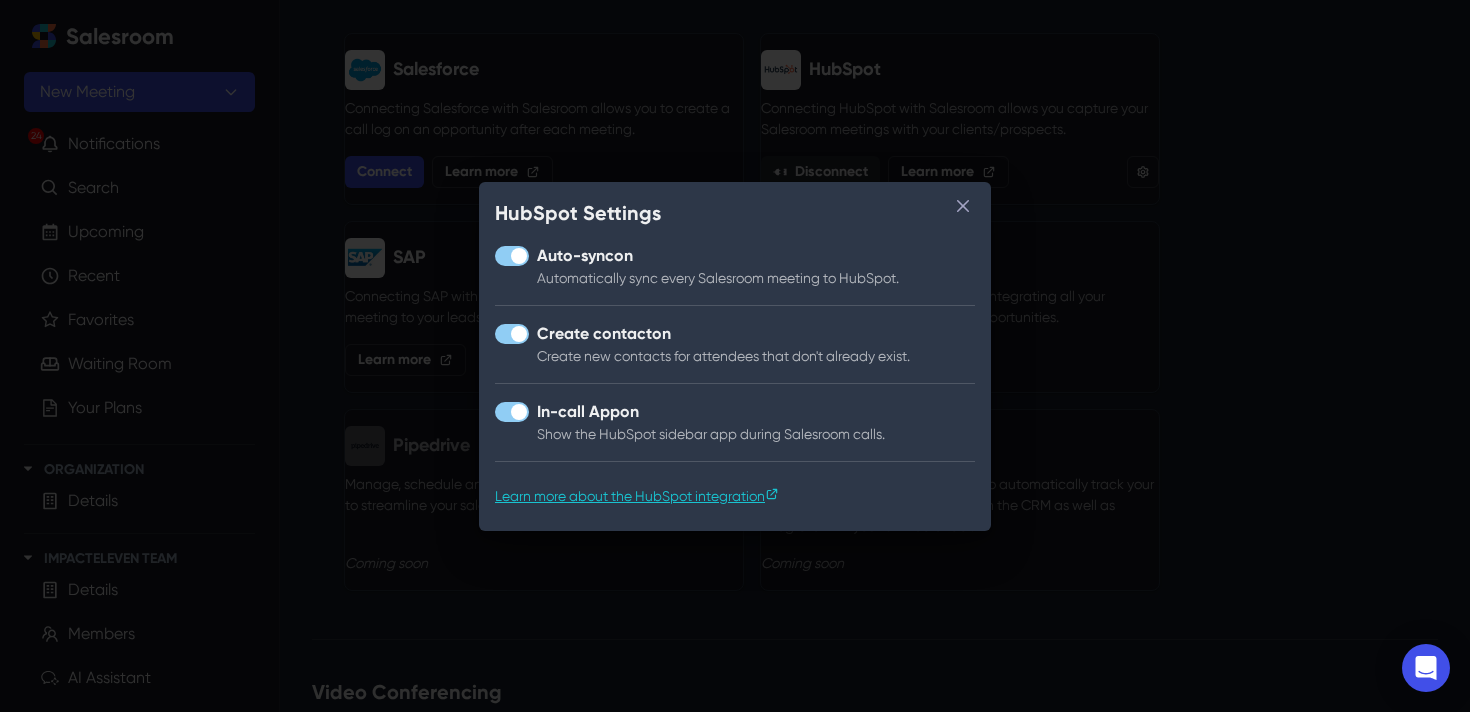 click on "Learn more about the HubSpot integration" at bounding box center [637, 496] 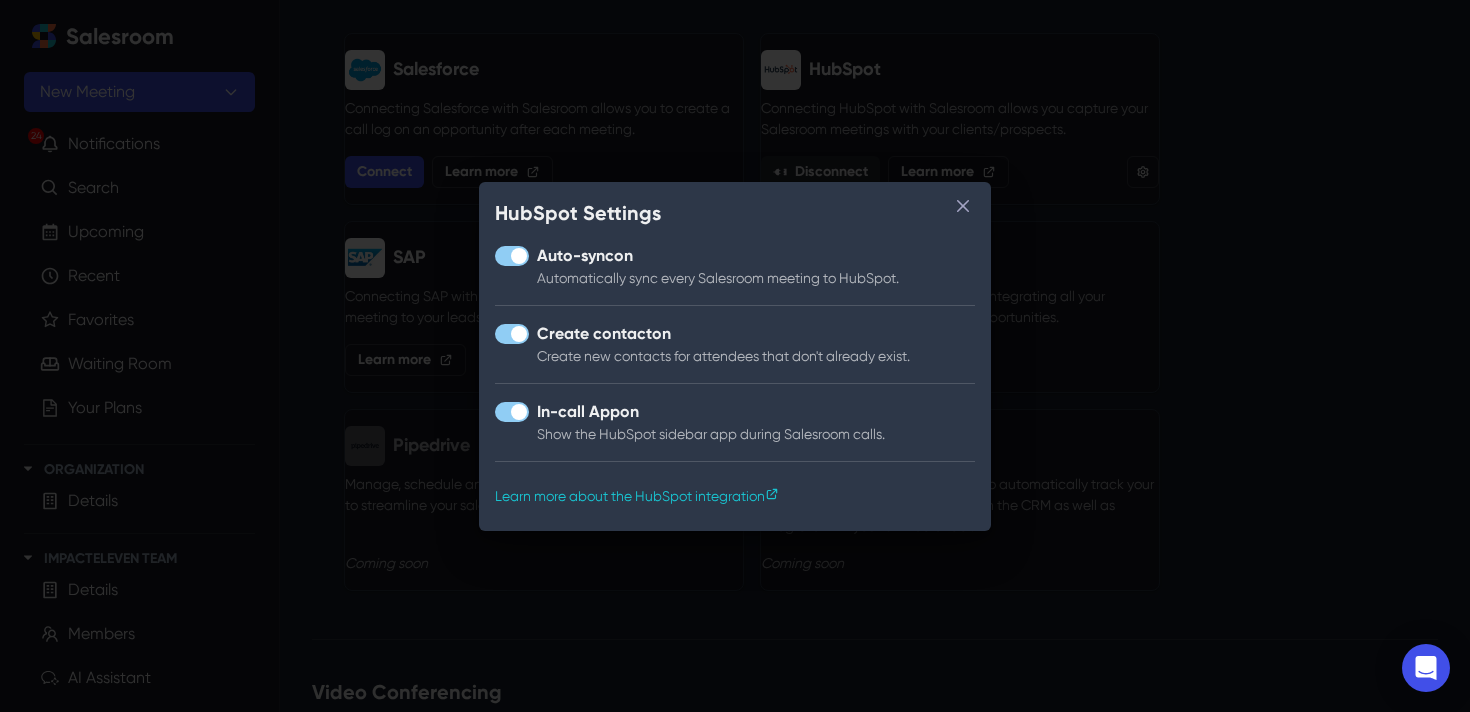 click on "HubSpot Settings Auto-sync  on Automatically sync every Salesroom meeting to HubSpot. Create contact  on Create new contacts for attendees that don't already exist. In-call App  on Show the HubSpot sidebar app during Salesroom calls. Learn more about the HubSpot integration" at bounding box center (735, 356) 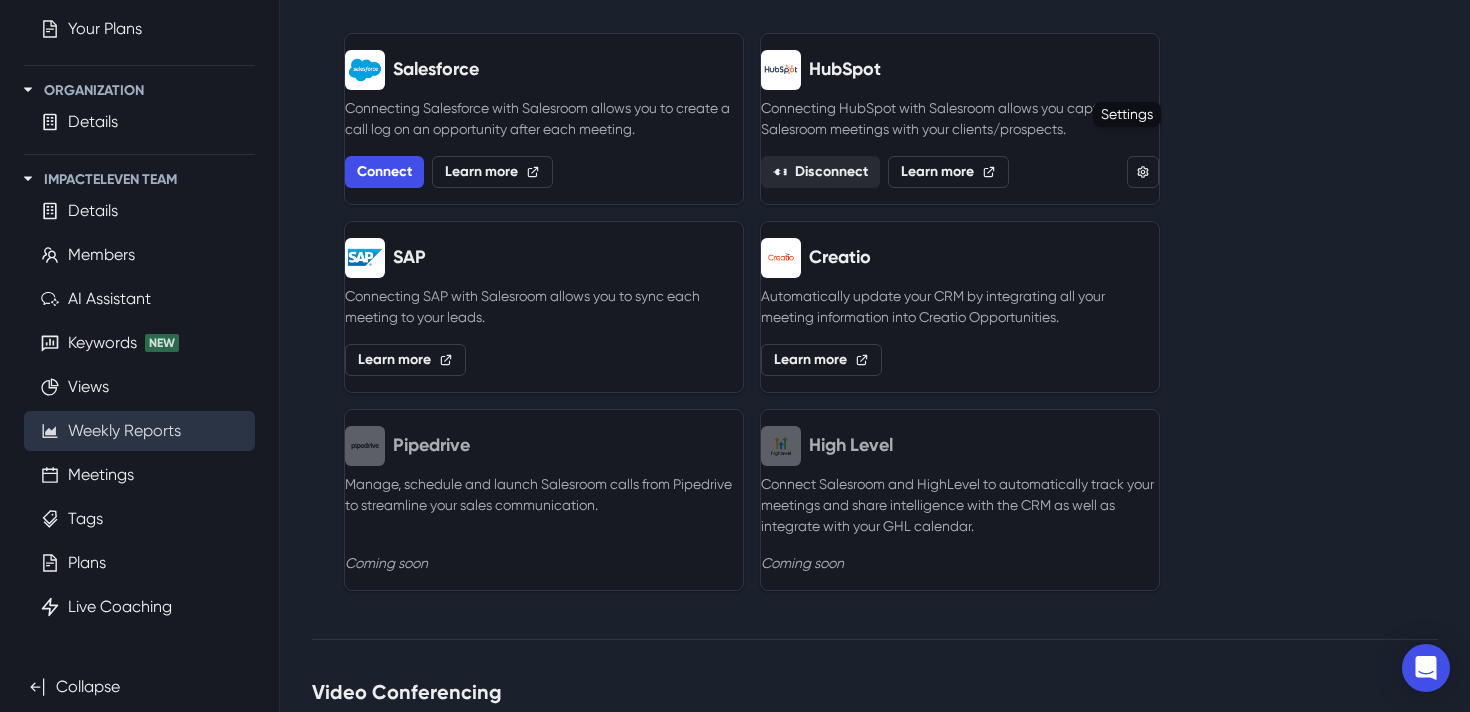 scroll, scrollTop: 378, scrollLeft: 0, axis: vertical 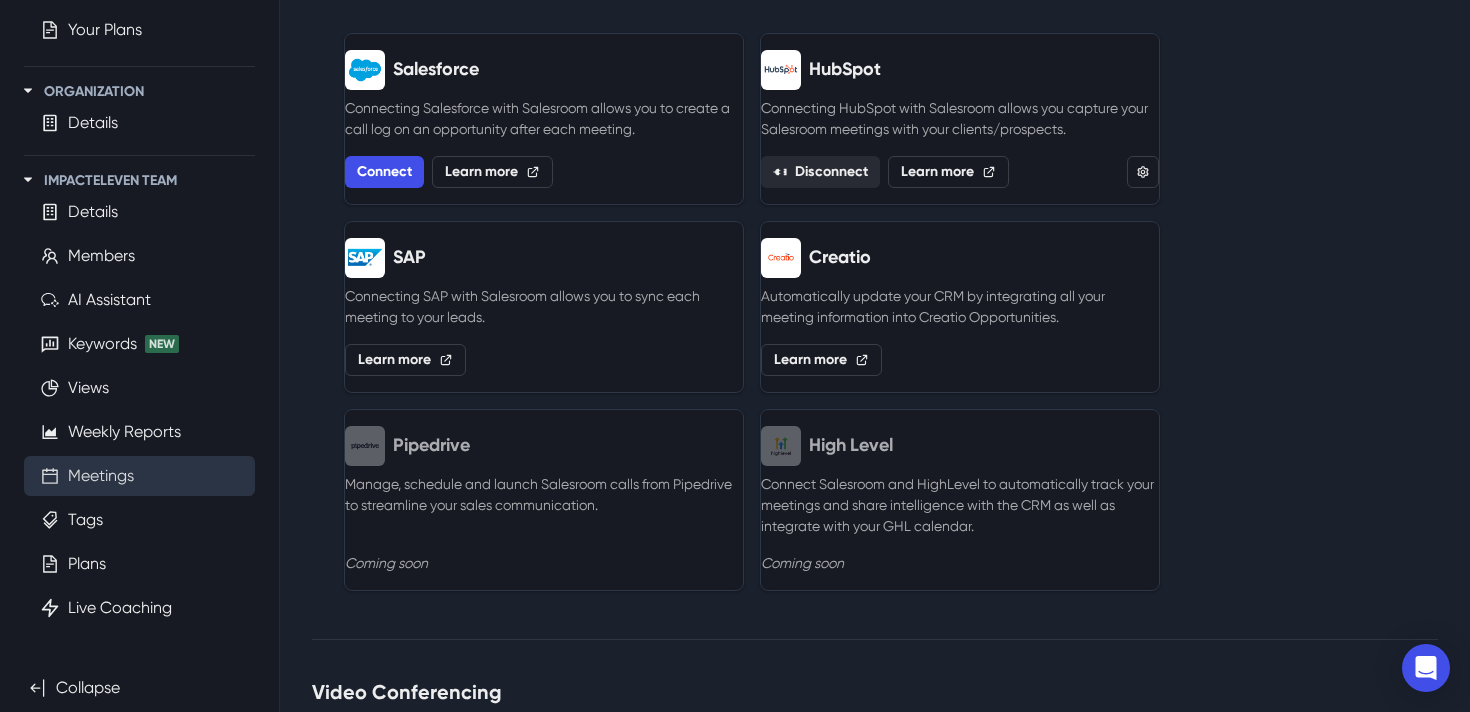 click on "Meetings" at bounding box center [101, 476] 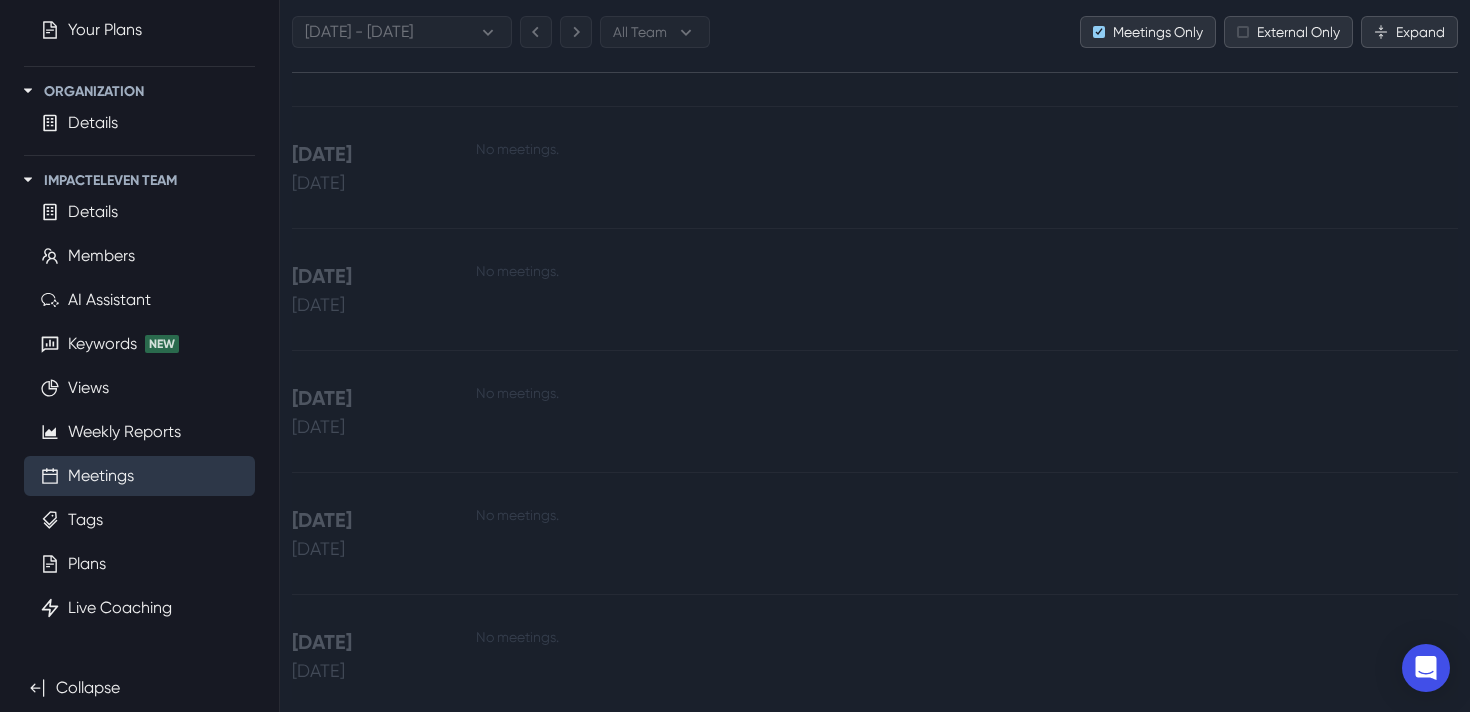 scroll, scrollTop: 0, scrollLeft: 0, axis: both 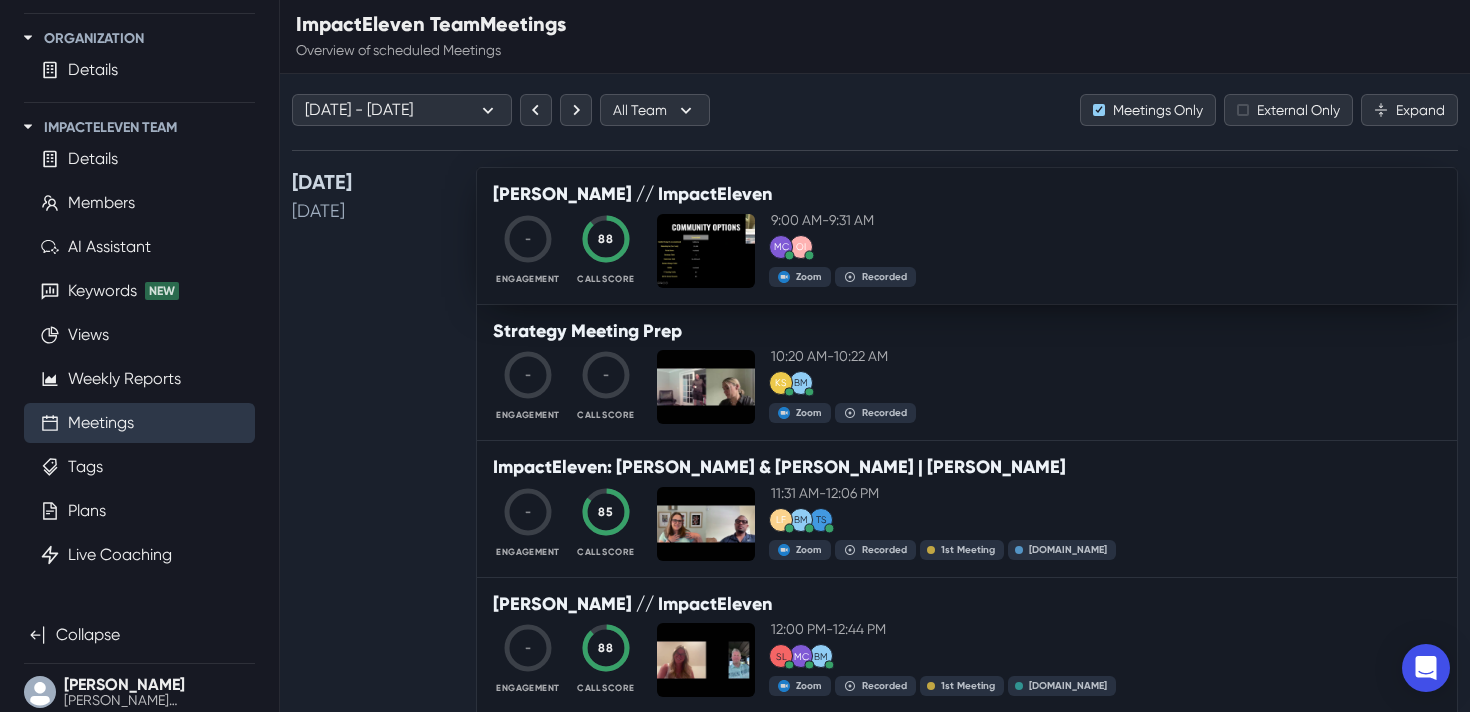 click on "9:00 AM  -  9:31 AM" at bounding box center (1106, 220) 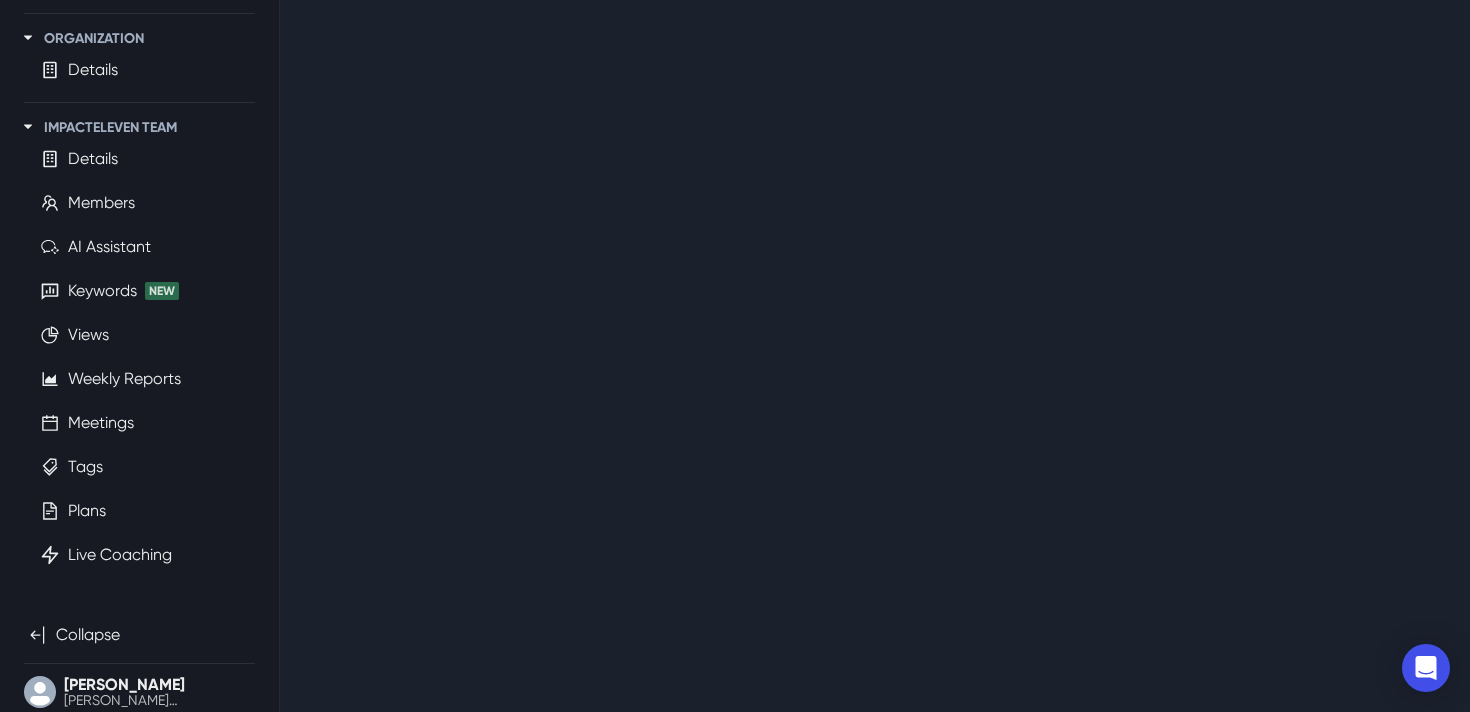 scroll, scrollTop: 0, scrollLeft: 0, axis: both 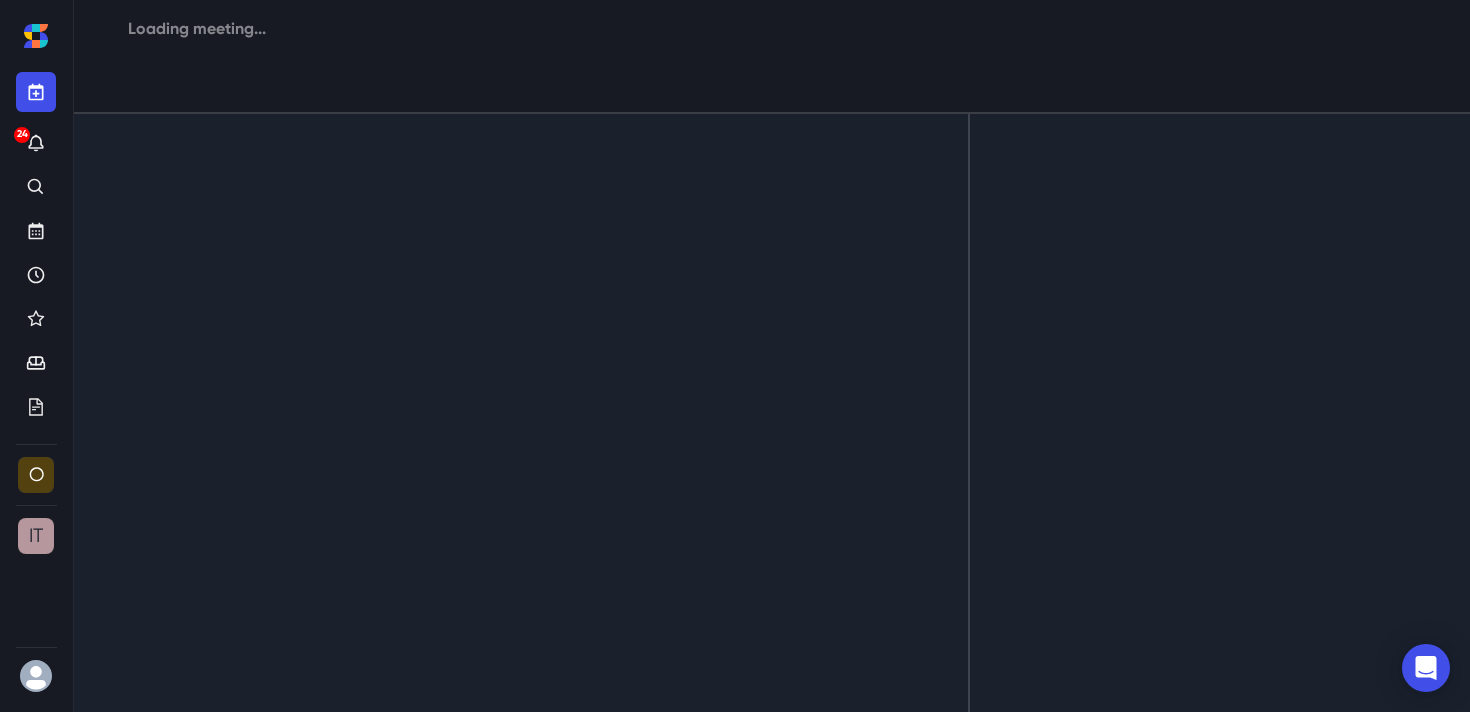 click on "Loading meeting..." at bounding box center (197, 29) 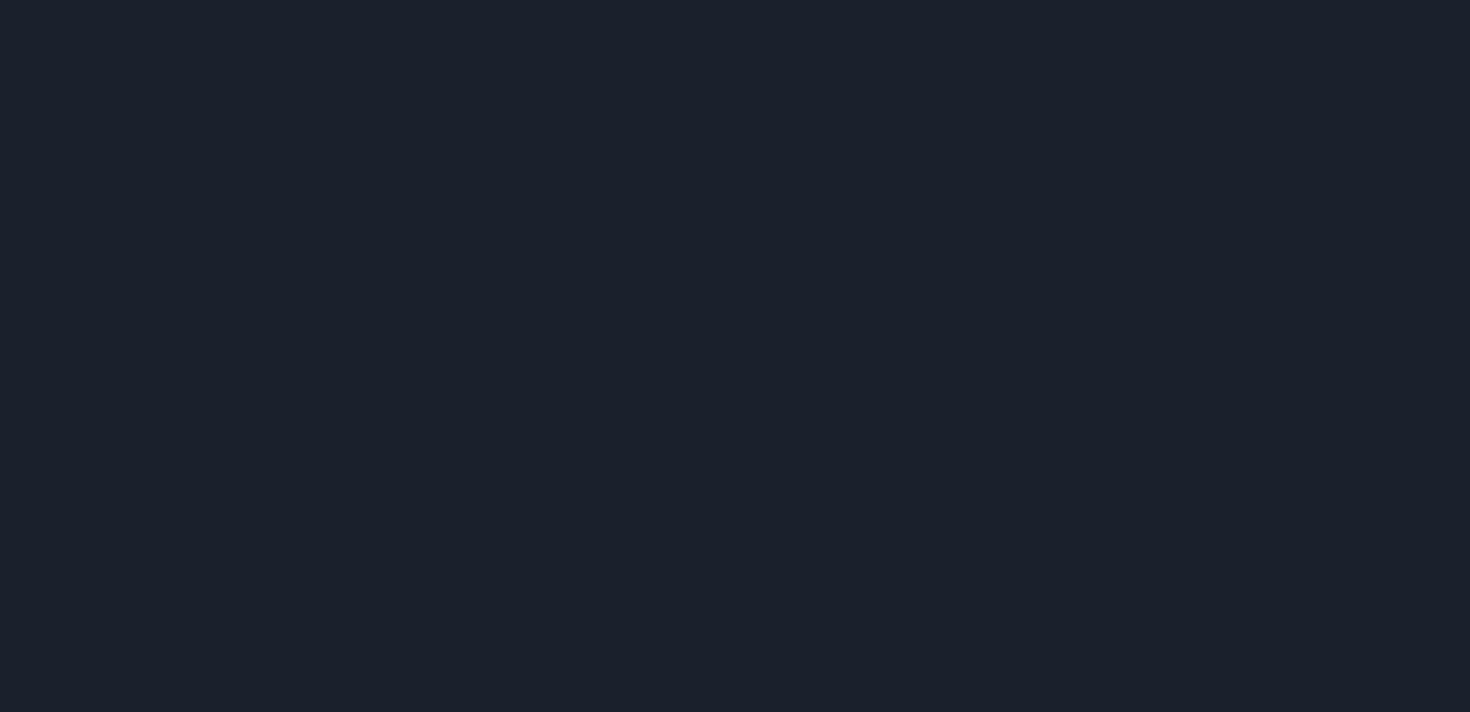 scroll, scrollTop: 0, scrollLeft: 0, axis: both 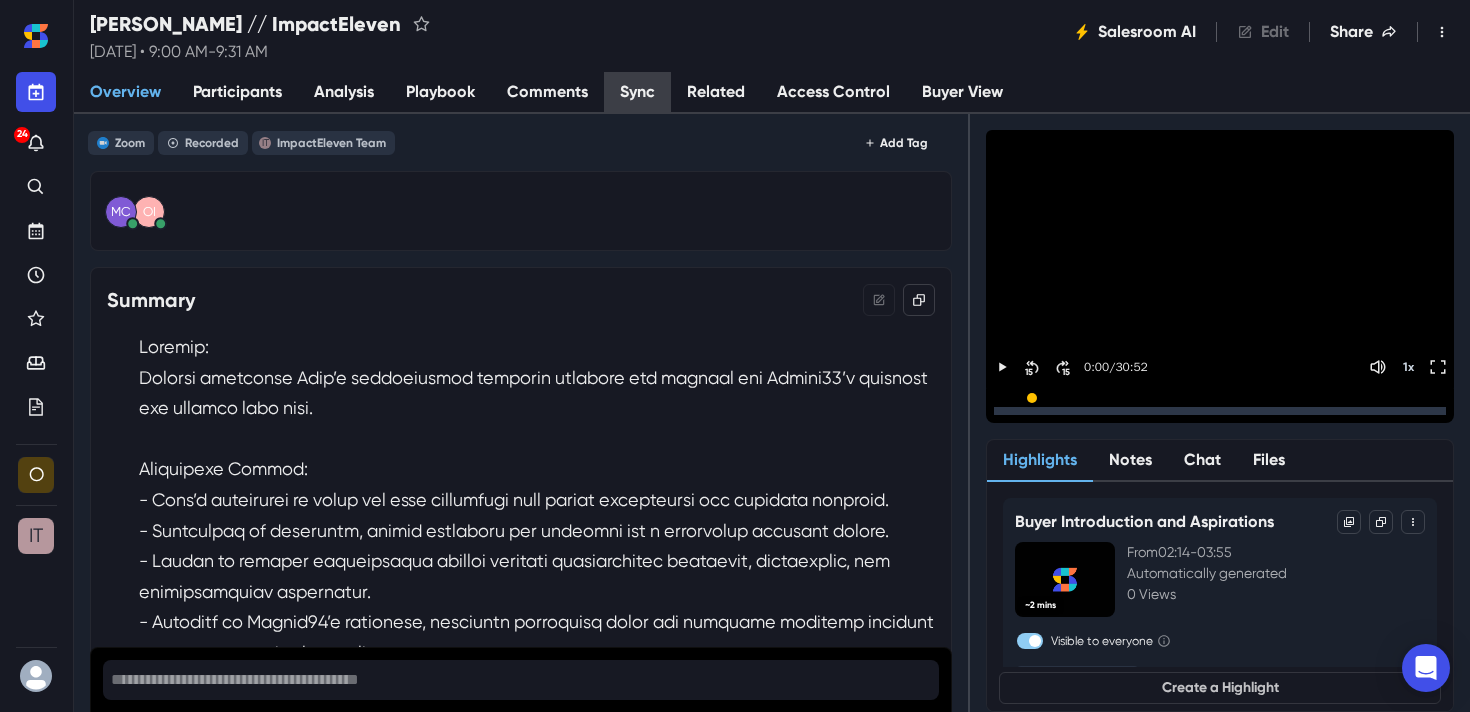 click on "Sync" at bounding box center (637, 93) 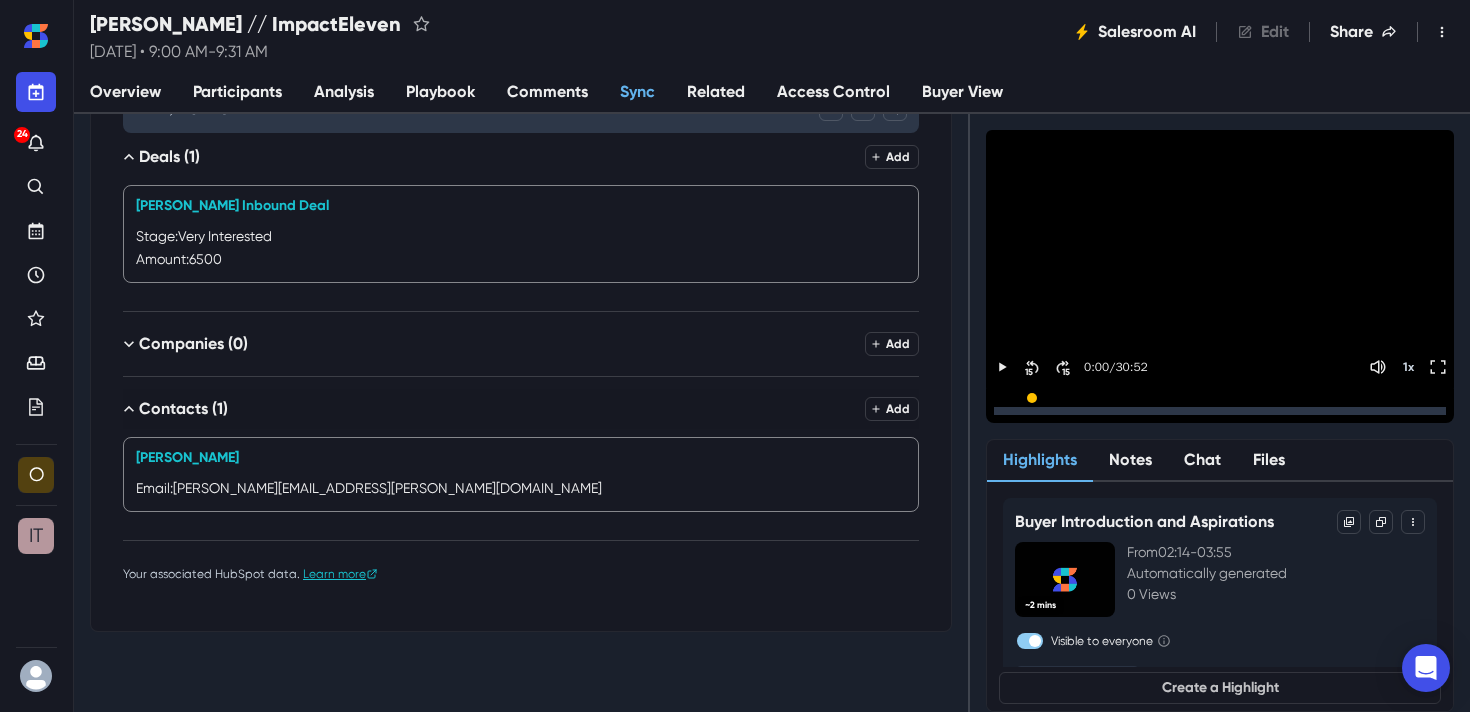 scroll, scrollTop: 167, scrollLeft: 0, axis: vertical 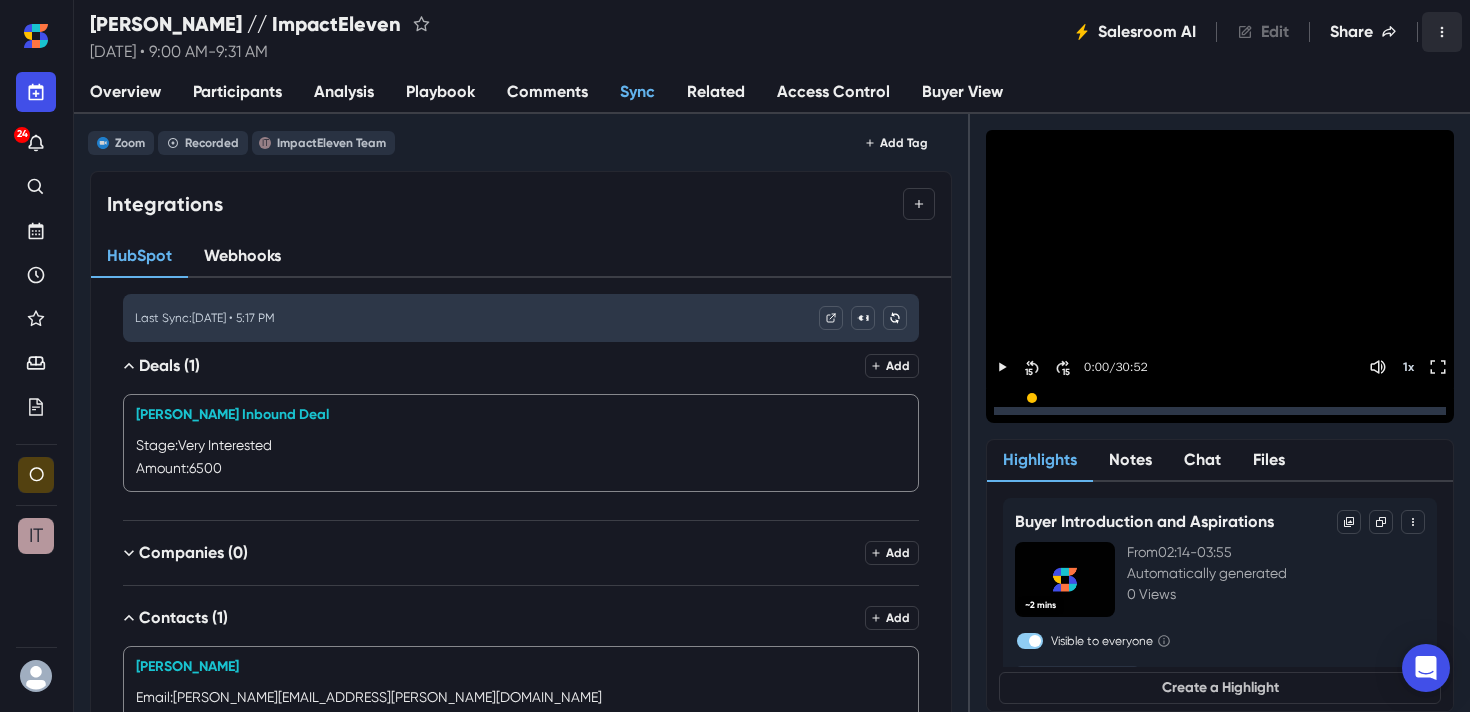 click at bounding box center (1442, 32) 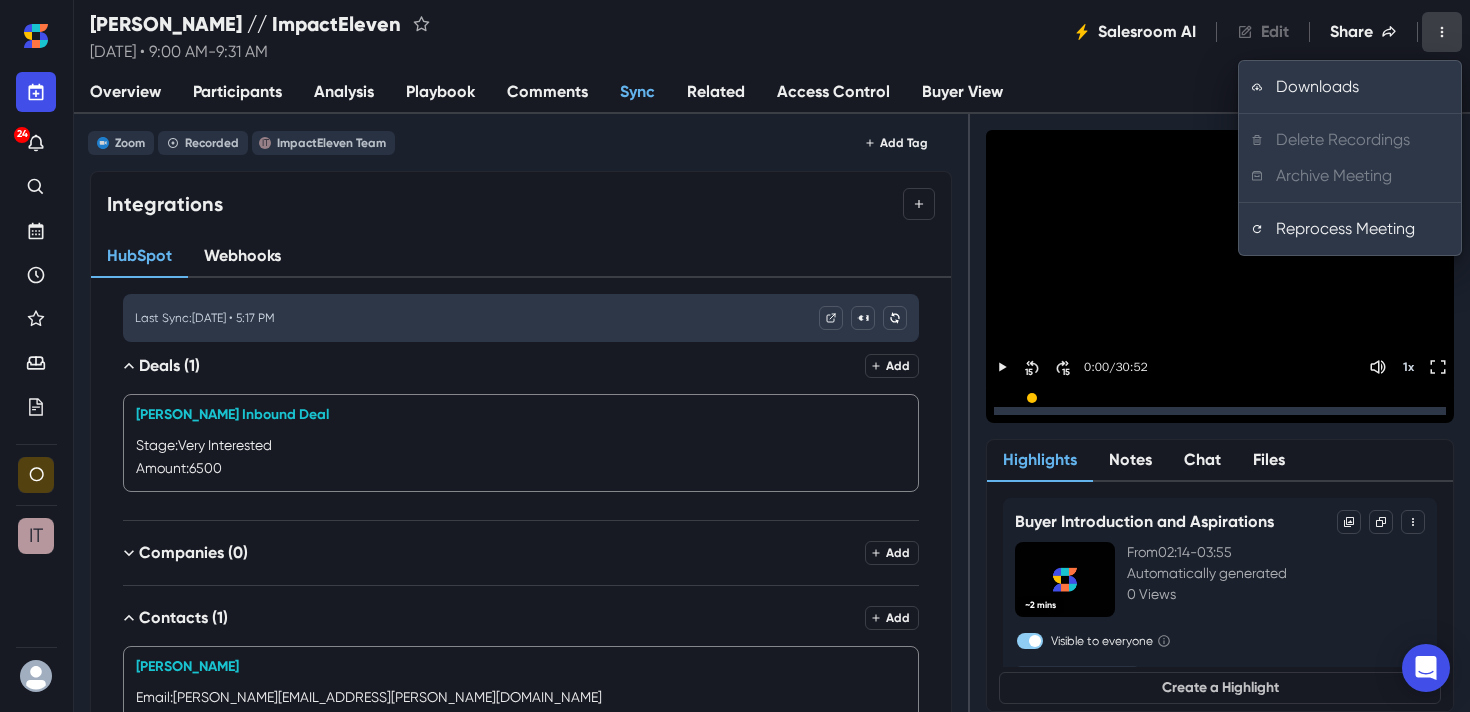 click at bounding box center (1442, 32) 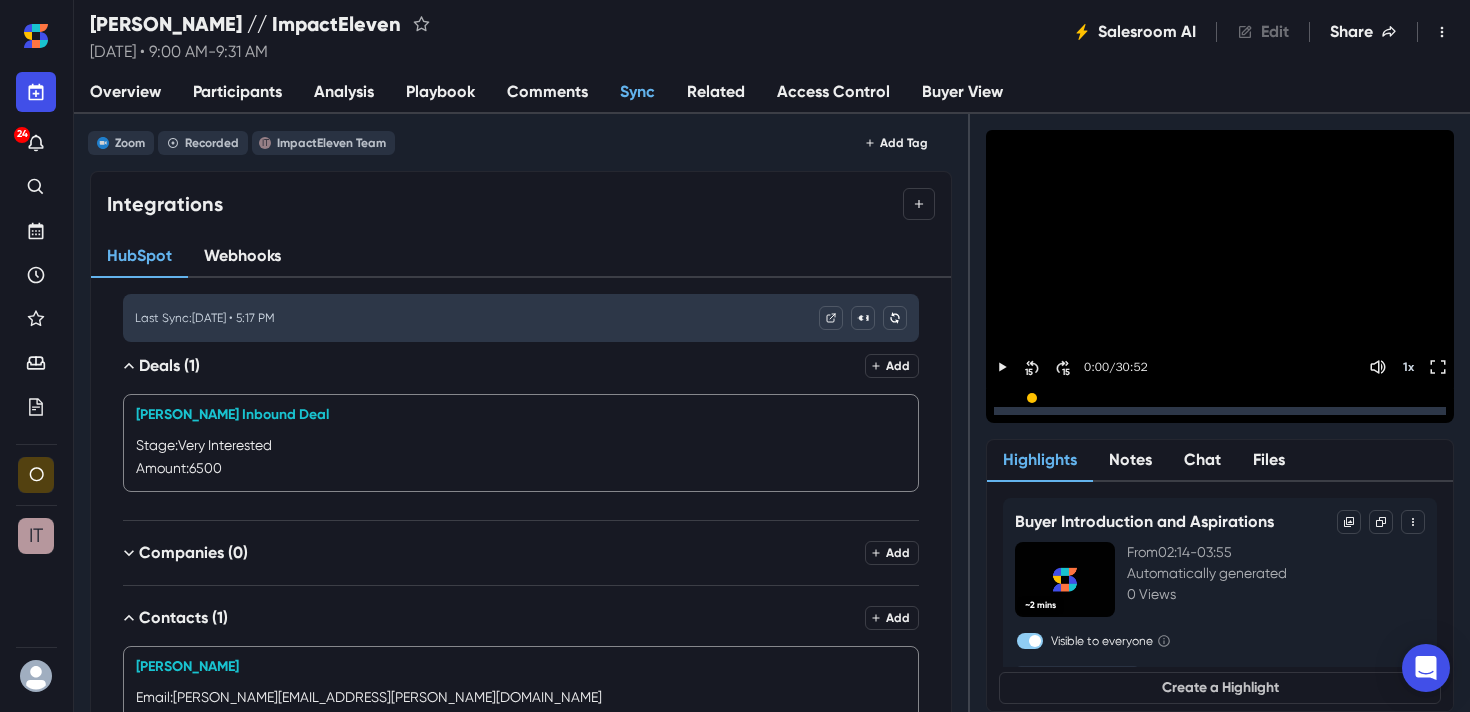 click on "Access Control" at bounding box center [833, 93] 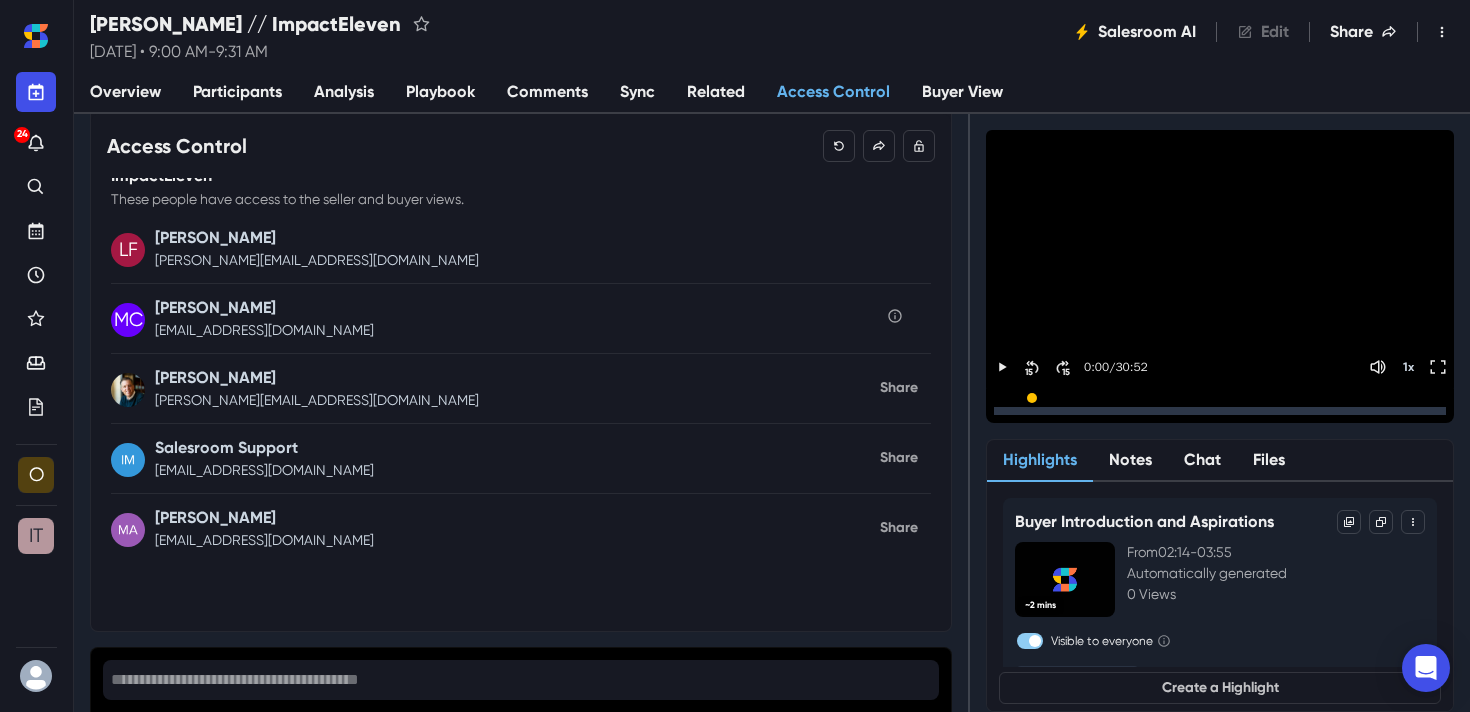 scroll, scrollTop: 0, scrollLeft: 0, axis: both 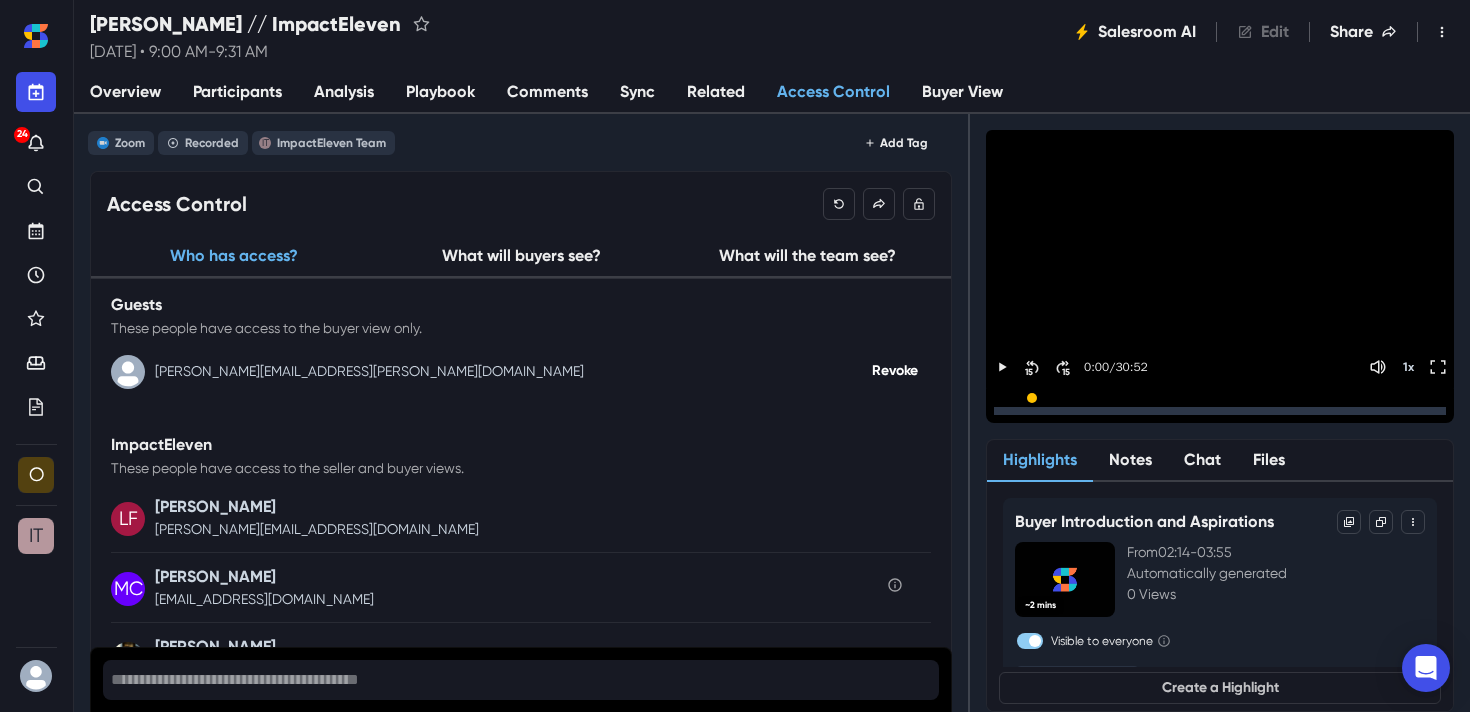 click on "Buyer View" at bounding box center [962, 92] 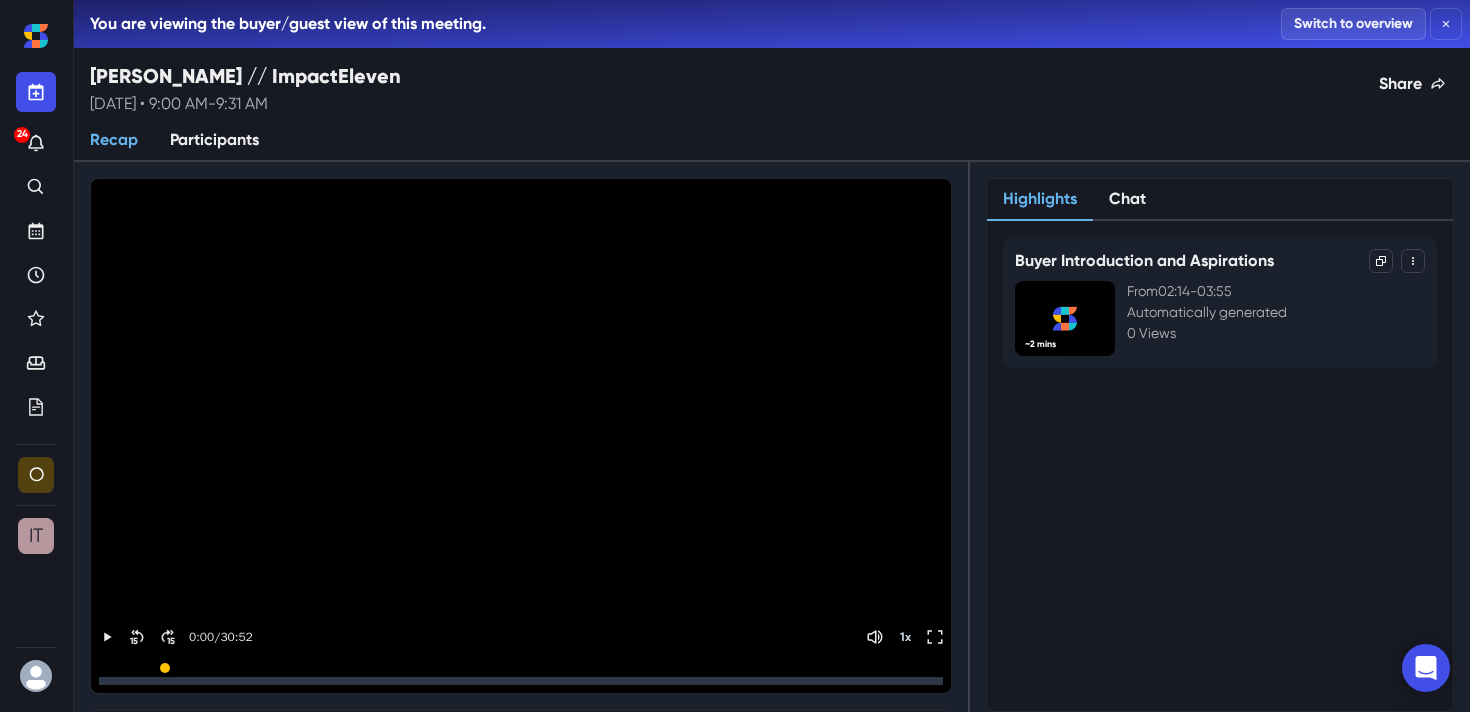 click on "Switch to overview" at bounding box center (1353, 24) 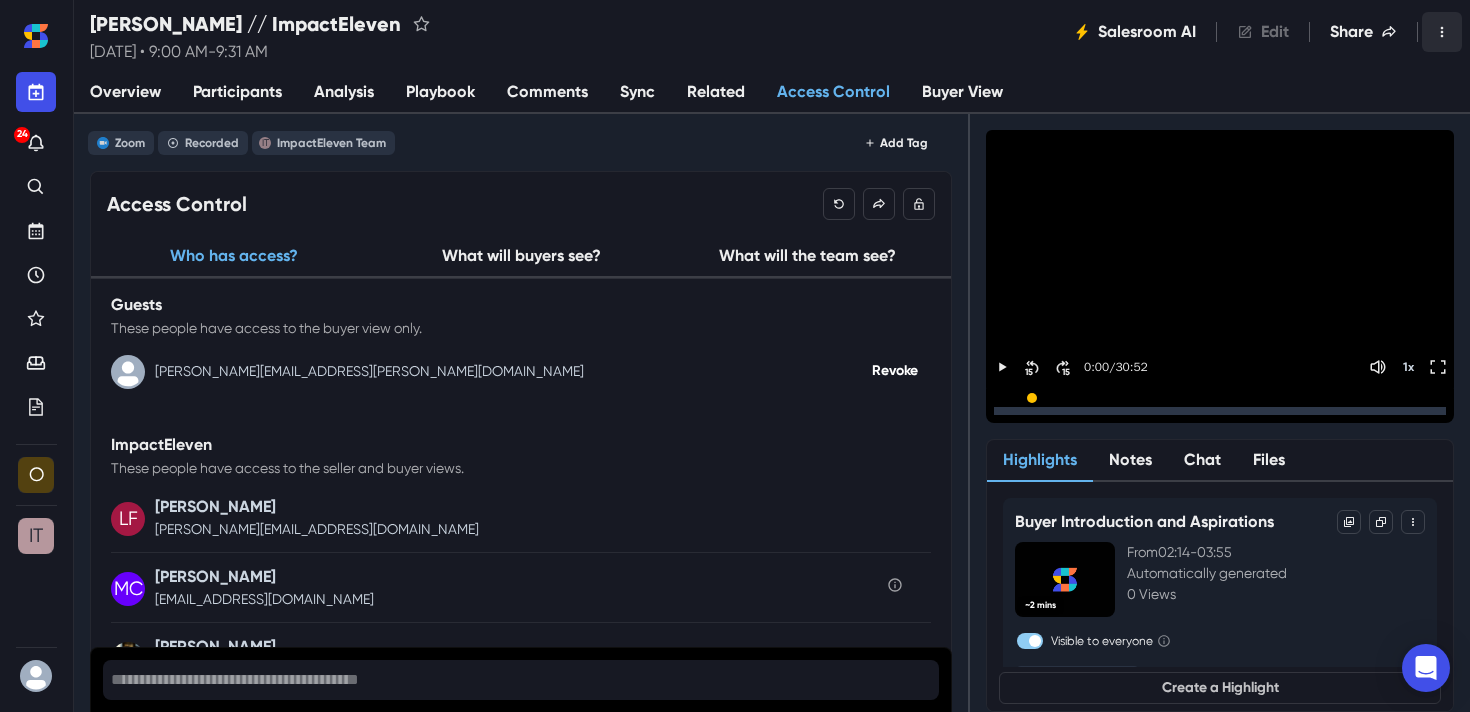 click at bounding box center [1442, 32] 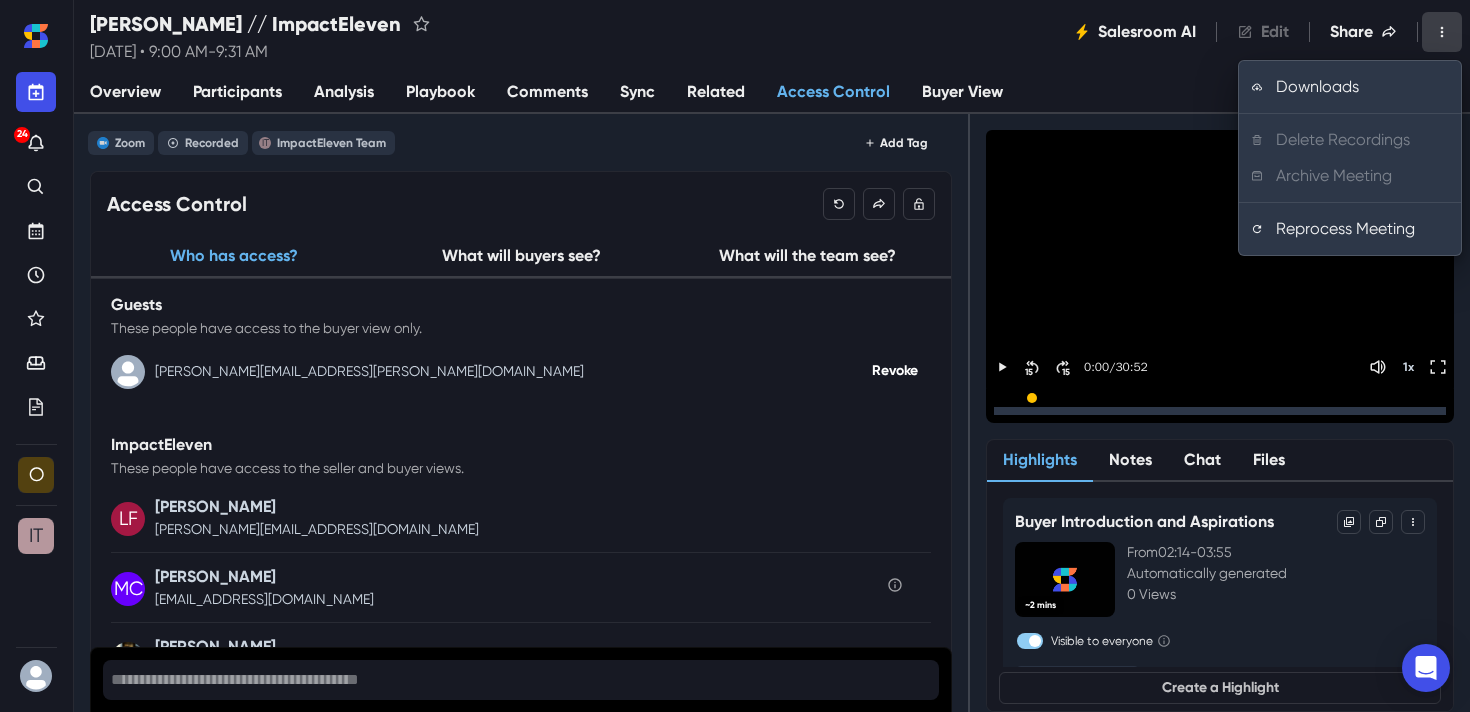 click on "[PERSON_NAME] // ImpactEleven [DATE] • 9:00 AM  -  9:31 AM Salesroom AI Edit Share Downloads Delete Recordings Archive Meeting Reprocess Meeting" at bounding box center (772, 32) 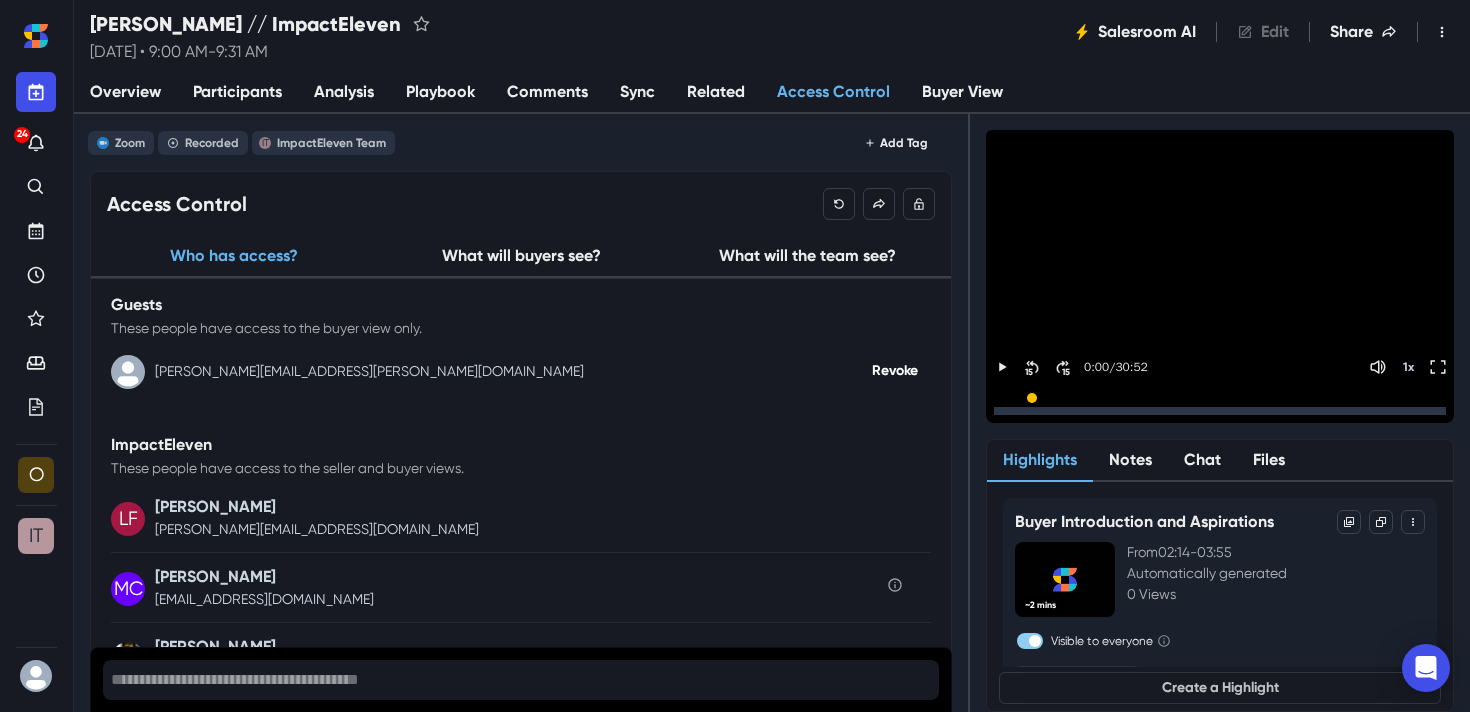 click at bounding box center (36, 676) 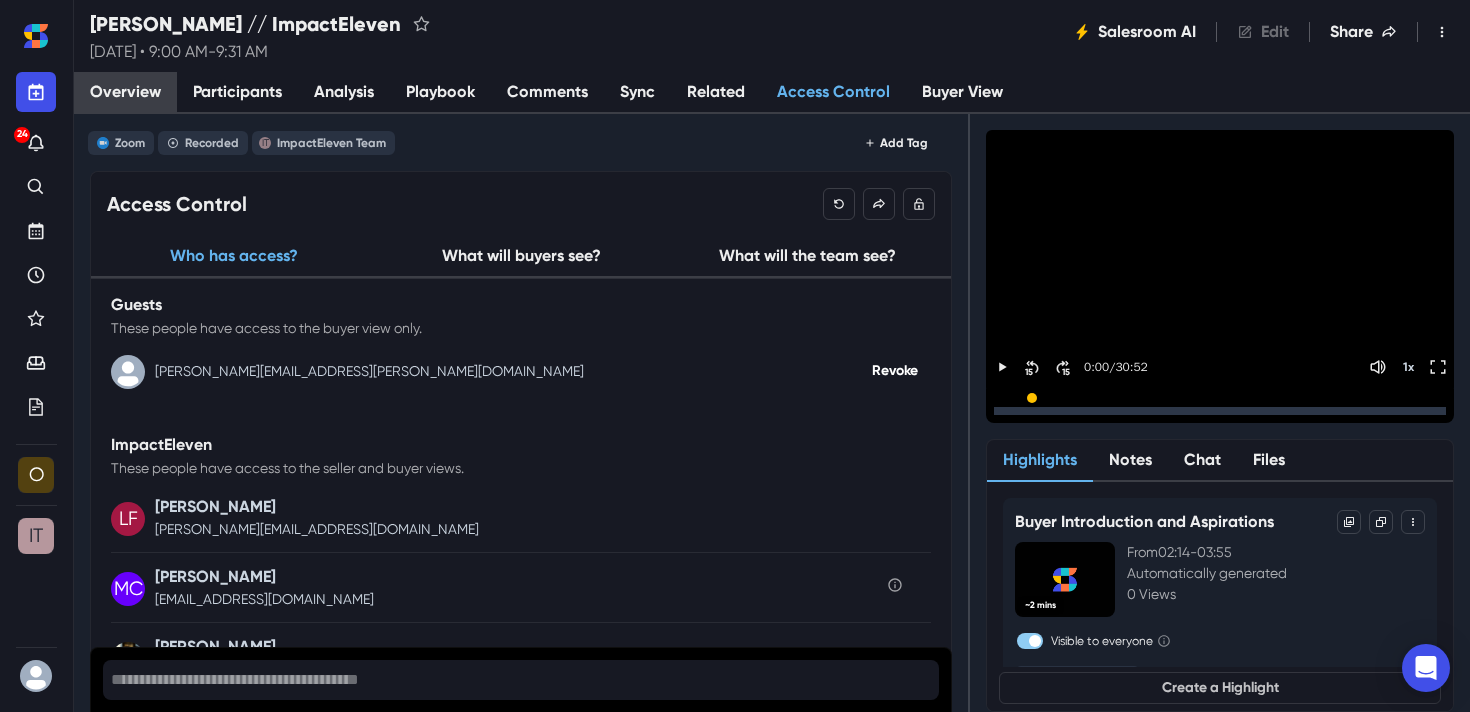 click on "Overview" at bounding box center [125, 92] 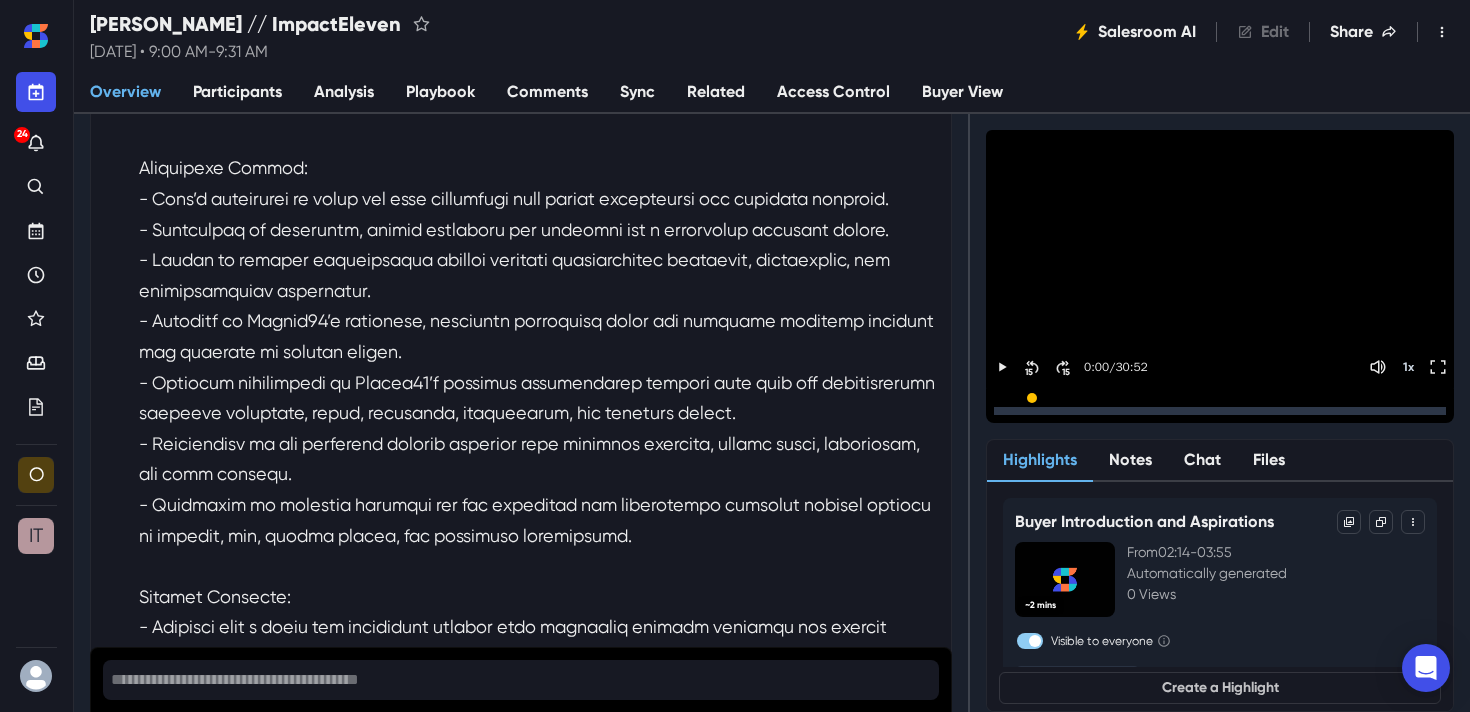 scroll, scrollTop: 0, scrollLeft: 0, axis: both 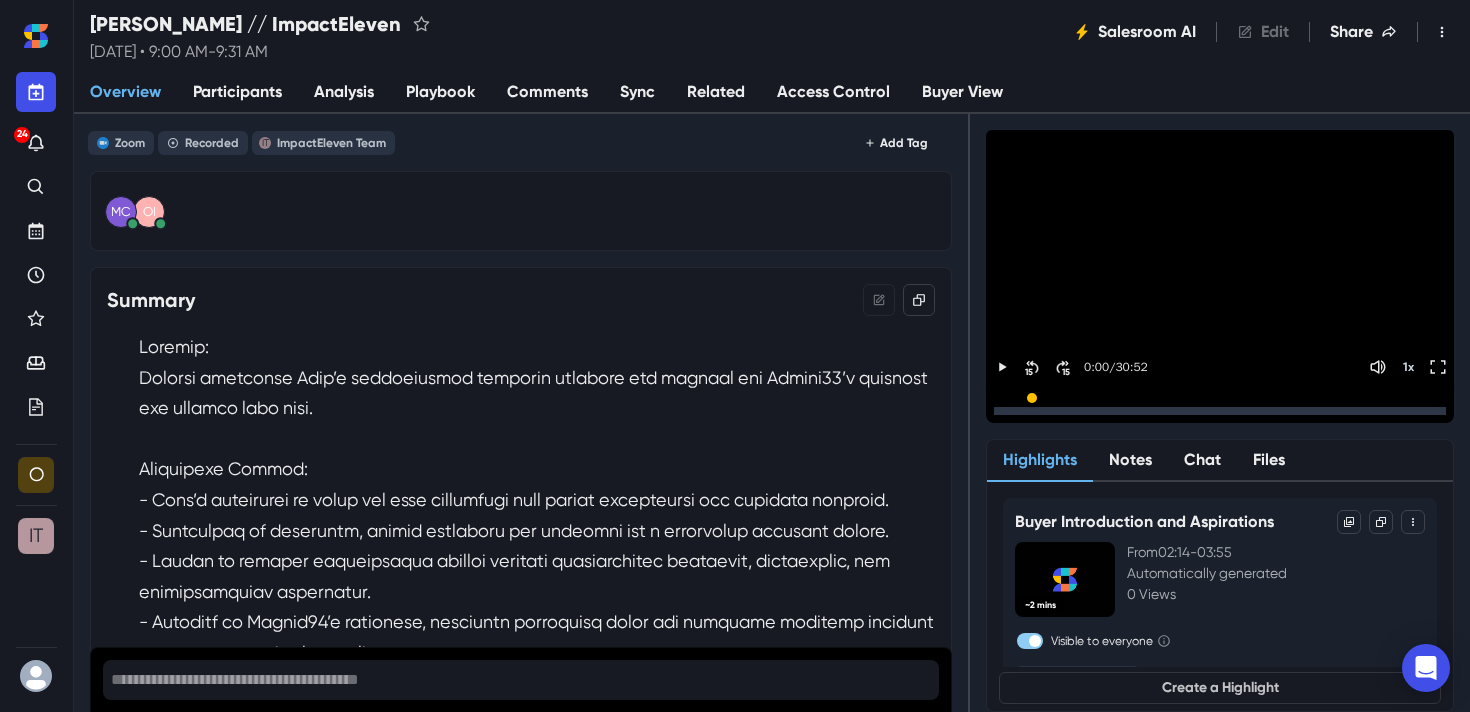 click 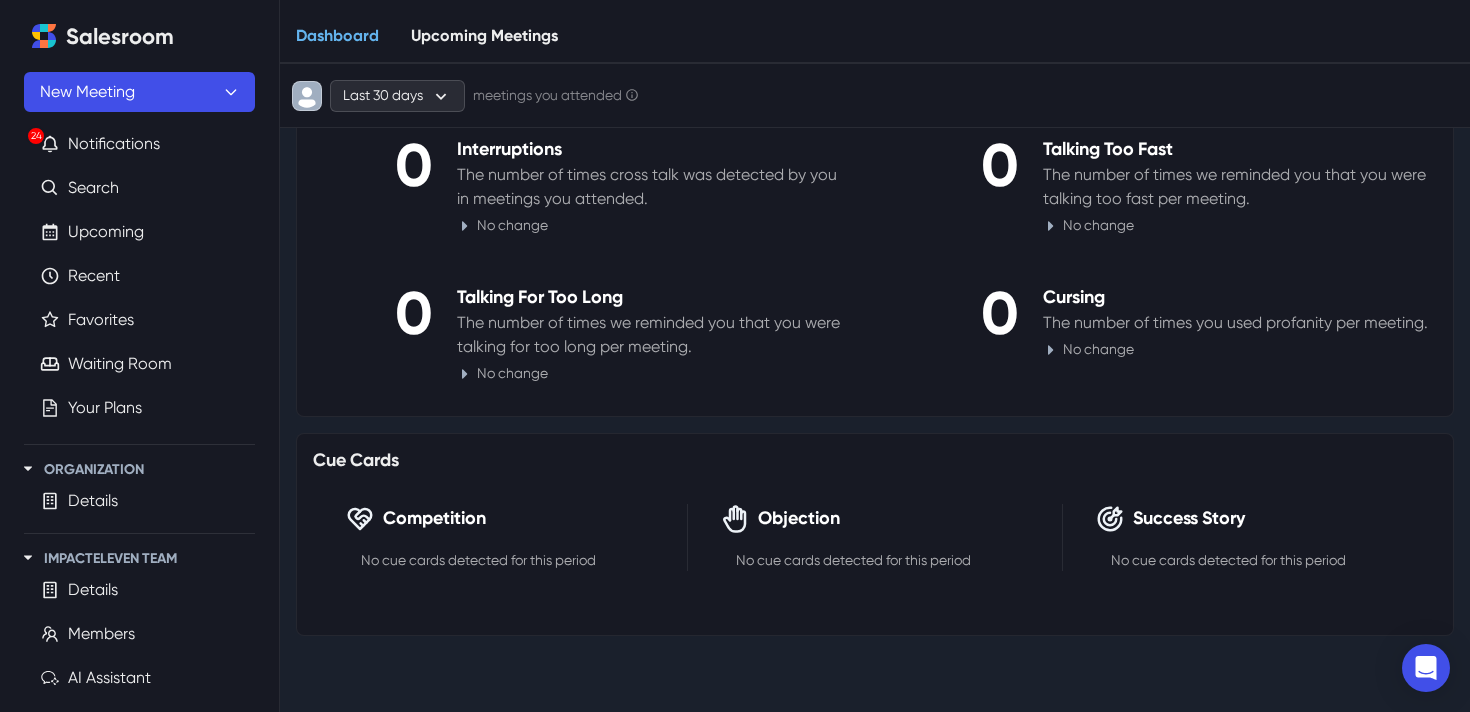 scroll, scrollTop: 0, scrollLeft: 0, axis: both 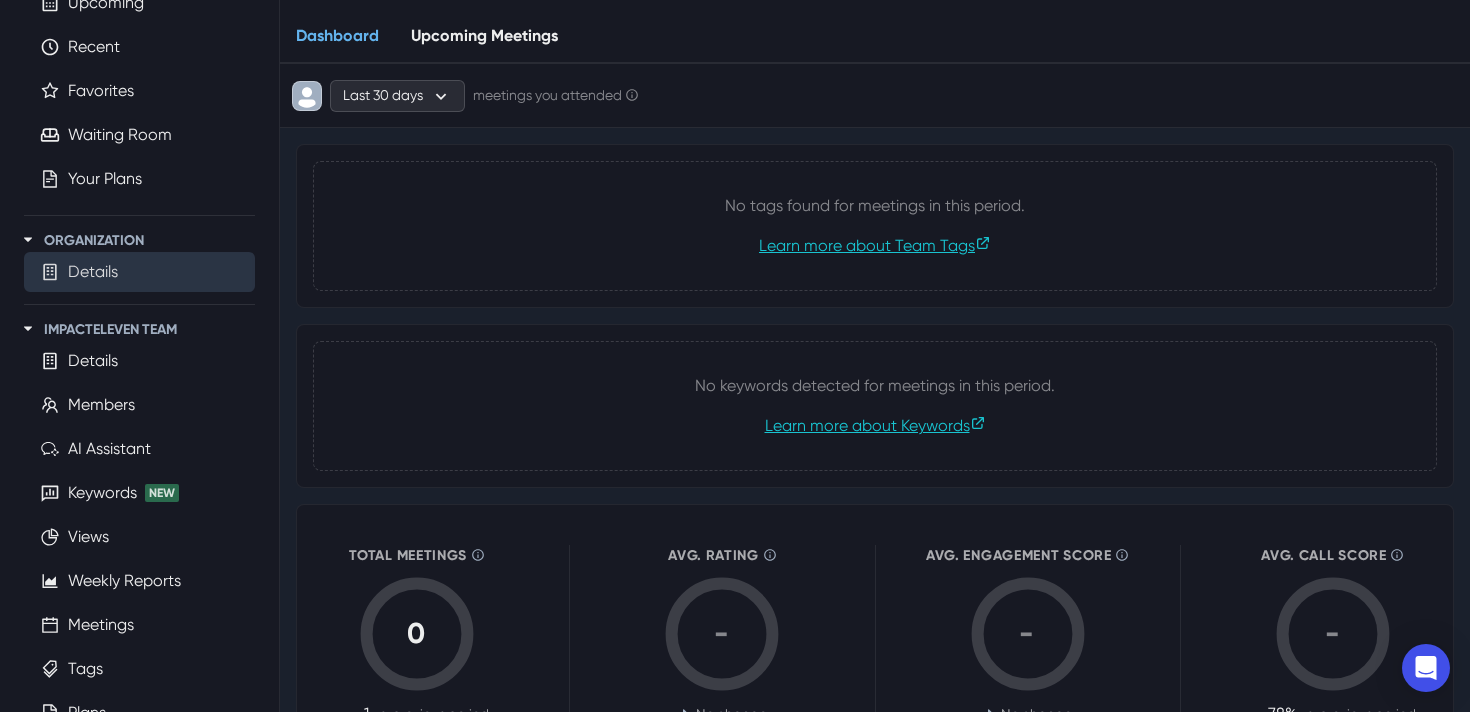 click on "Details" at bounding box center [93, 272] 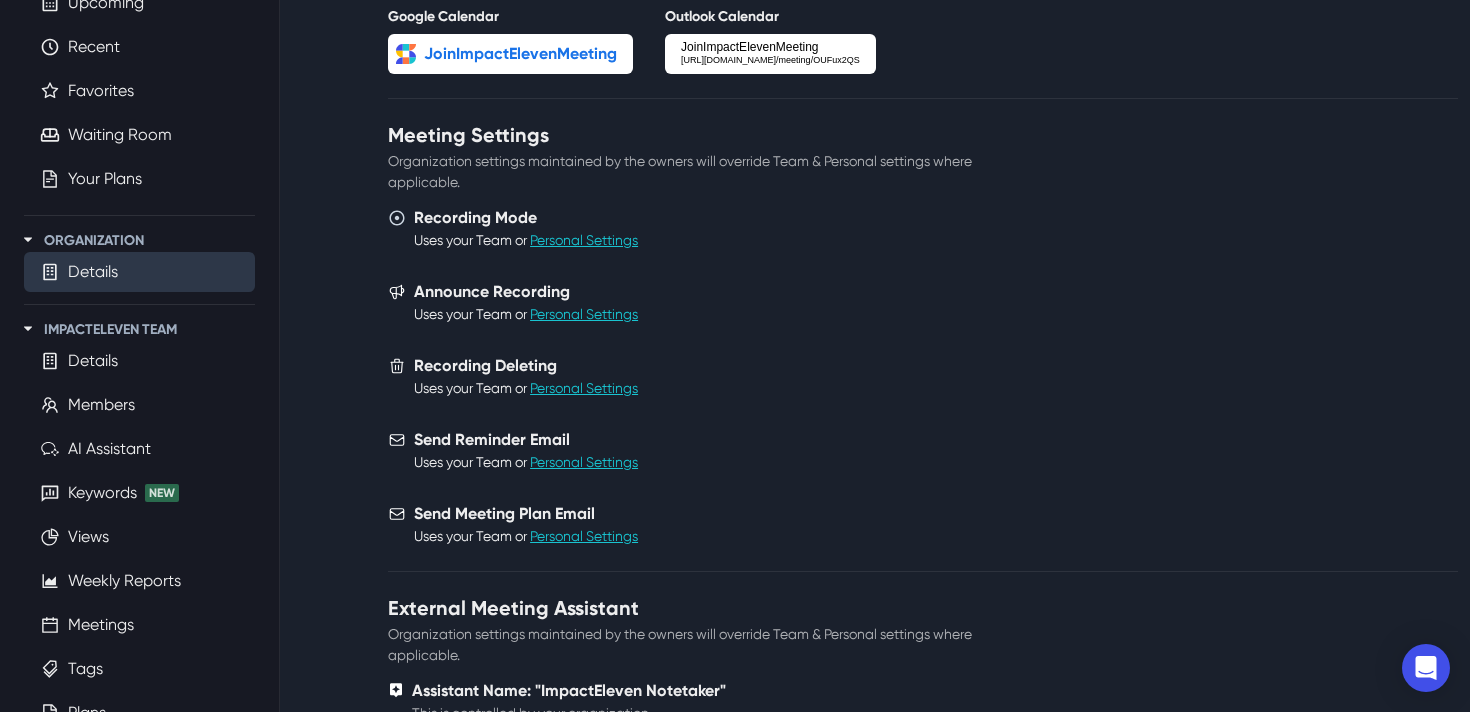 scroll, scrollTop: 486, scrollLeft: 0, axis: vertical 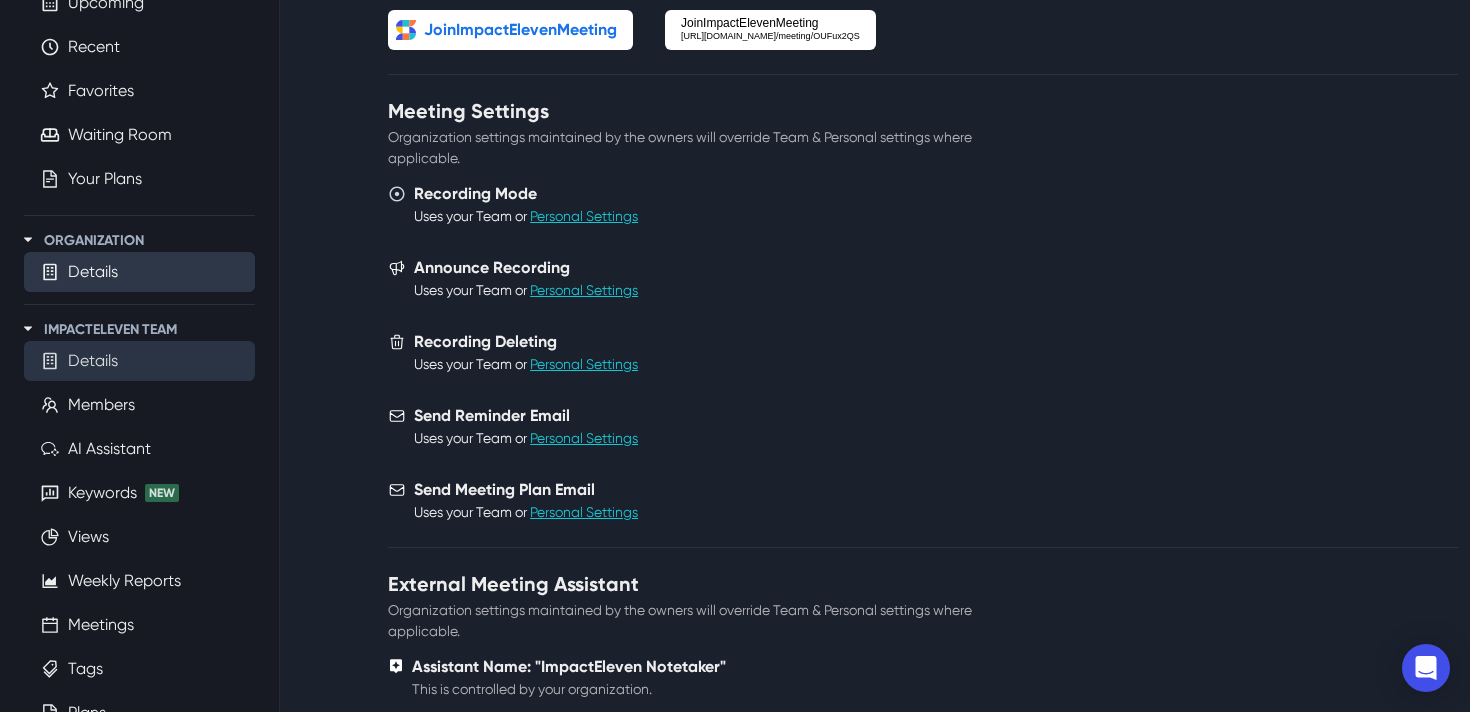 click on "Details" at bounding box center (93, 361) 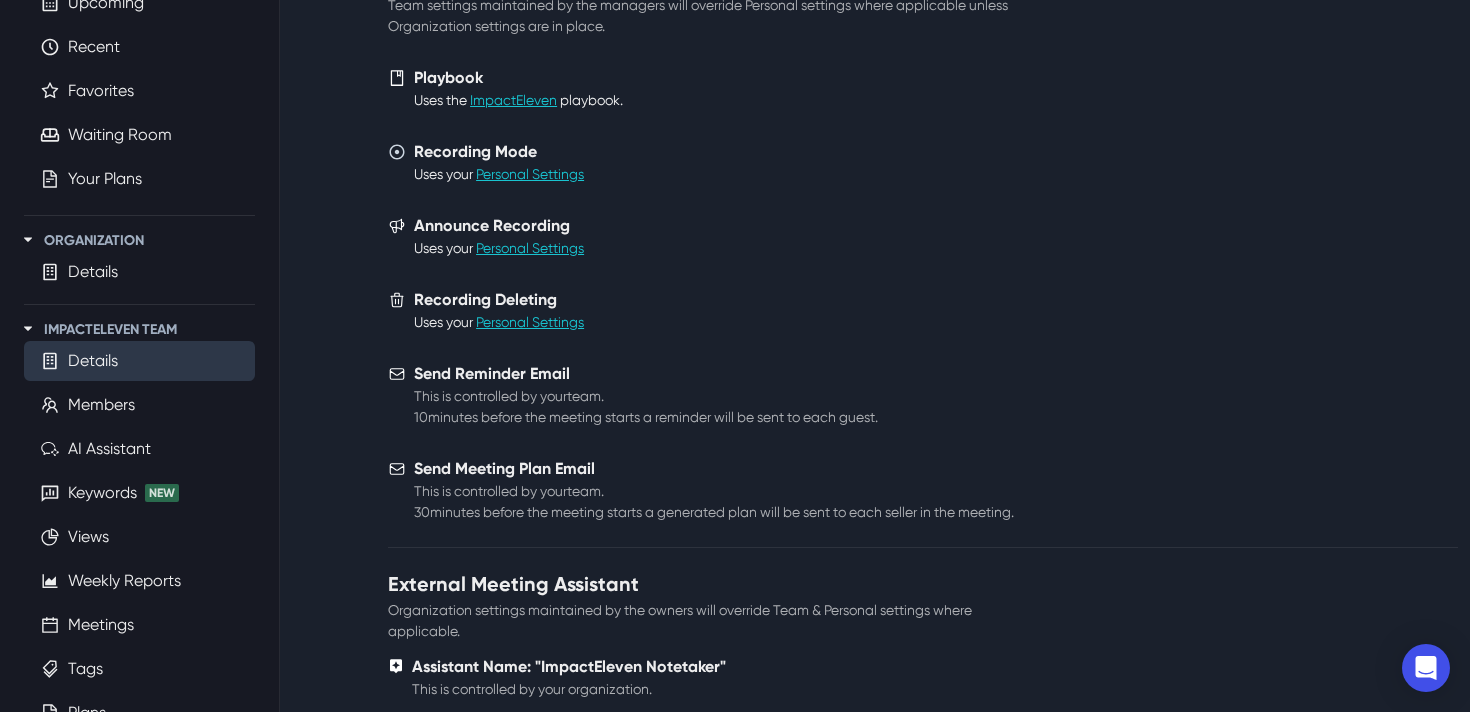 scroll, scrollTop: 0, scrollLeft: 0, axis: both 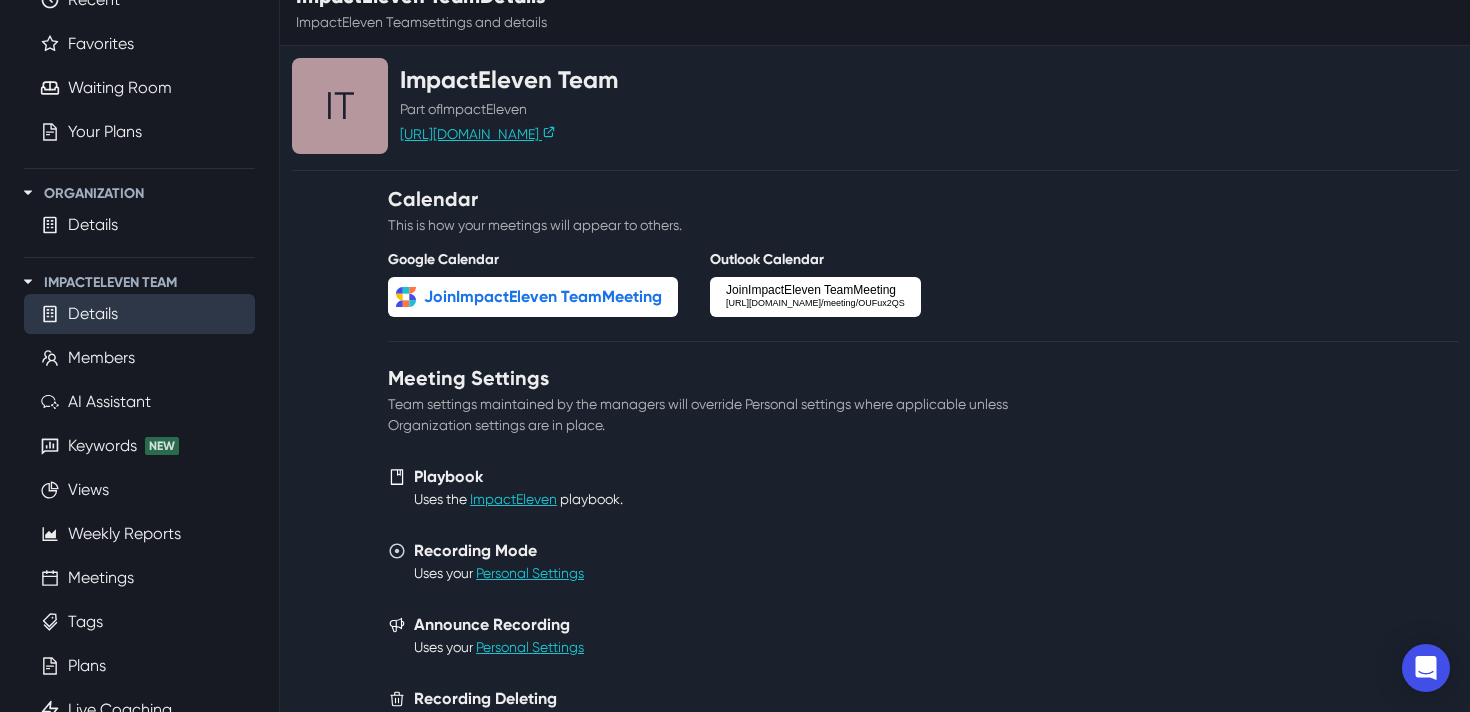 click on "Join  ImpactEleven Team  Meeting" at bounding box center (543, 297) 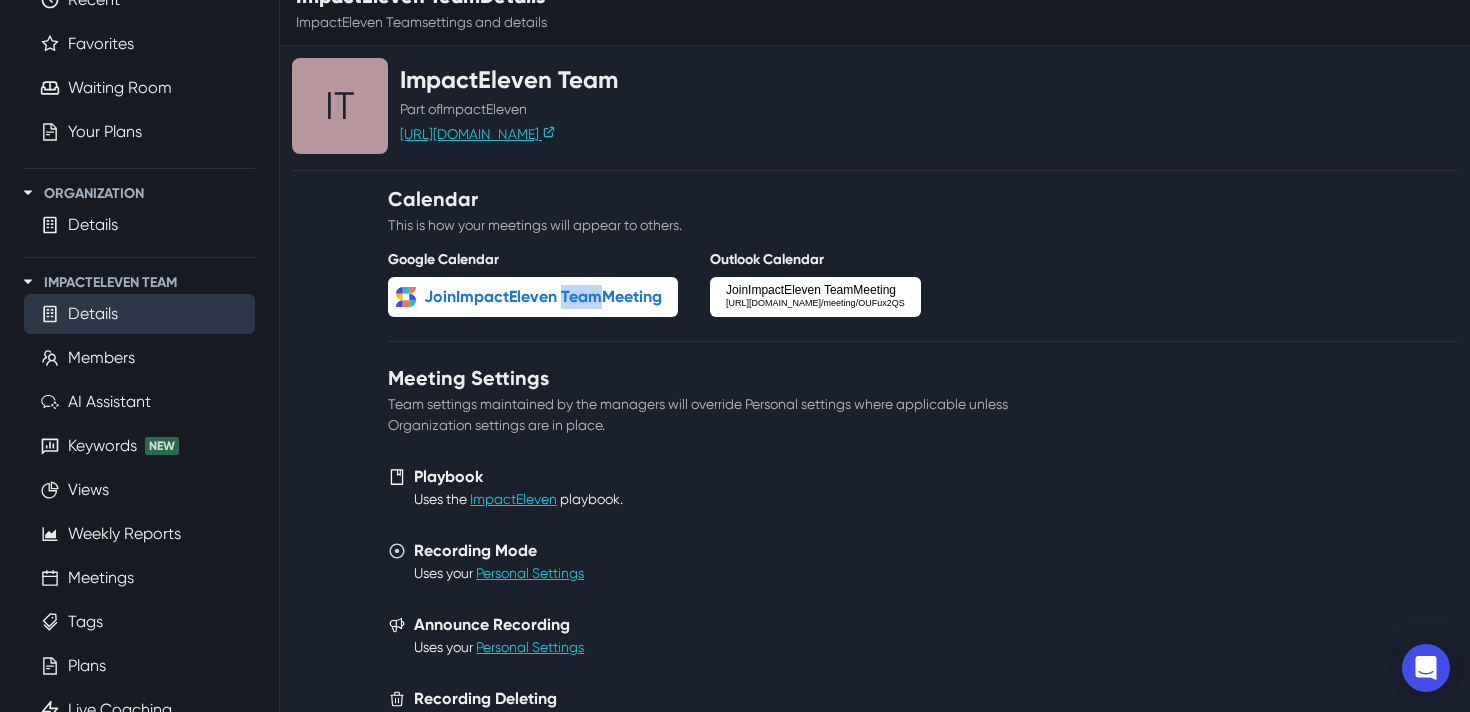 click on "Join  ImpactEleven Team  Meeting" at bounding box center (543, 297) 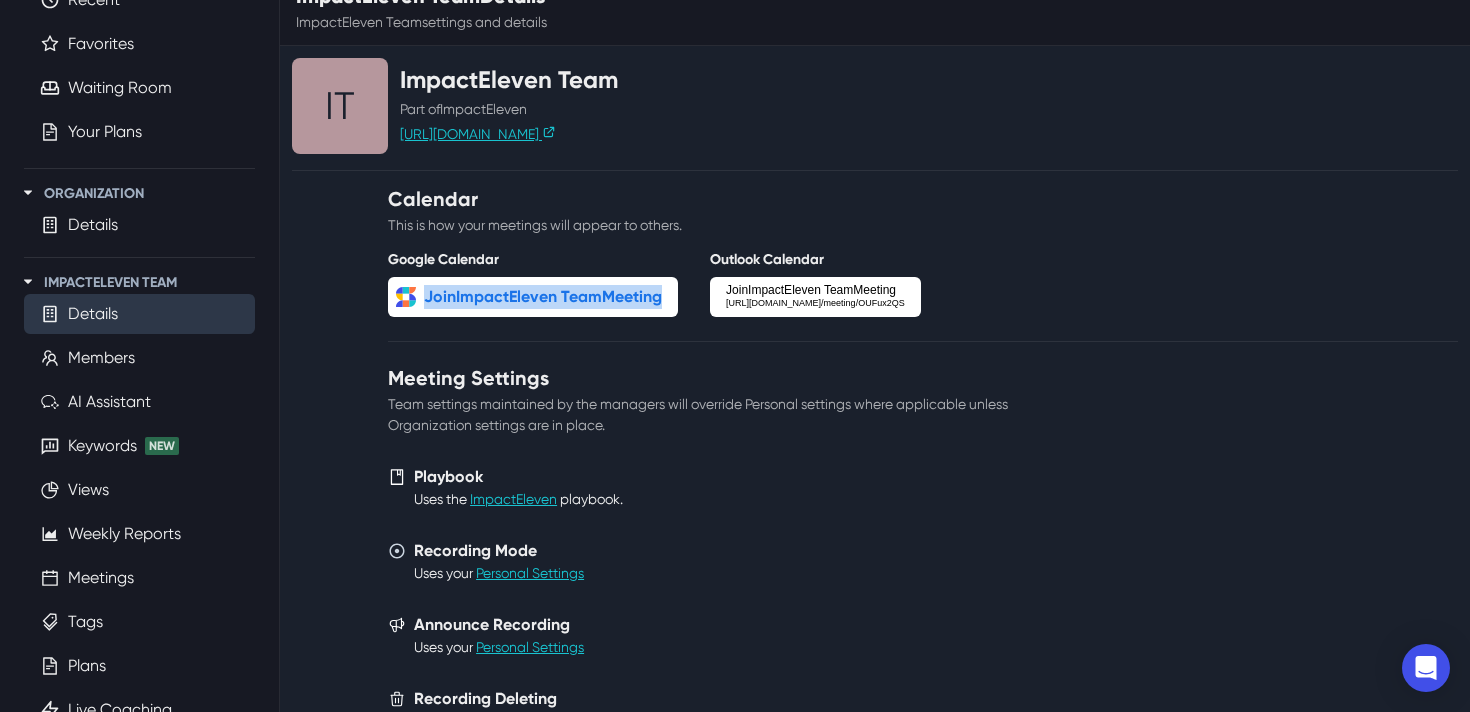 click on "Join  ImpactEleven Team  Meeting" at bounding box center [543, 297] 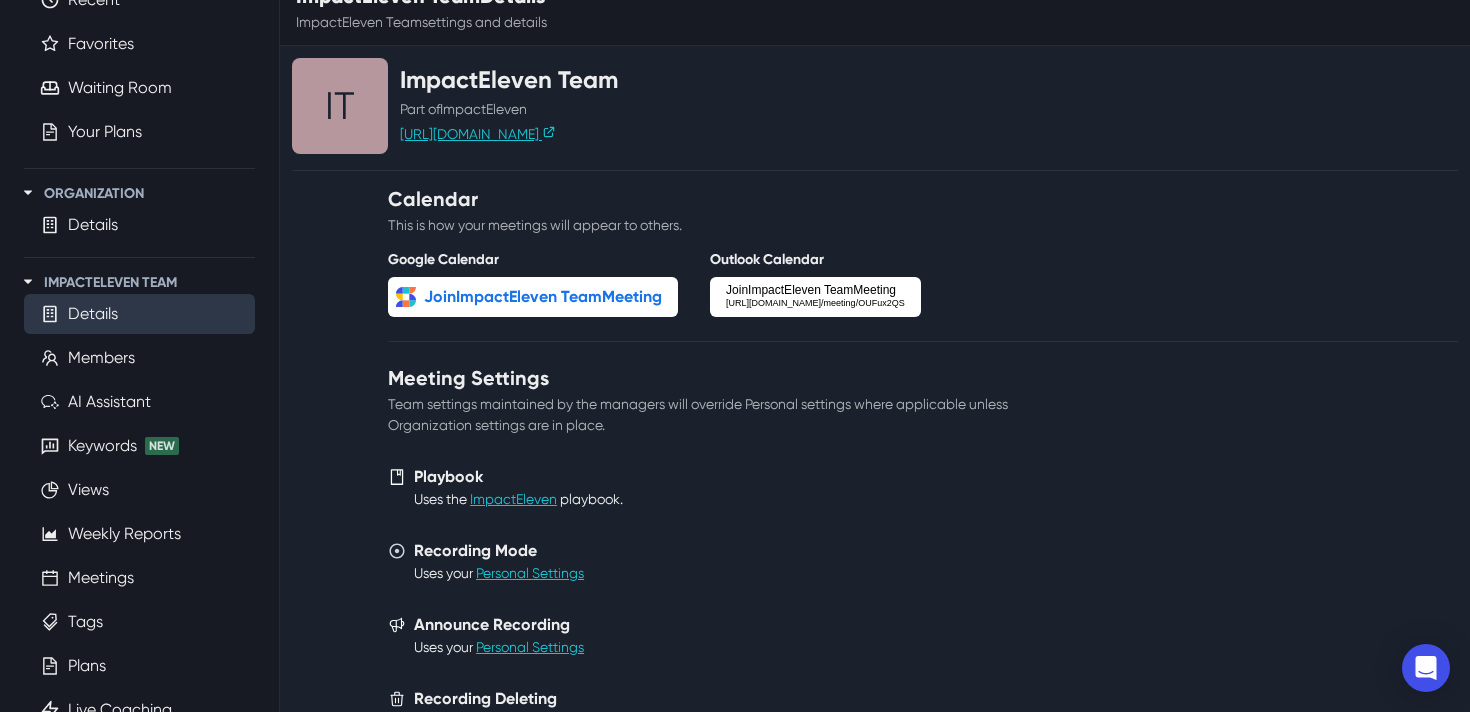 click on "Calendar This is how your meetings will appear to others. Google Calendar Join  ImpactEleven Team  Meeting Outlook Calendar Join  ImpactEleven Team  Meeting [URL][DOMAIN_NAME] /meeting/OUFux2QS" at bounding box center [654, 252] 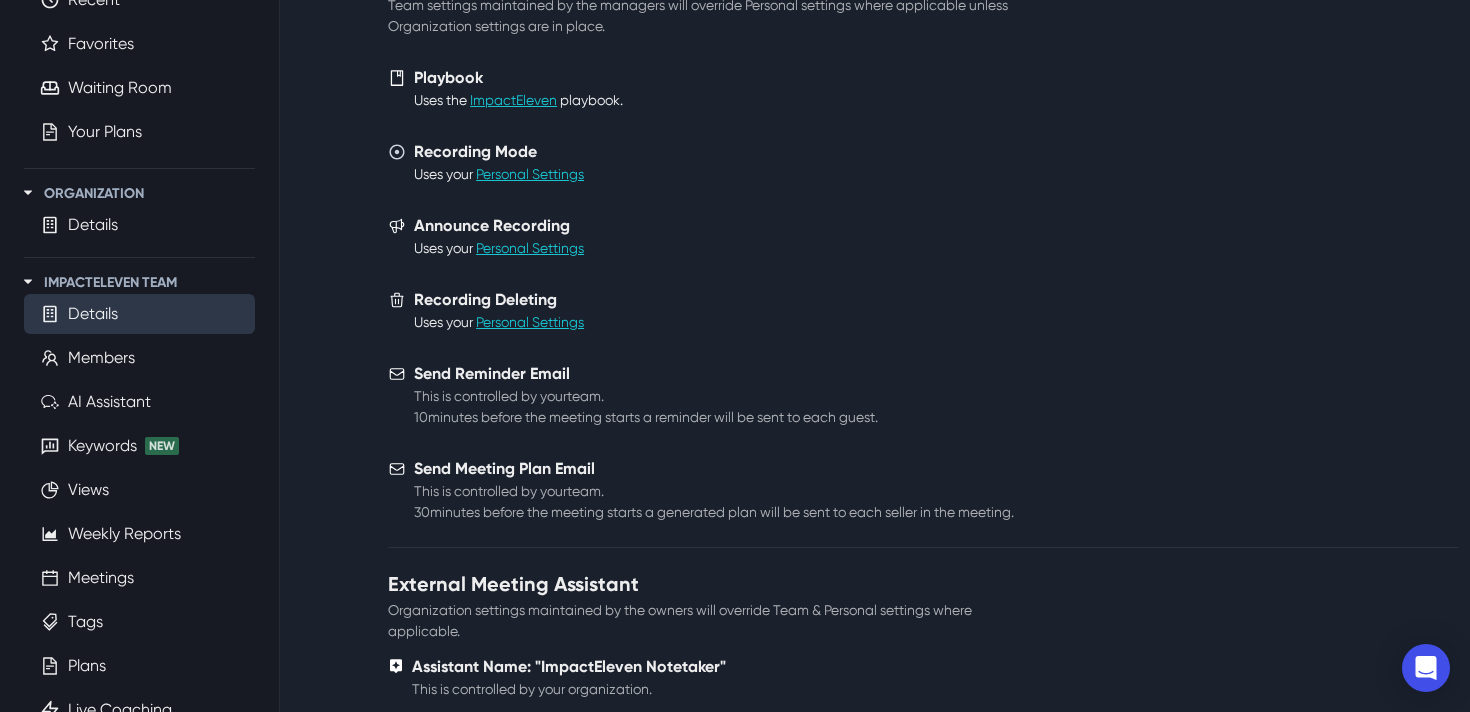 scroll, scrollTop: 0, scrollLeft: 0, axis: both 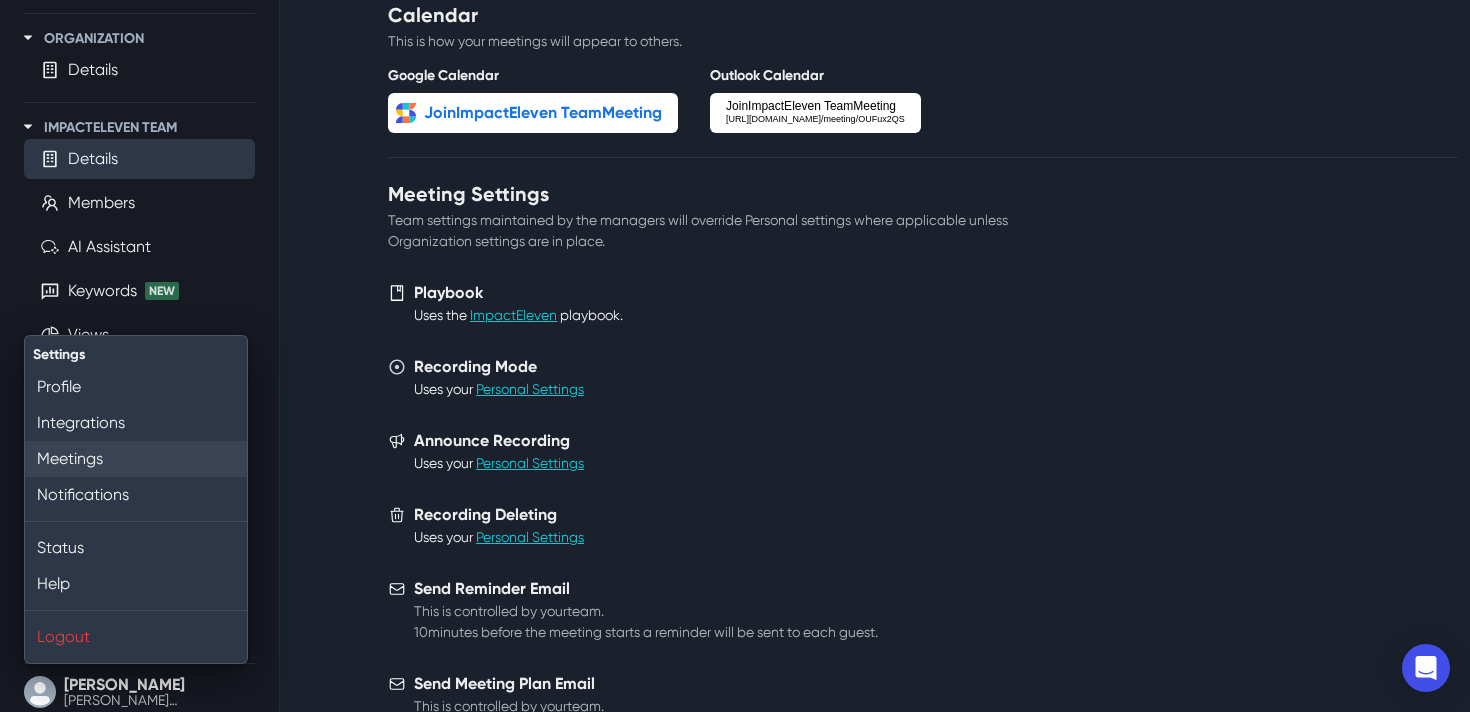 click on "Meetings" at bounding box center (136, 459) 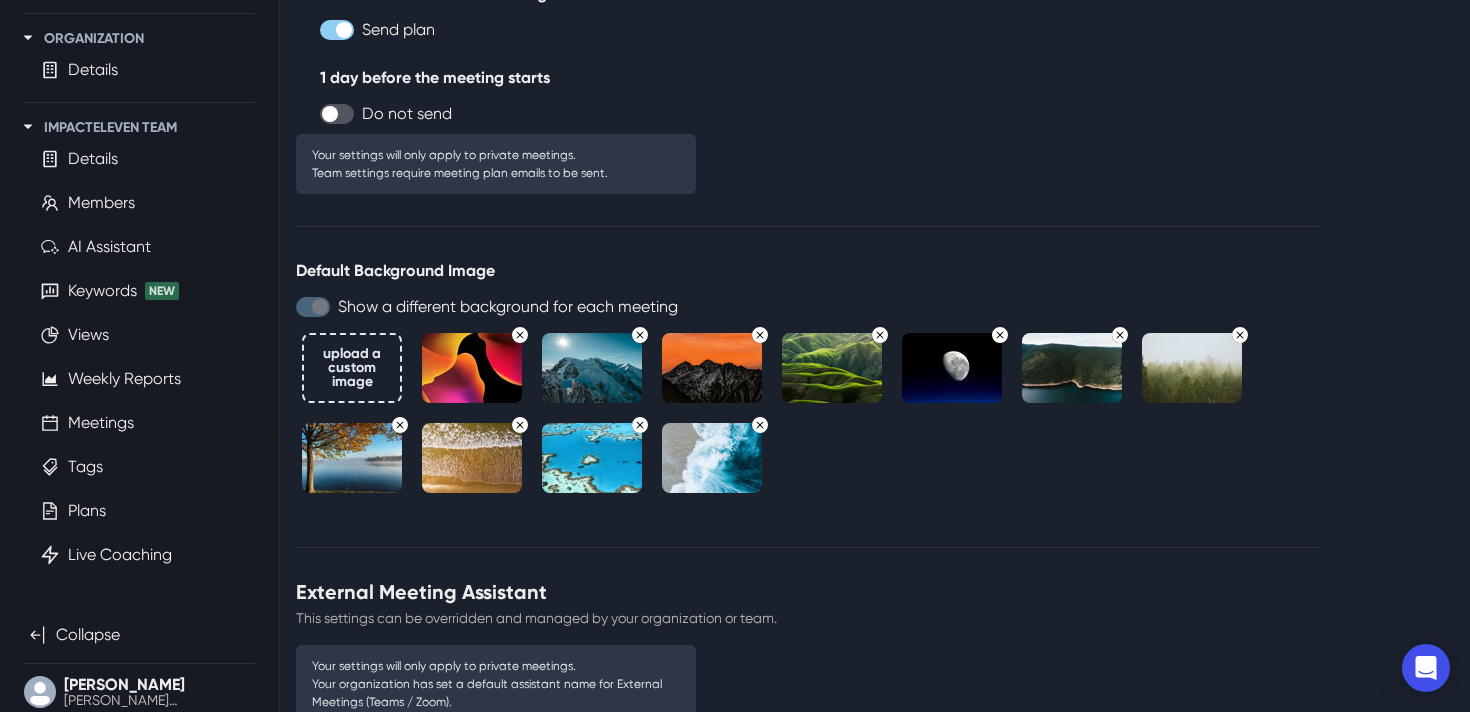 scroll, scrollTop: 1659, scrollLeft: 0, axis: vertical 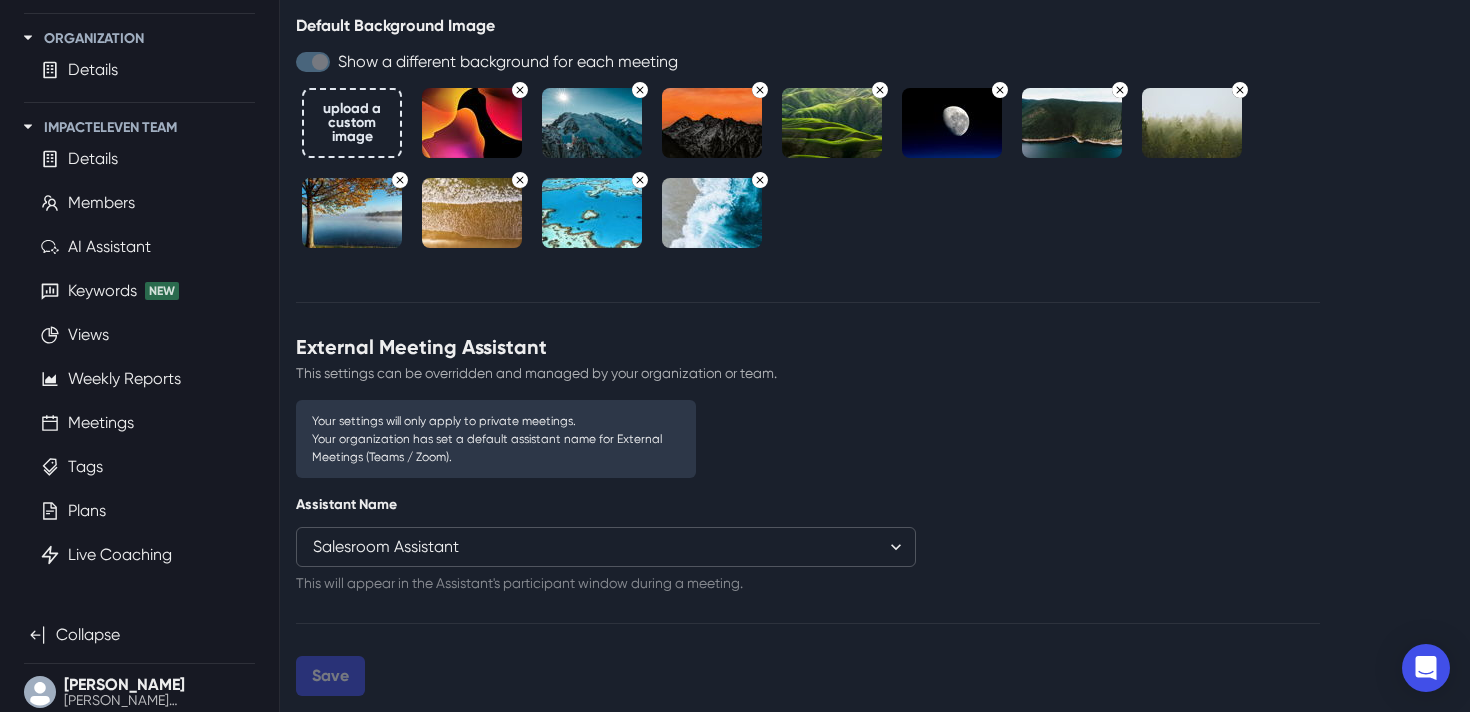 click on "Salesroom Assistant Salesroom Notetaker [PERSON_NAME] Assistant [PERSON_NAME] Notetaker" at bounding box center [606, 547] 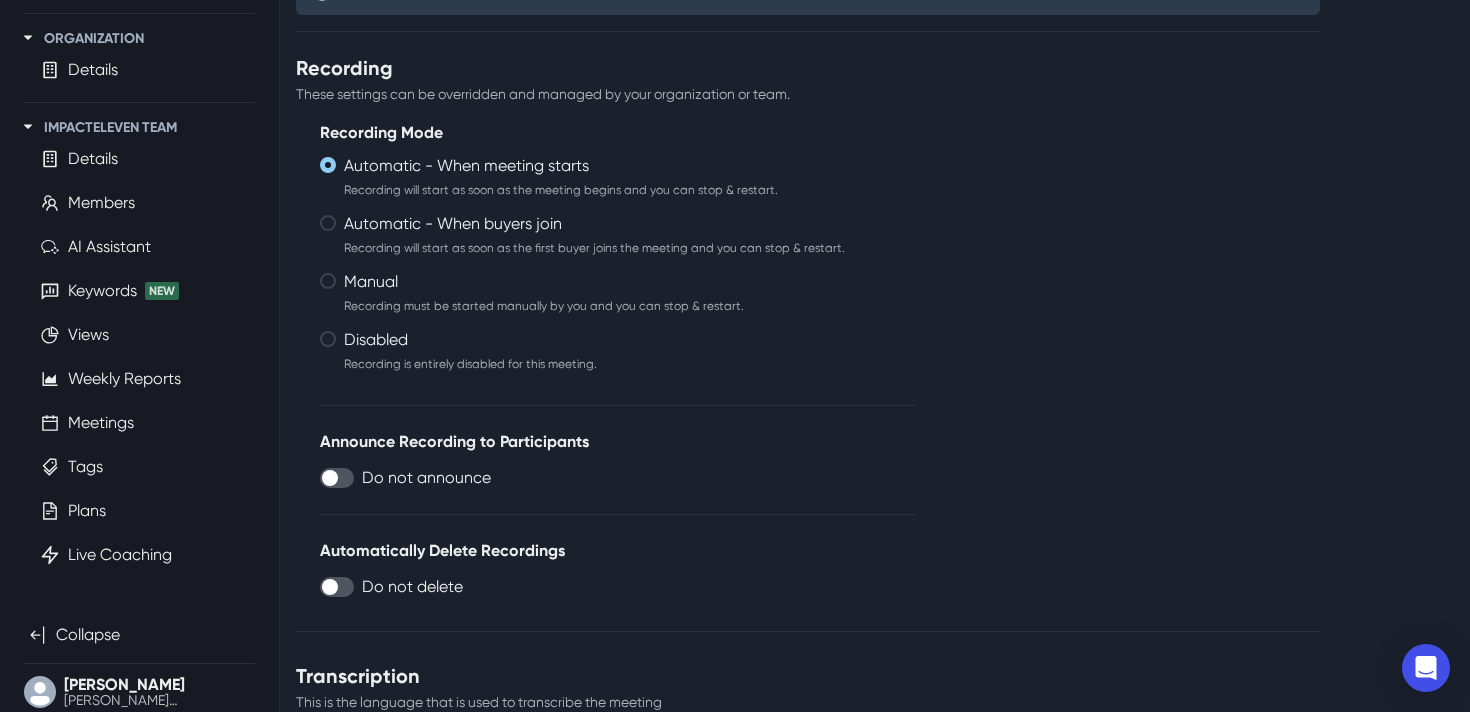 scroll, scrollTop: 0, scrollLeft: 0, axis: both 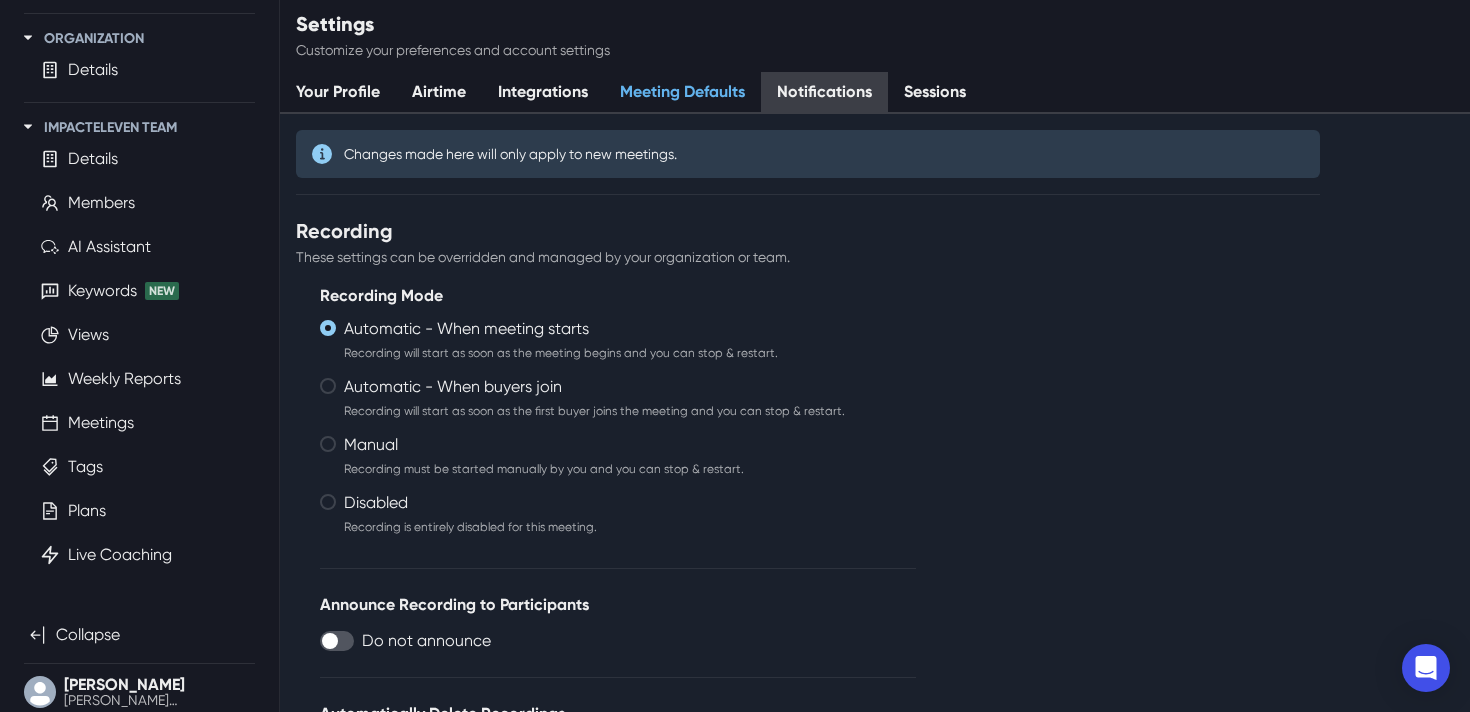 click on "Notifications" at bounding box center [824, 93] 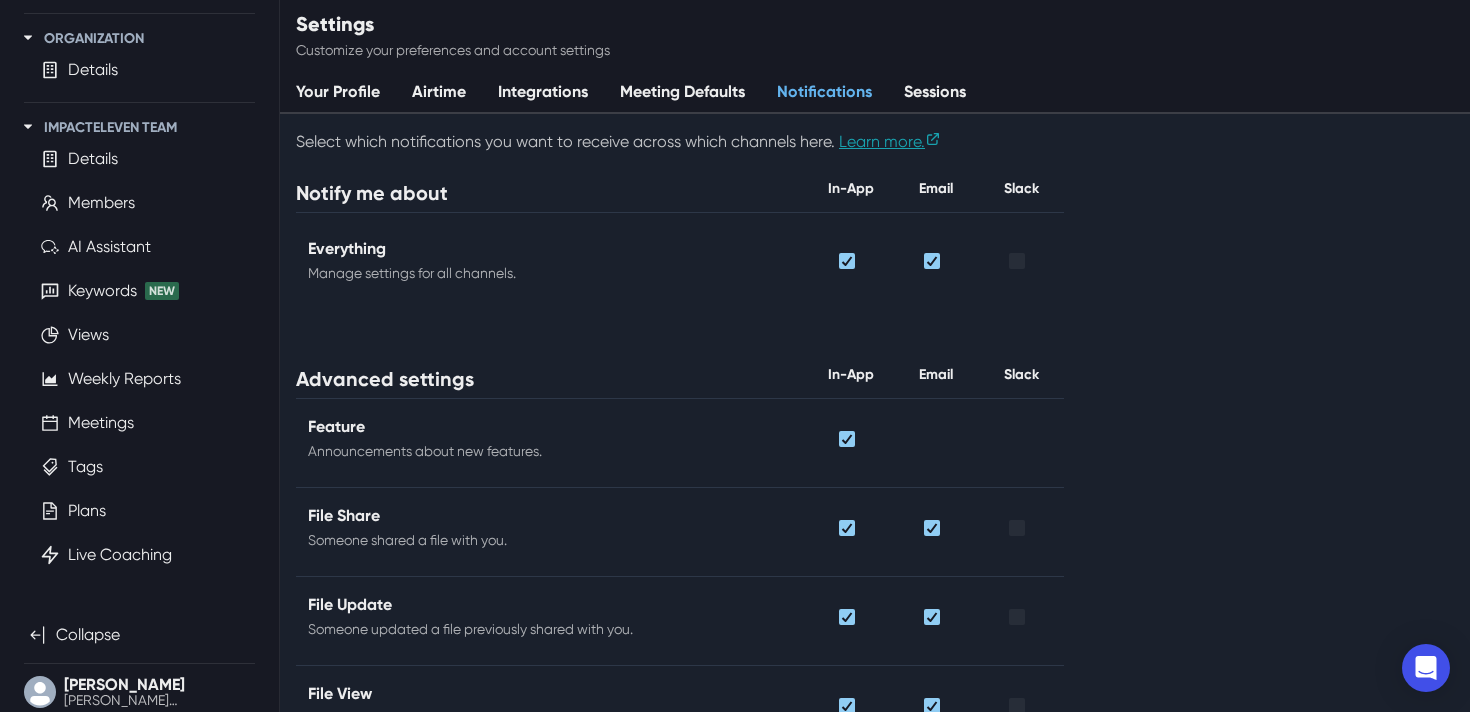 click on "Sessions" at bounding box center (935, 93) 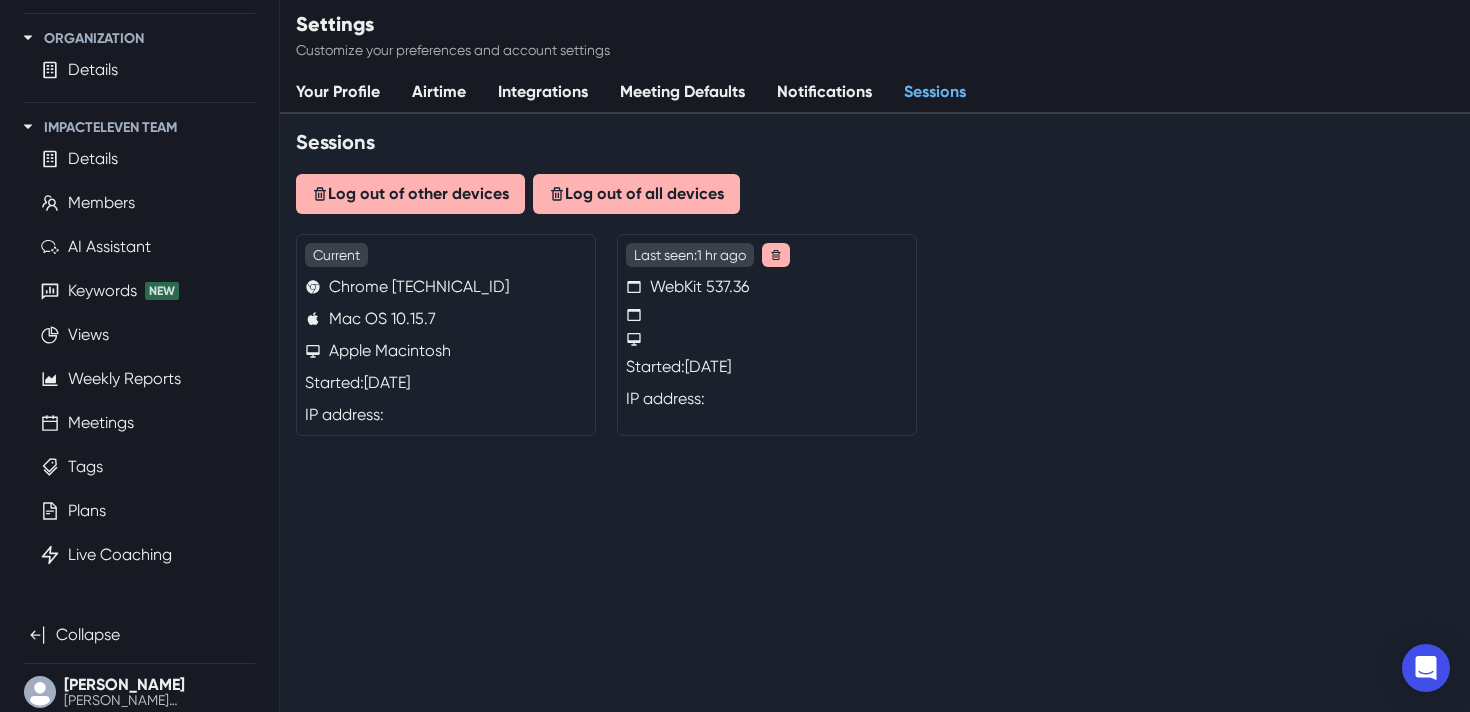 click on "Integrations" at bounding box center (543, 93) 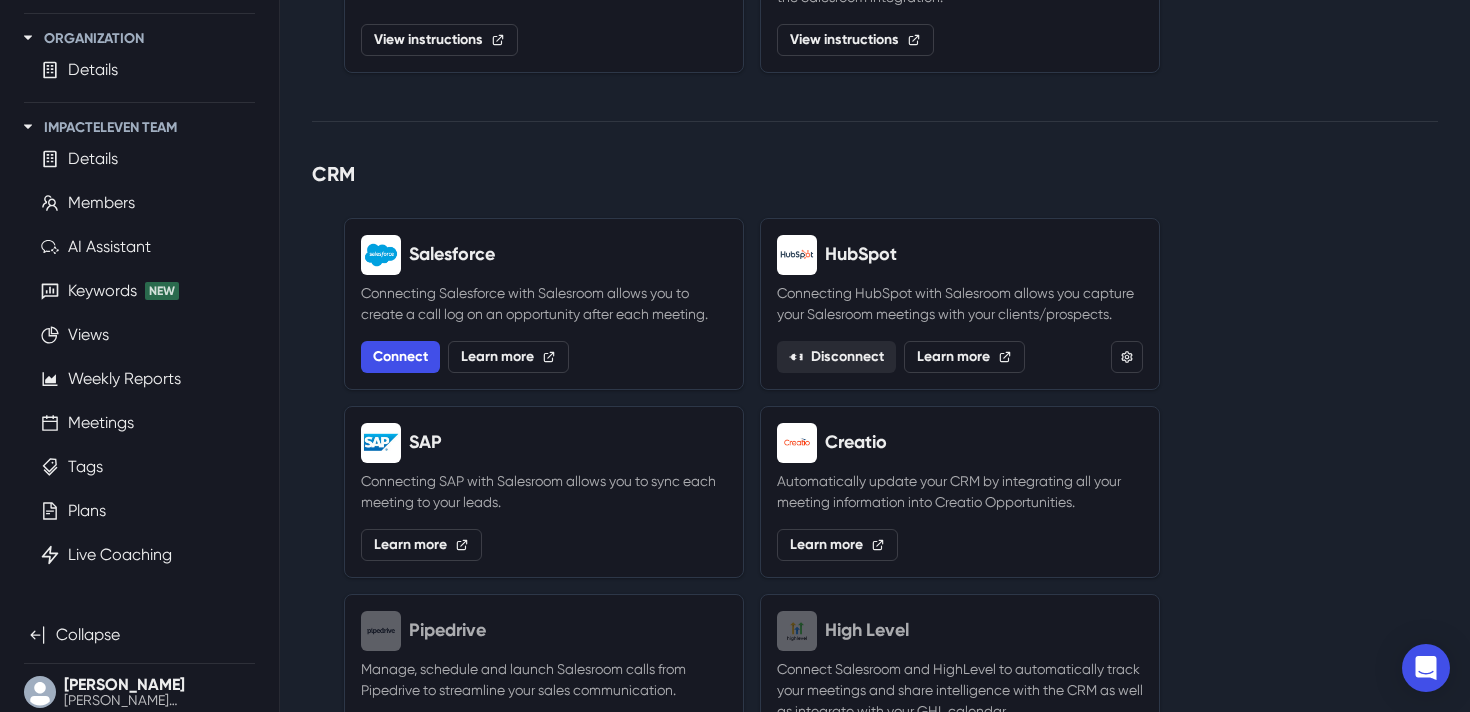 scroll, scrollTop: 500, scrollLeft: 0, axis: vertical 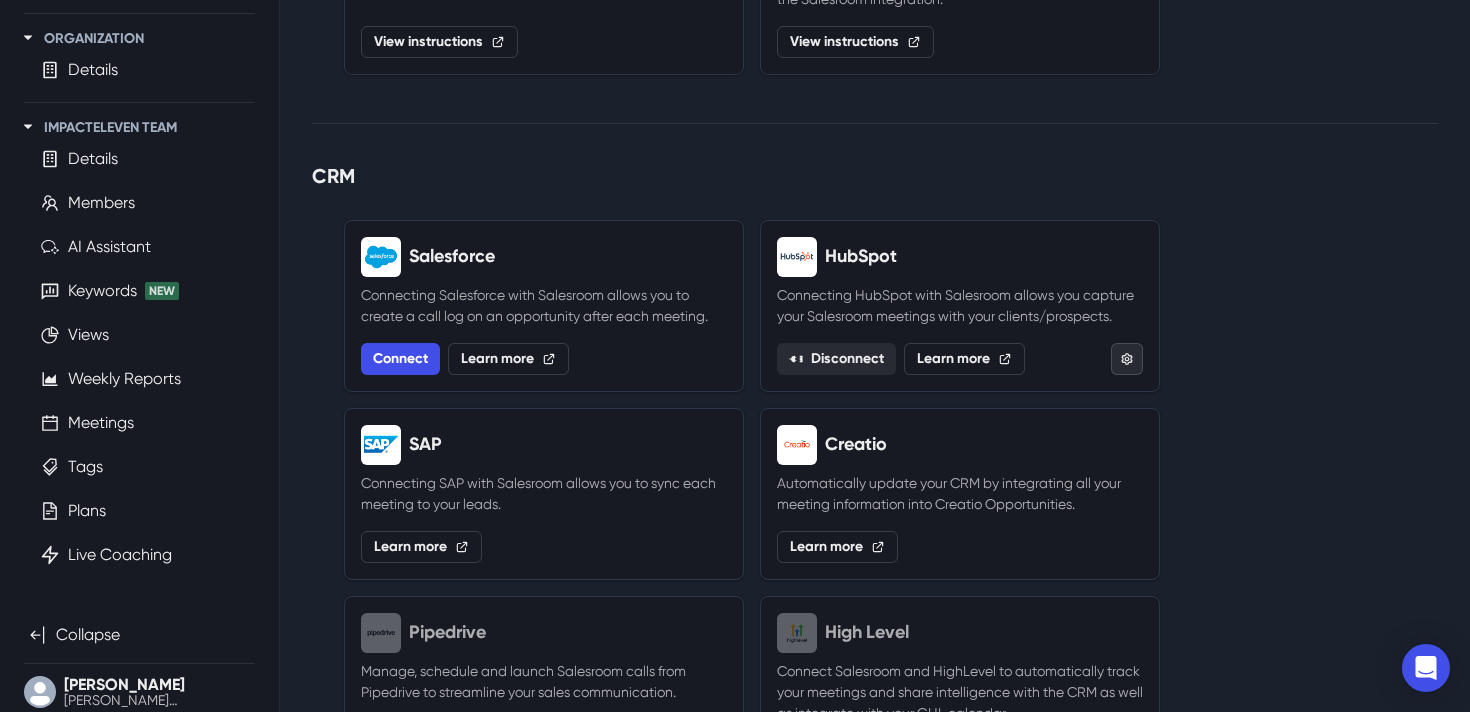 click 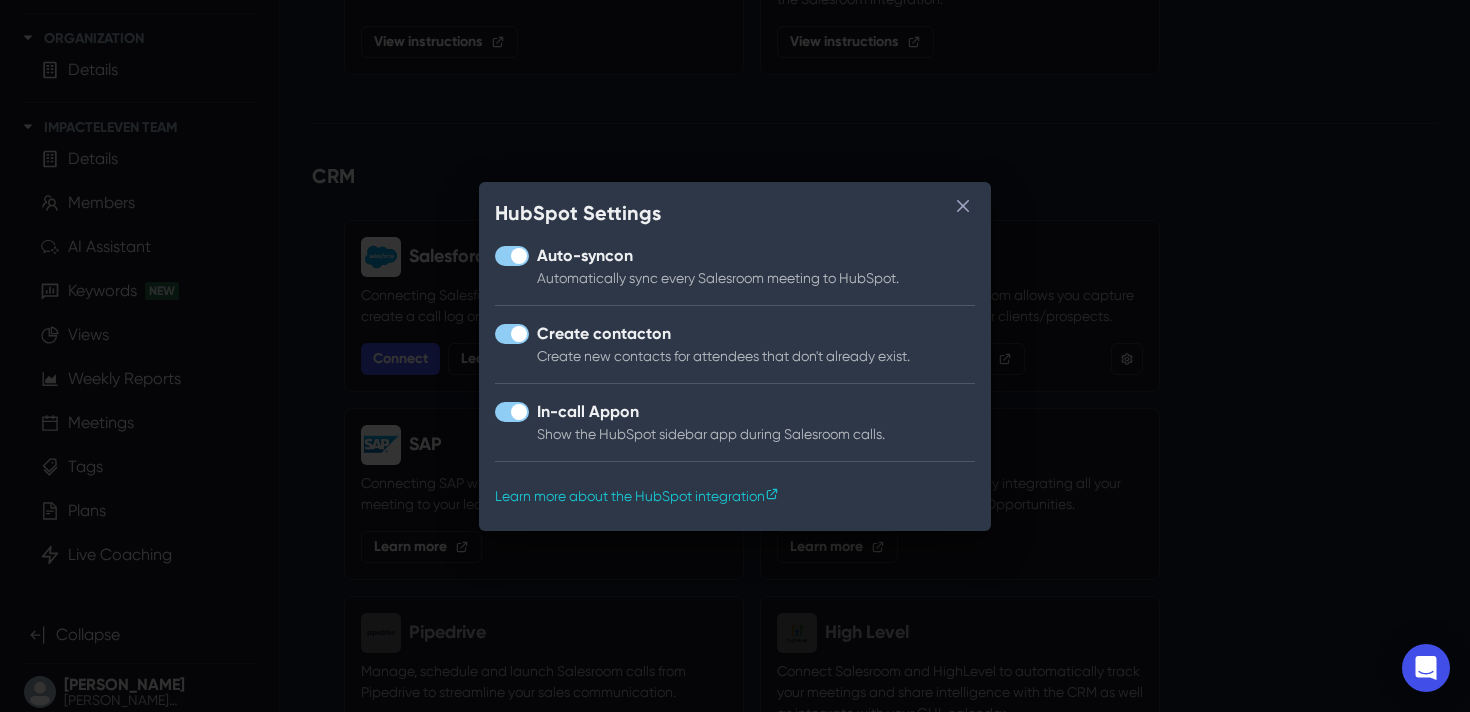 click on "HubSpot Settings Auto-sync  on Automatically sync every Salesroom meeting to HubSpot. Create contact  on Create new contacts for attendees that don't already exist. In-call App  on Show the HubSpot sidebar app during Salesroom calls. Learn more about the HubSpot integration" at bounding box center (735, 356) 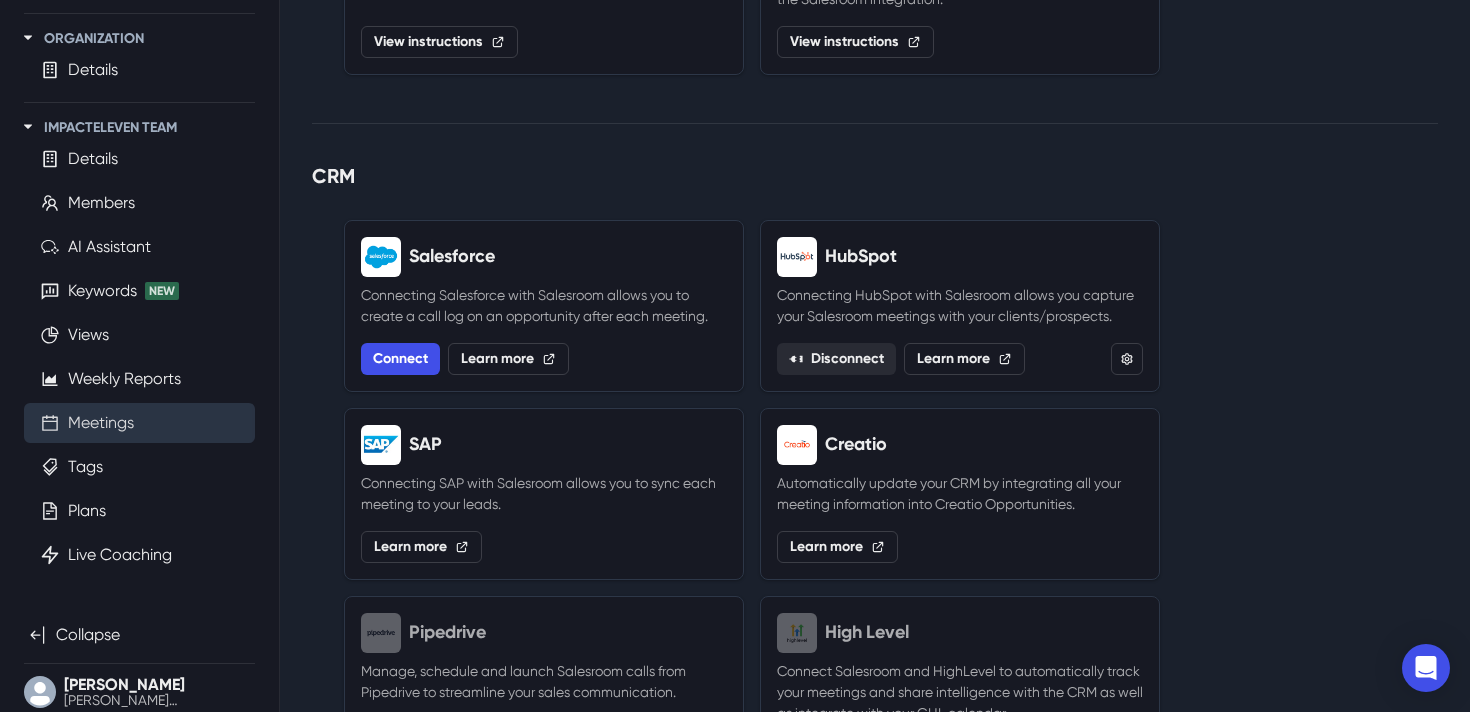 click on "Meetings" at bounding box center [101, 423] 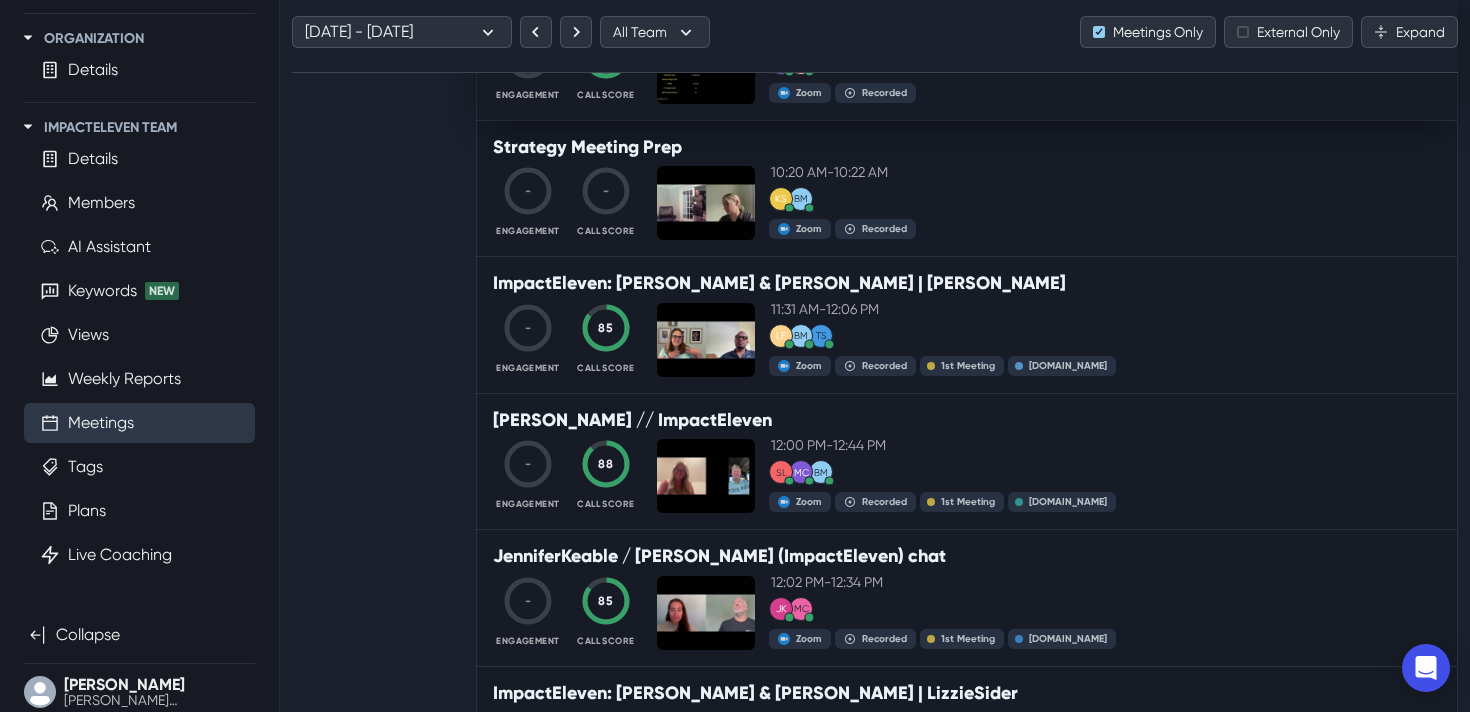 scroll, scrollTop: 0, scrollLeft: 0, axis: both 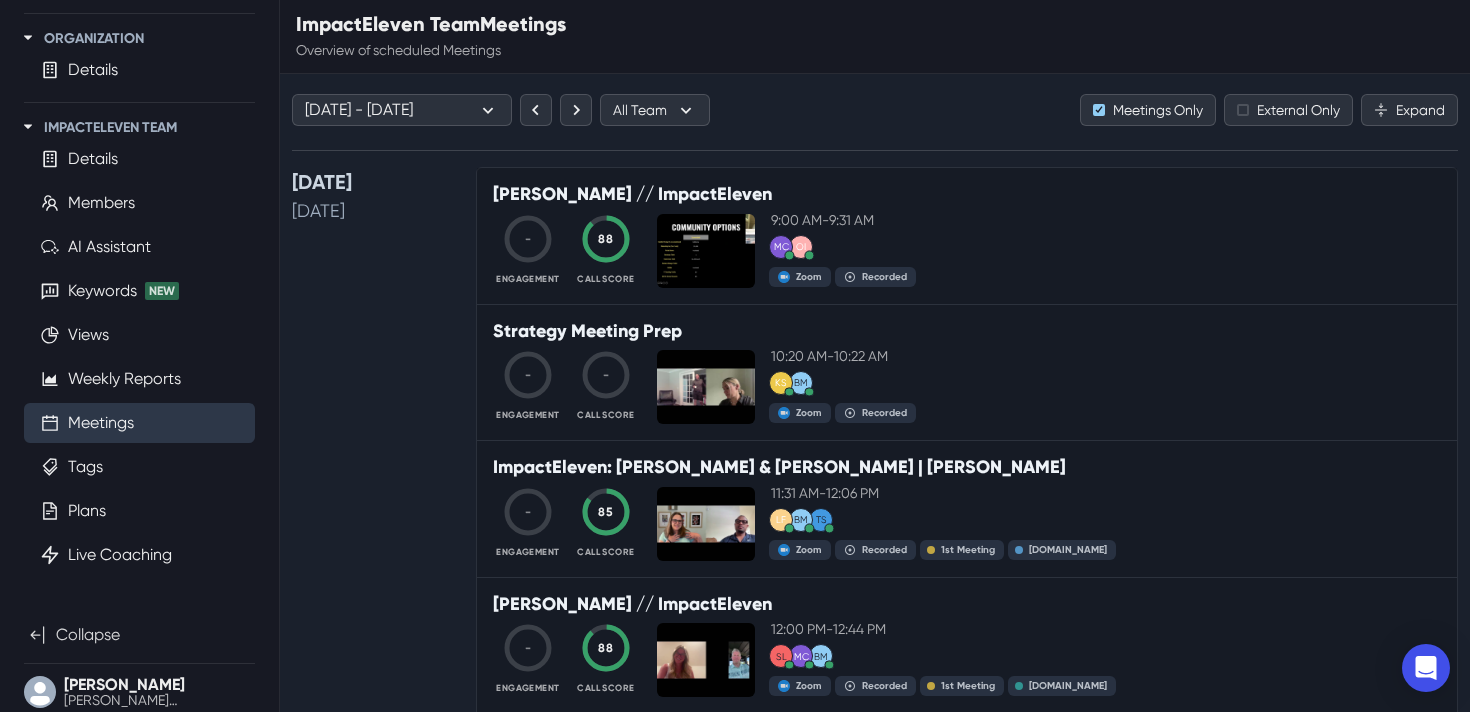 click 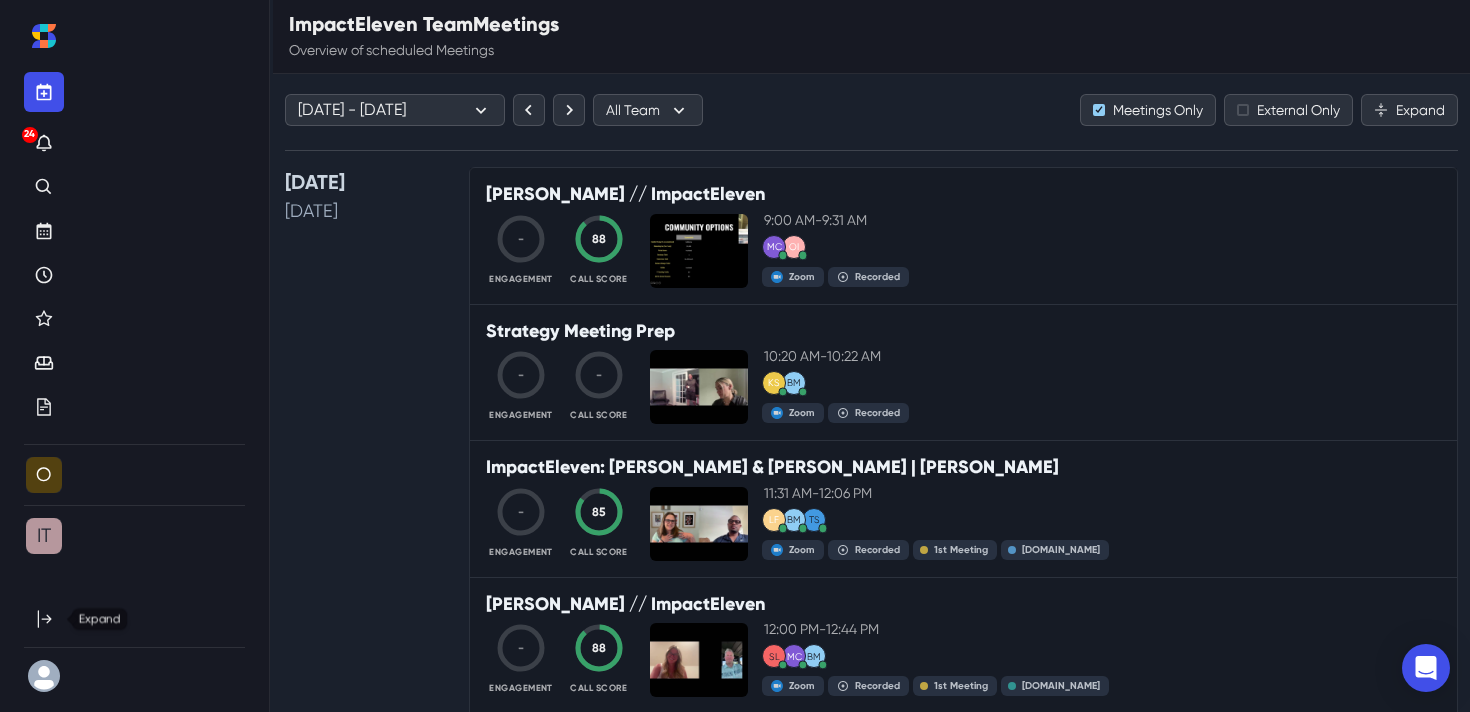 scroll, scrollTop: 0, scrollLeft: 0, axis: both 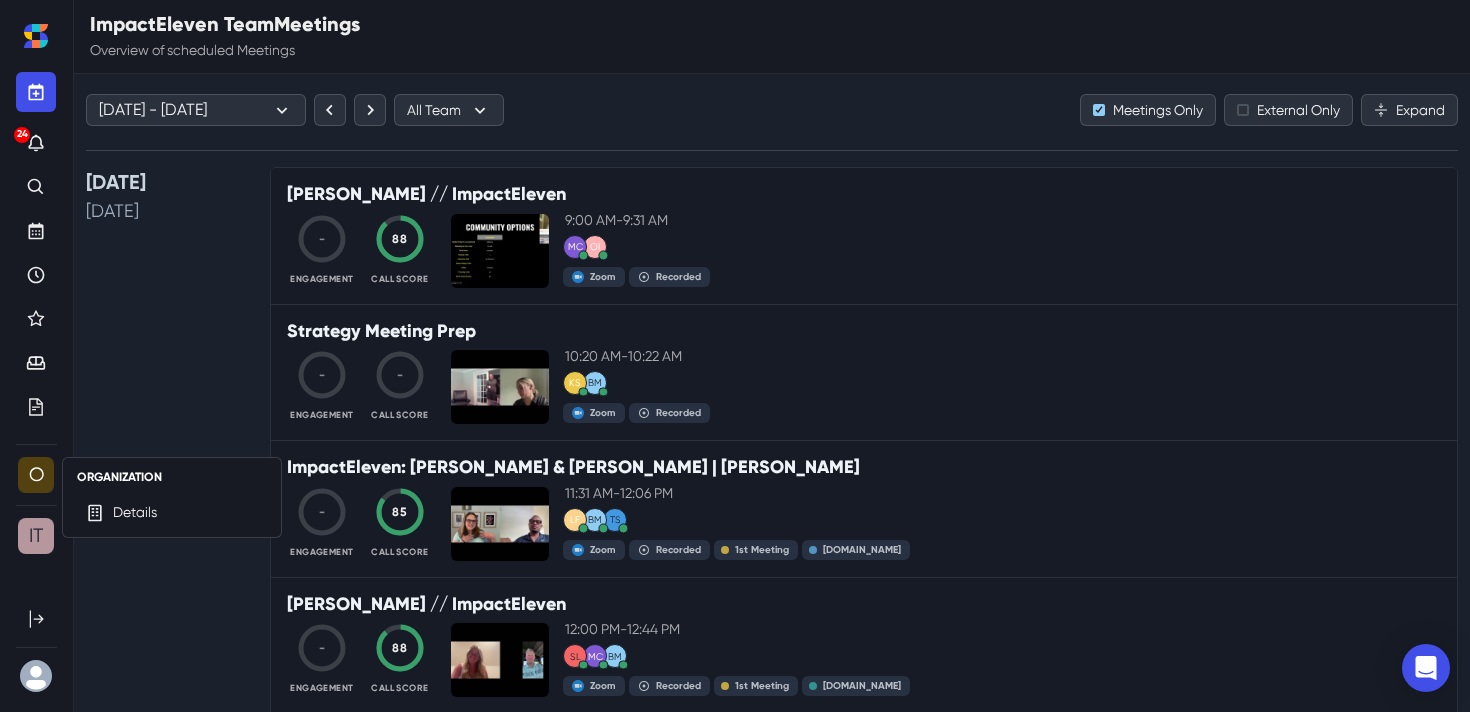 click on "O" at bounding box center [36, 474] 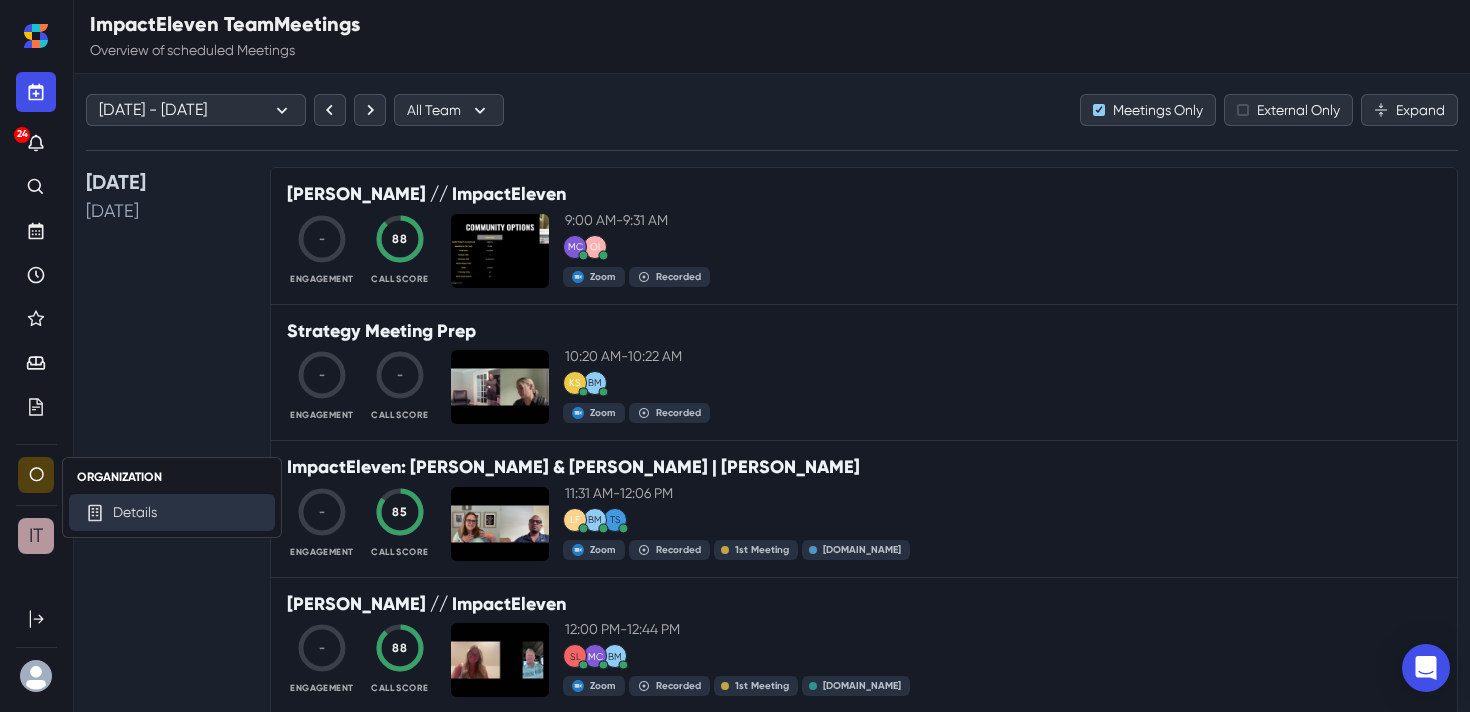 click on "Details" at bounding box center (135, 512) 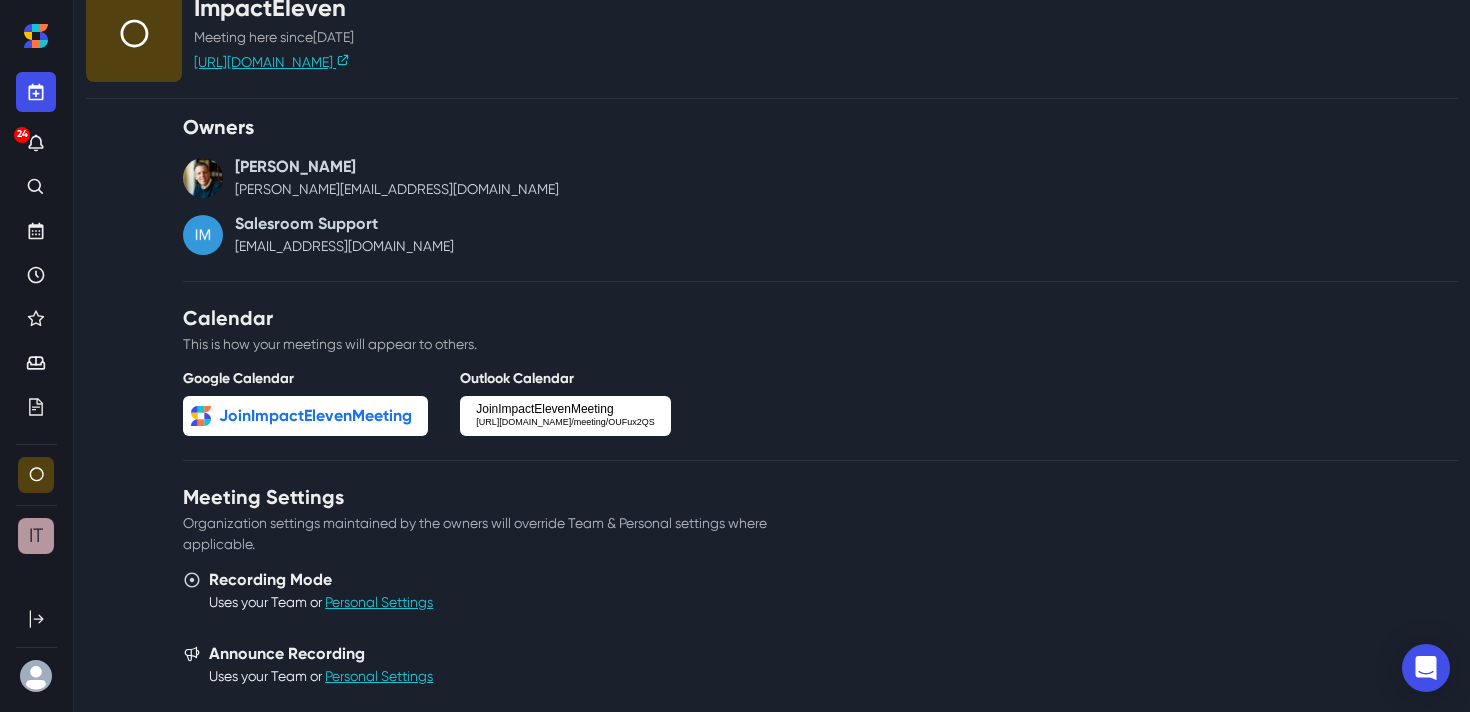 scroll, scrollTop: 161, scrollLeft: 0, axis: vertical 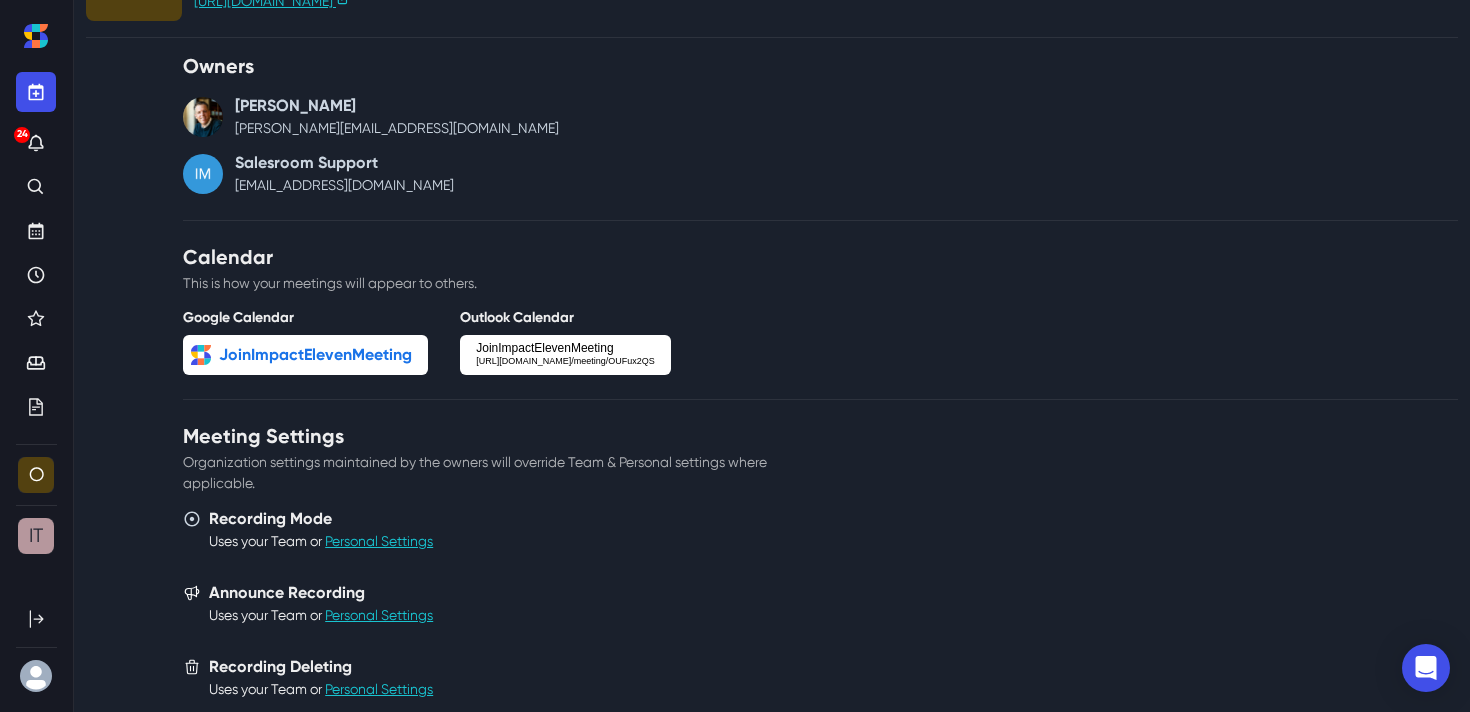 click on "Join  ImpactEleven  Meeting" at bounding box center (315, 355) 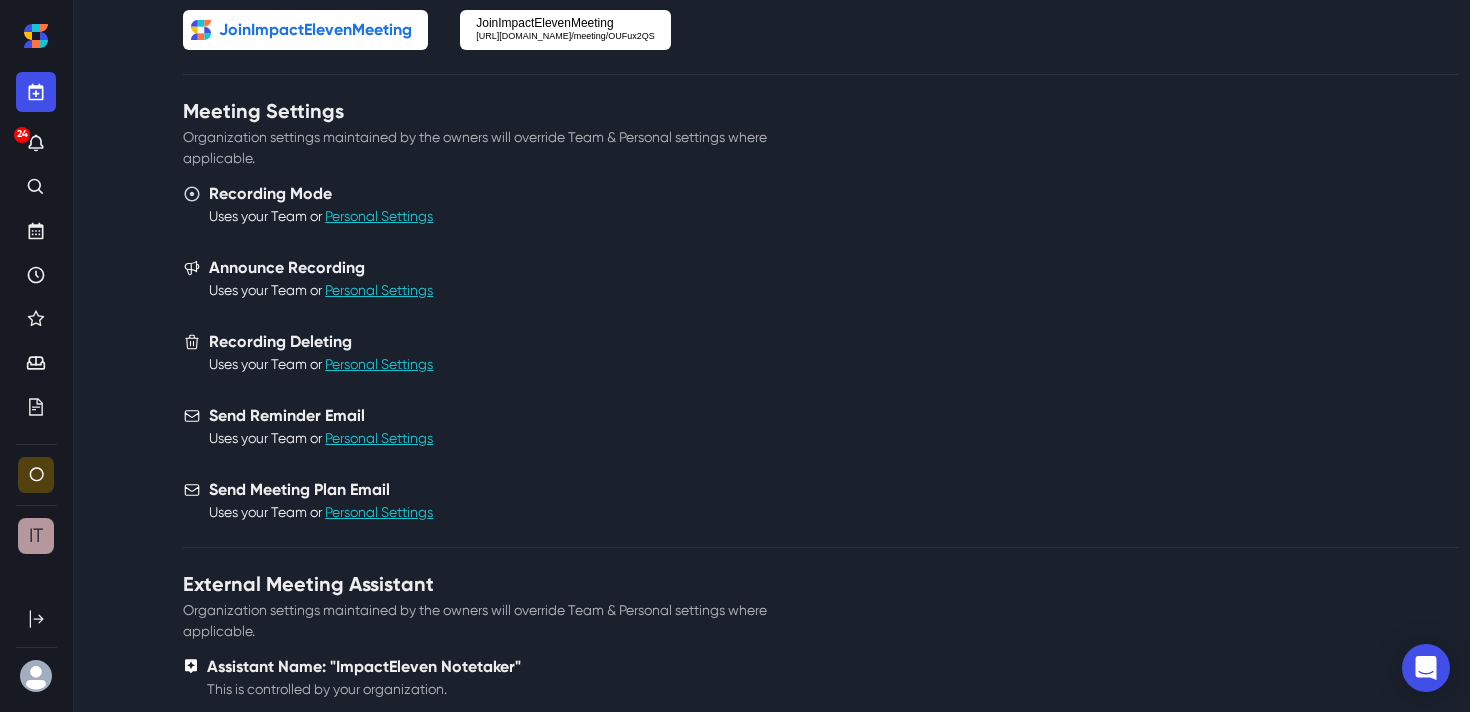 scroll, scrollTop: 0, scrollLeft: 0, axis: both 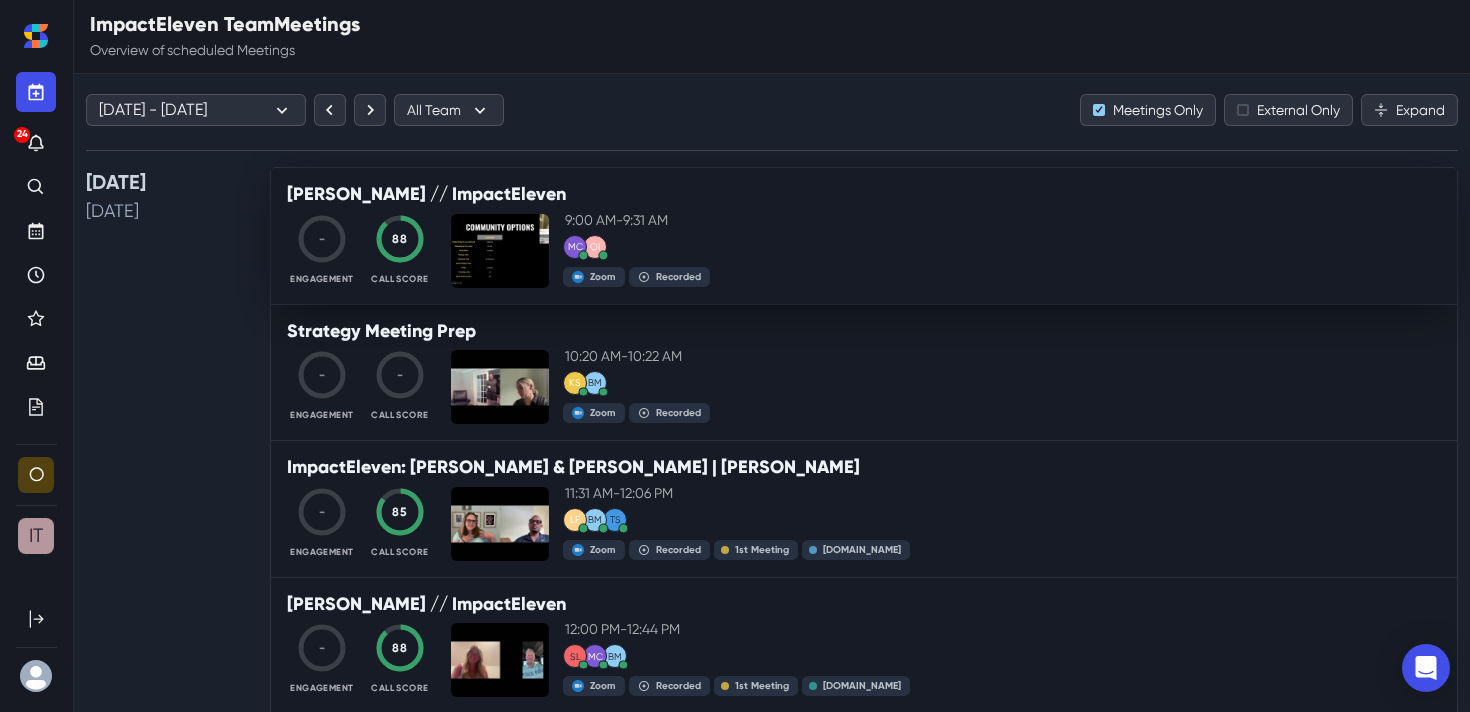 click on "[PERSON_NAME] // ImpactEleven - Engagement 88 Call Score 9:00 AM  -  9:31 AM OI MC Zoom Recorded" at bounding box center [864, 236] 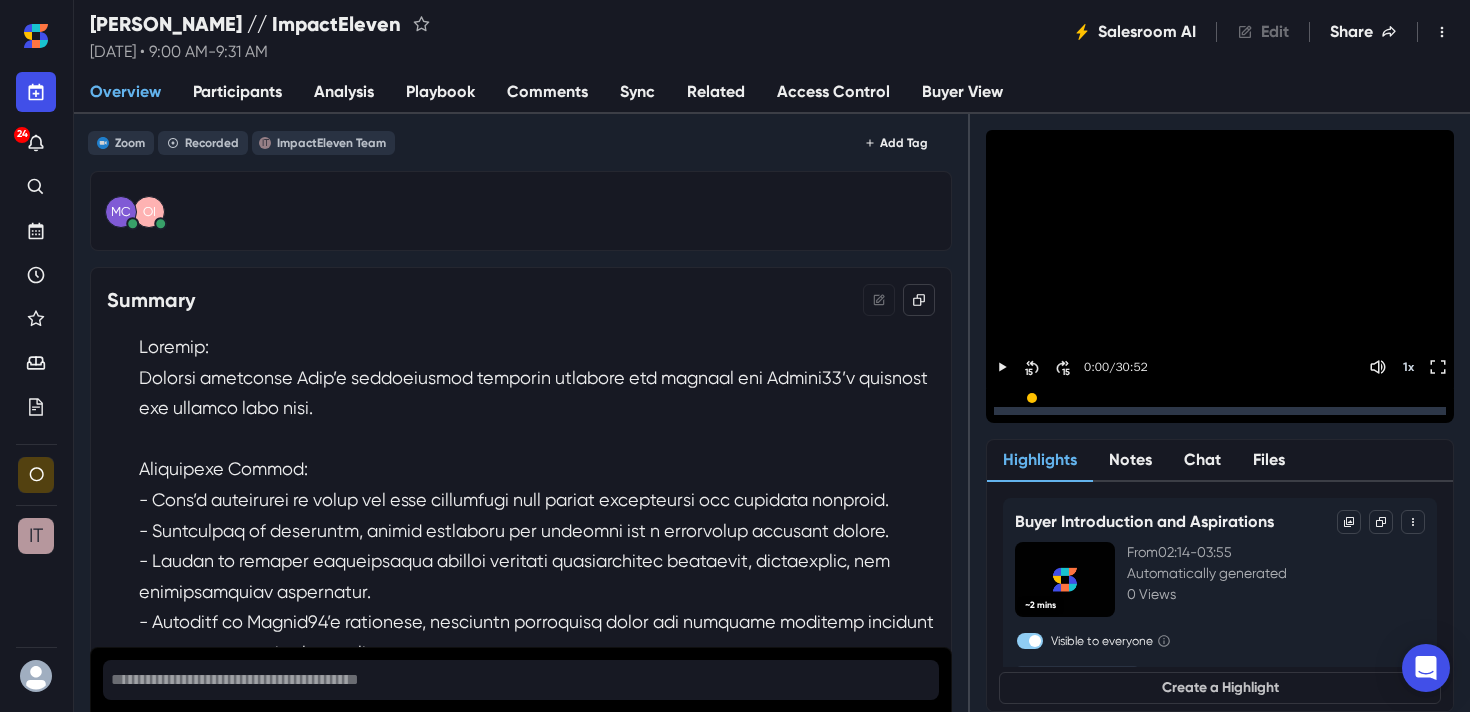 click on "Notes" at bounding box center [1130, 461] 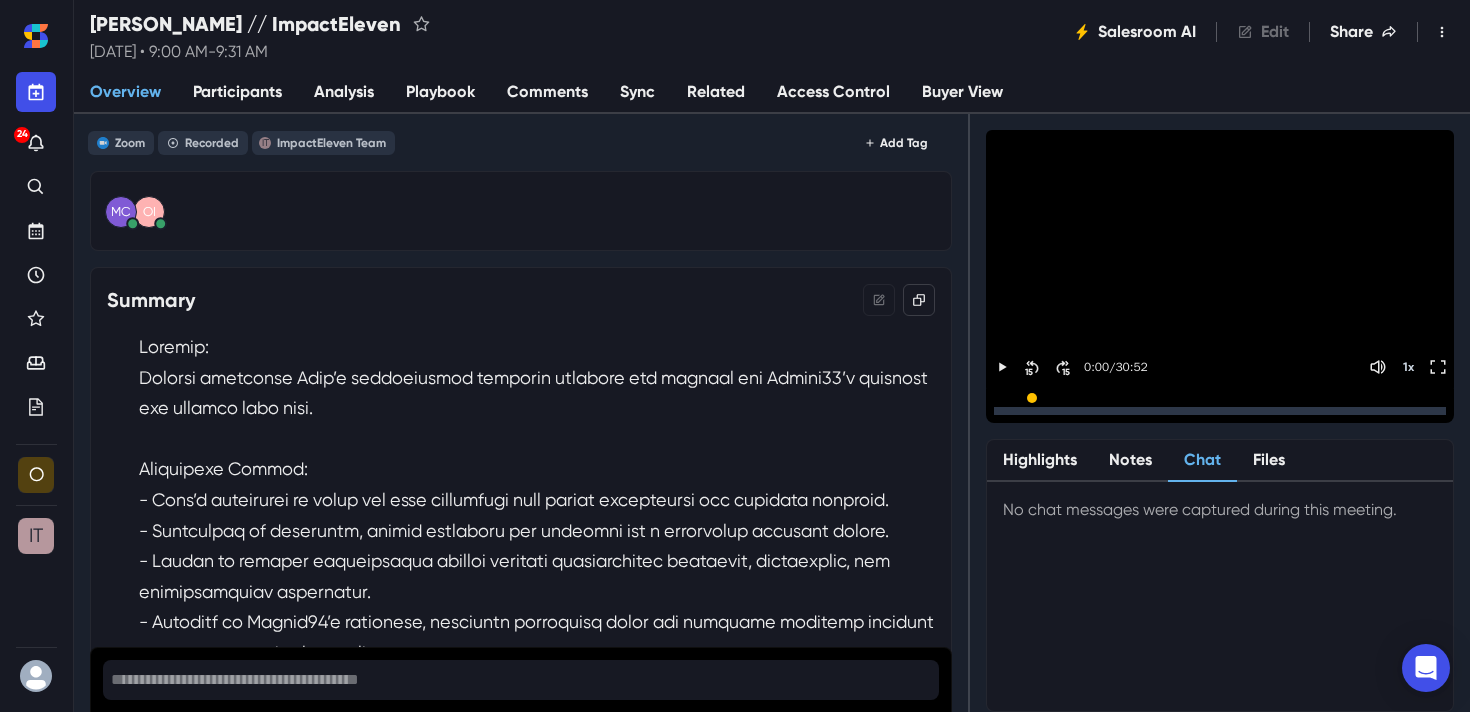 click on "Chat" at bounding box center (1202, 461) 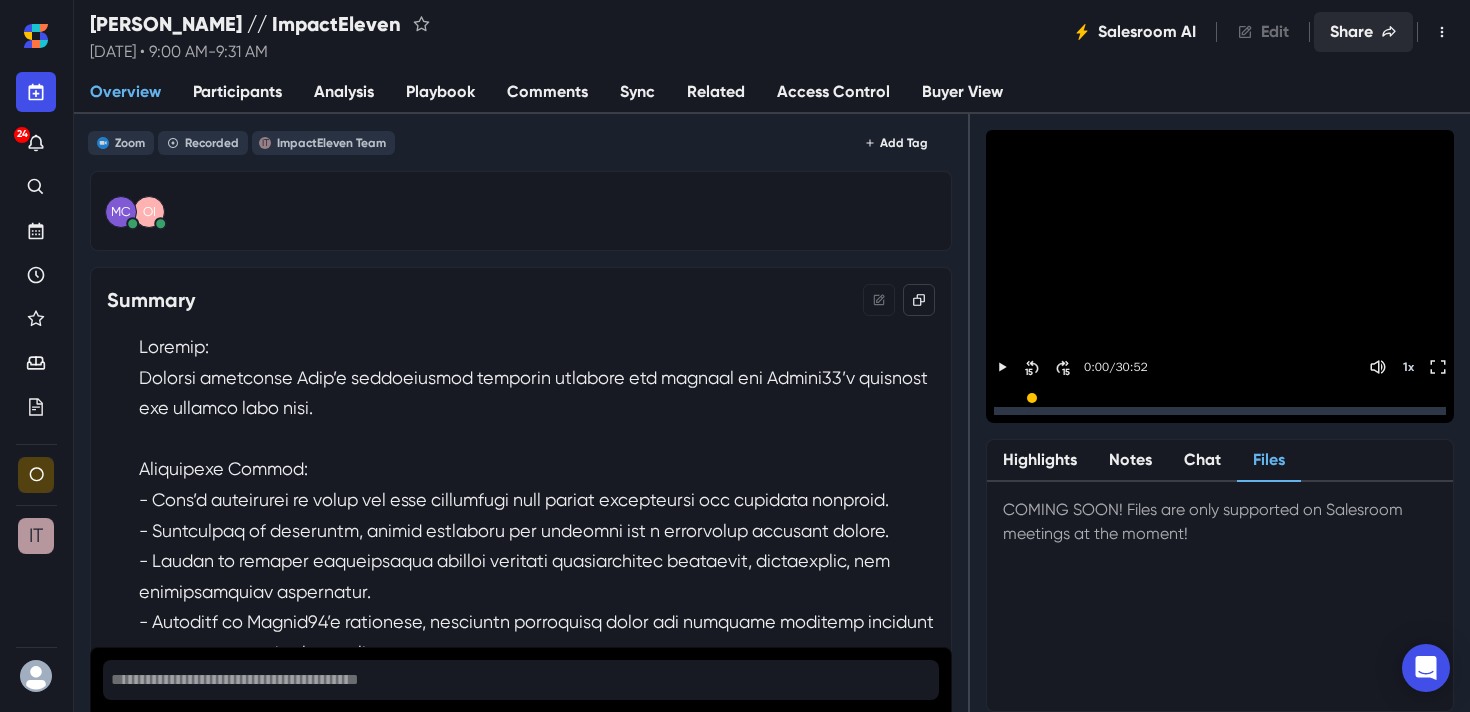 click 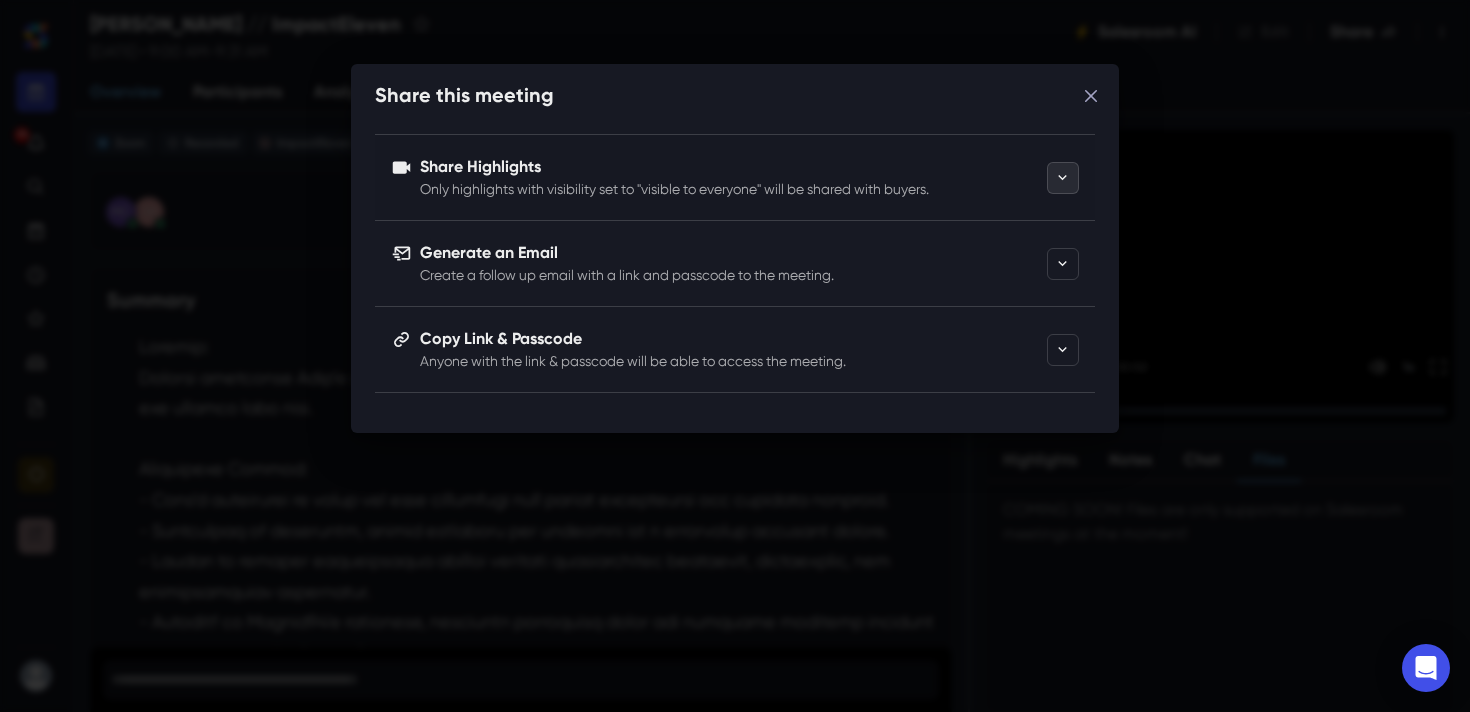 click 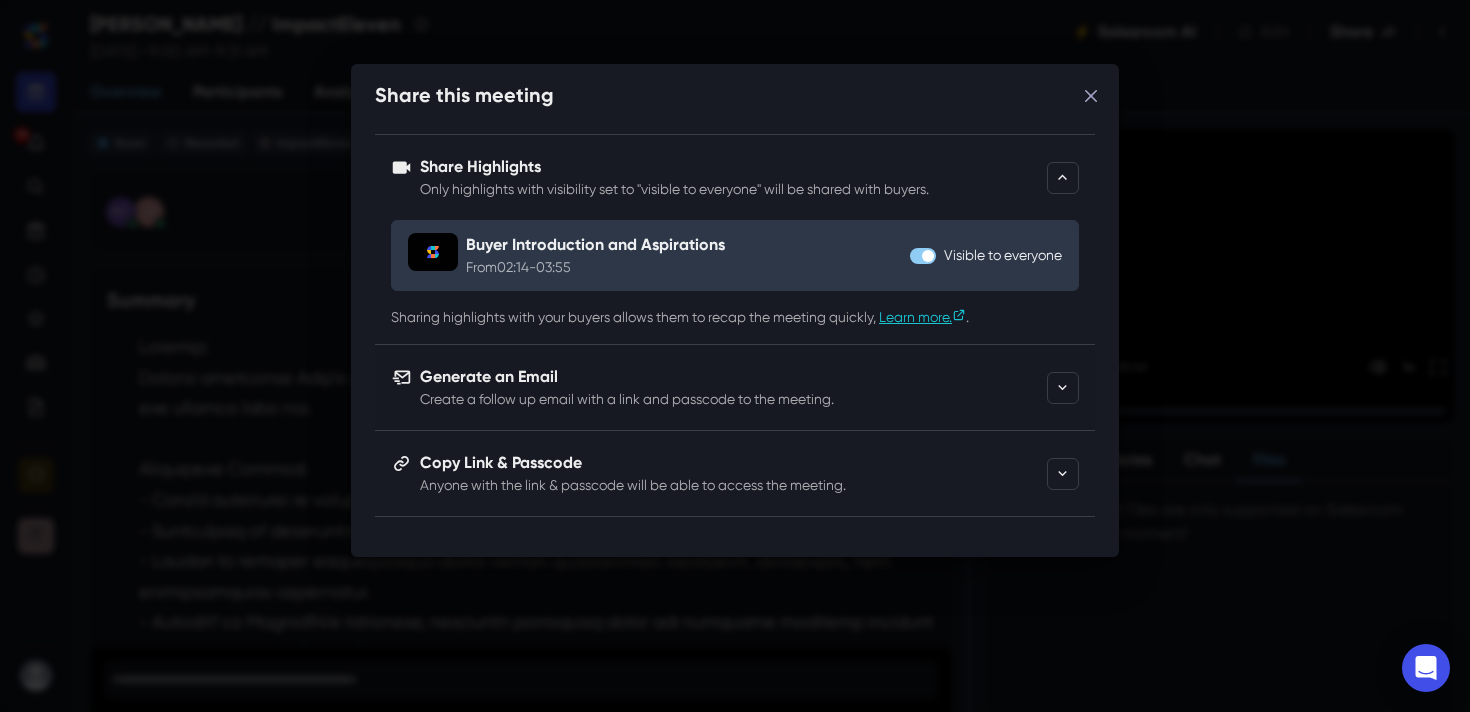 click on "Create a follow up email with a link and passcode to the meeting." at bounding box center (729, 399) 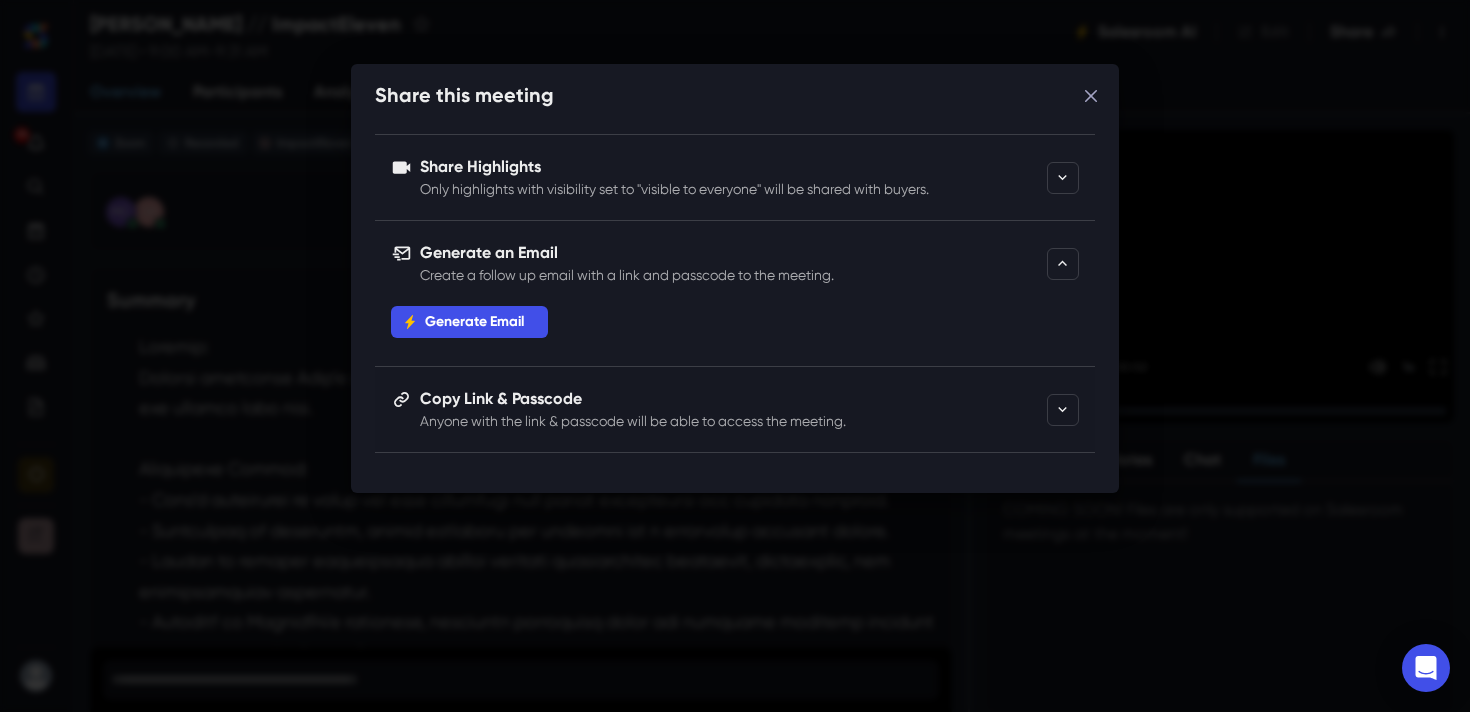 click on "Anyone with the link & passcode will be able to access the meeting." at bounding box center [729, 421] 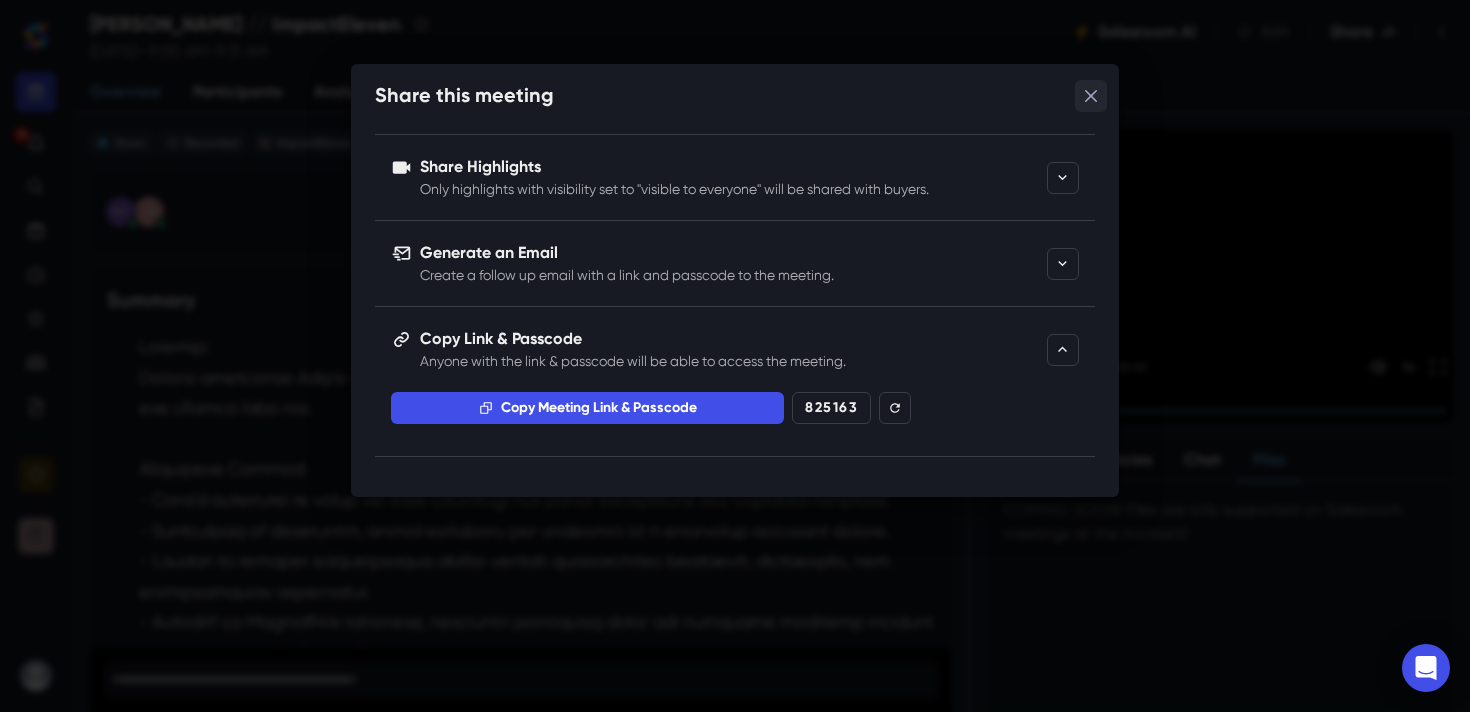 click 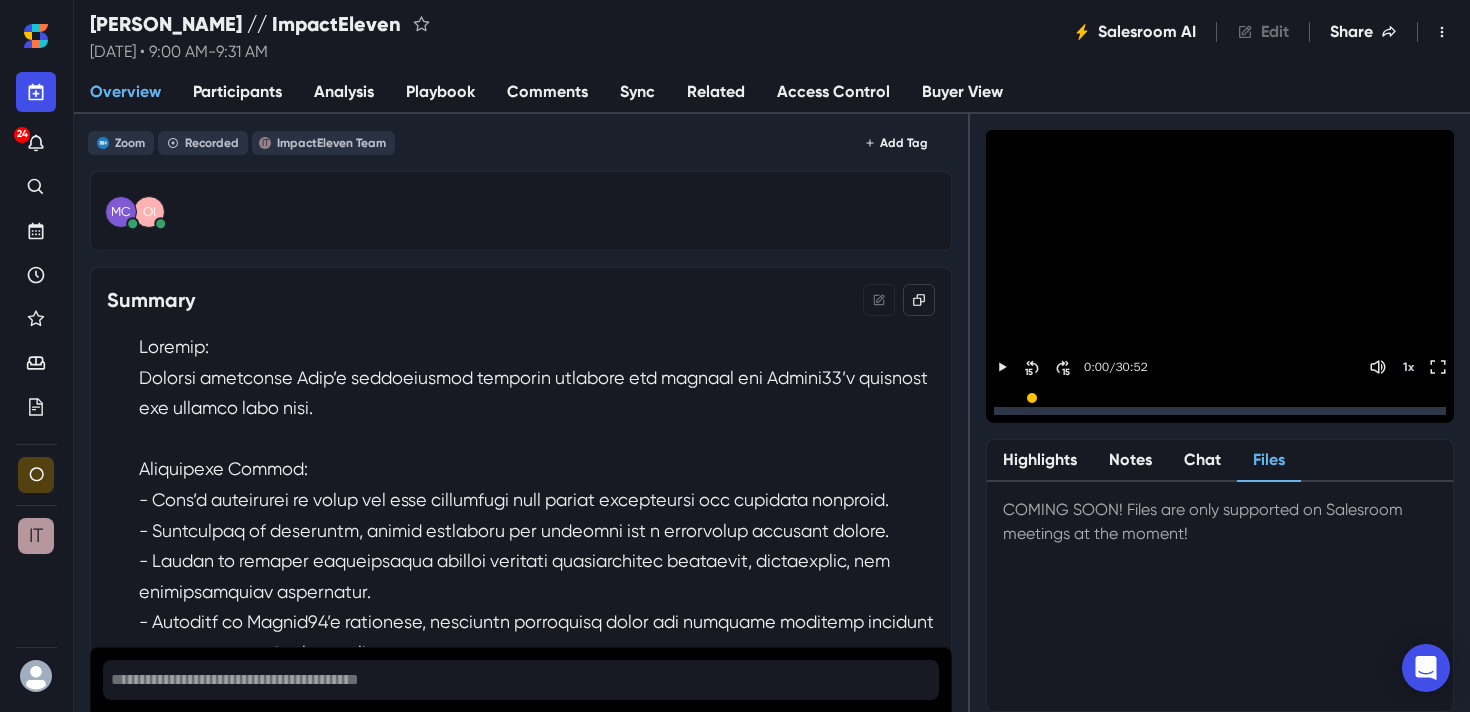 click on "Buyer View" at bounding box center [962, 92] 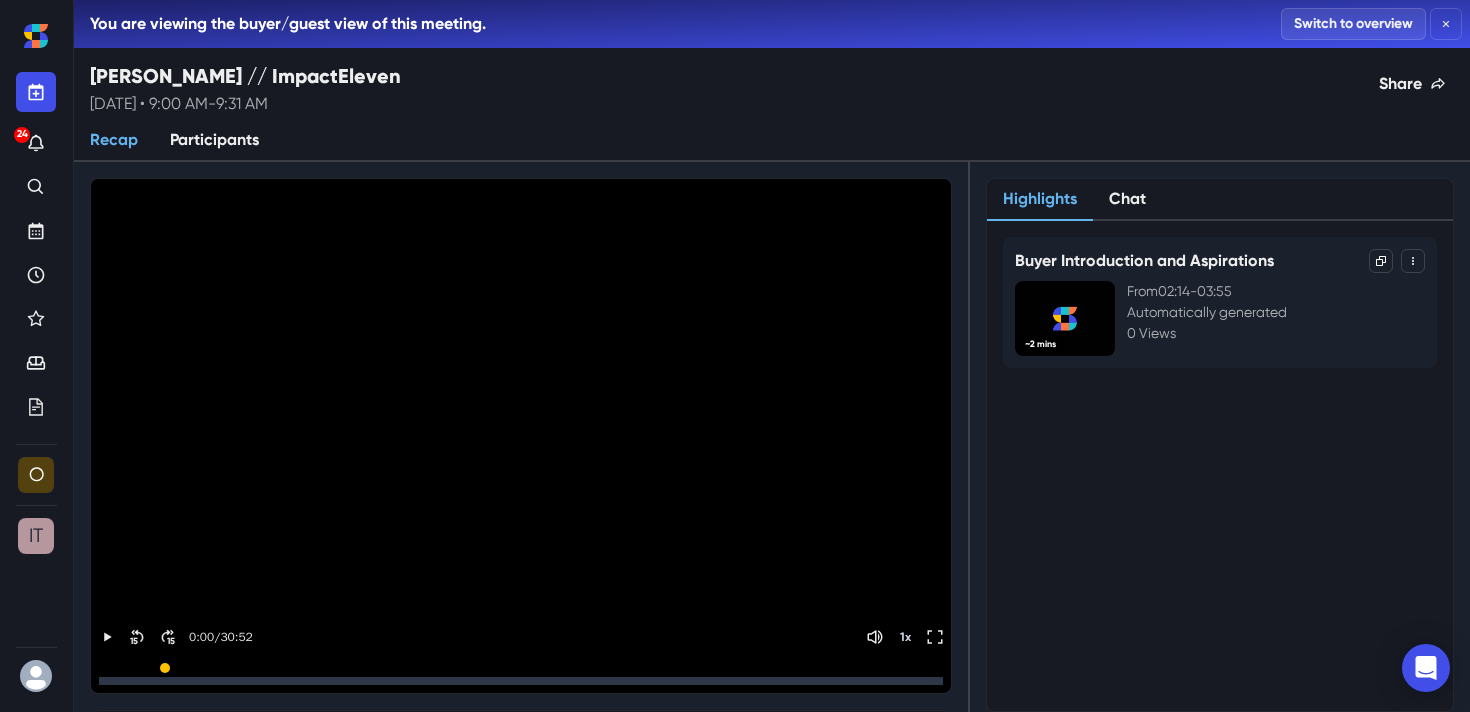 click on "Switch to overview" at bounding box center [1353, 24] 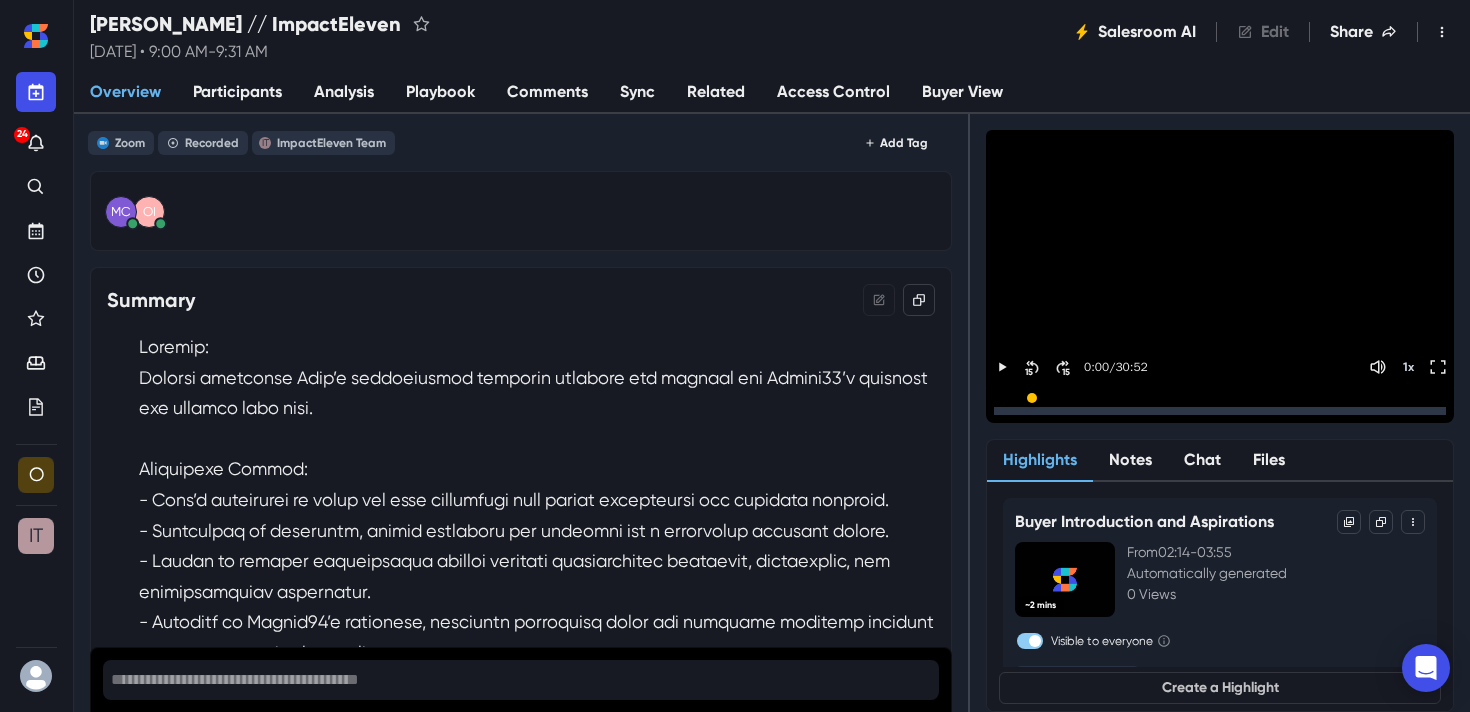 click on "Access Control" at bounding box center (833, 93) 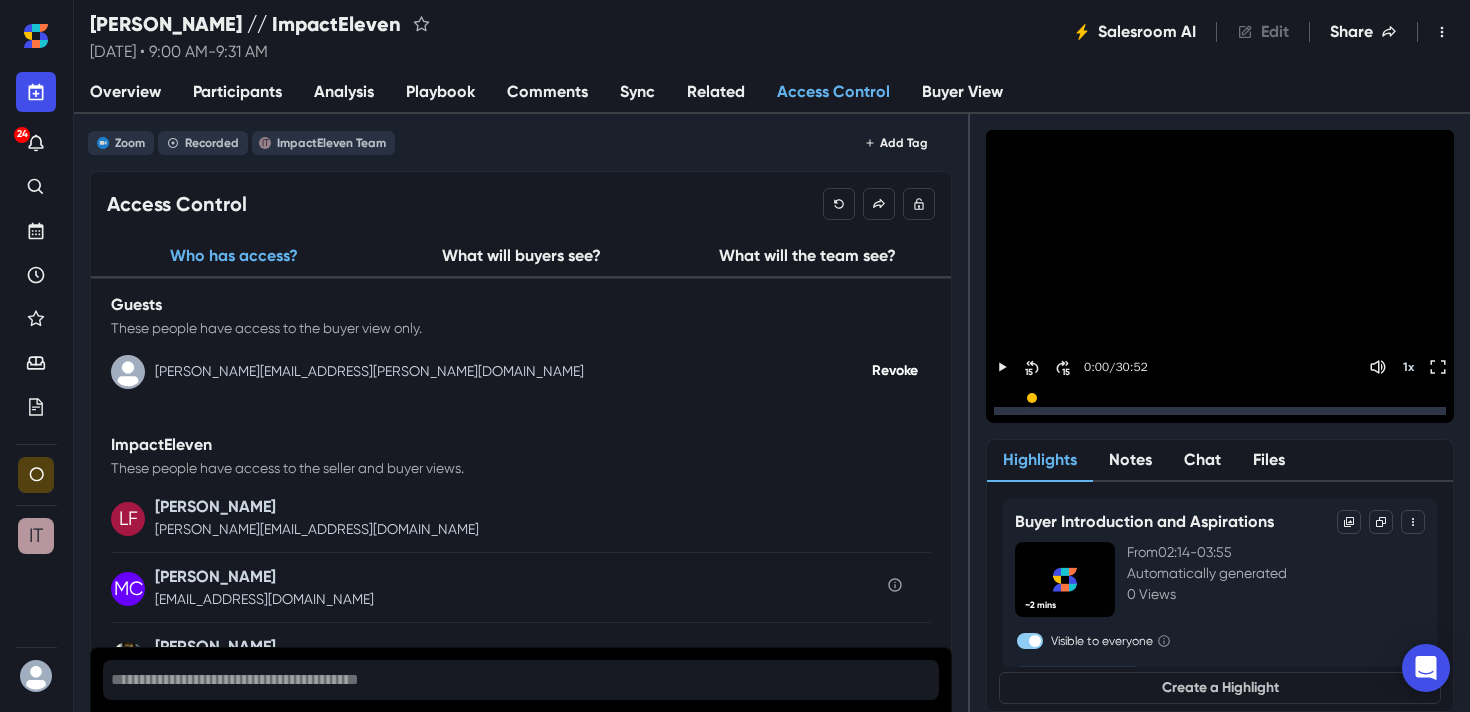 click on "What will buyers see?" at bounding box center [521, 257] 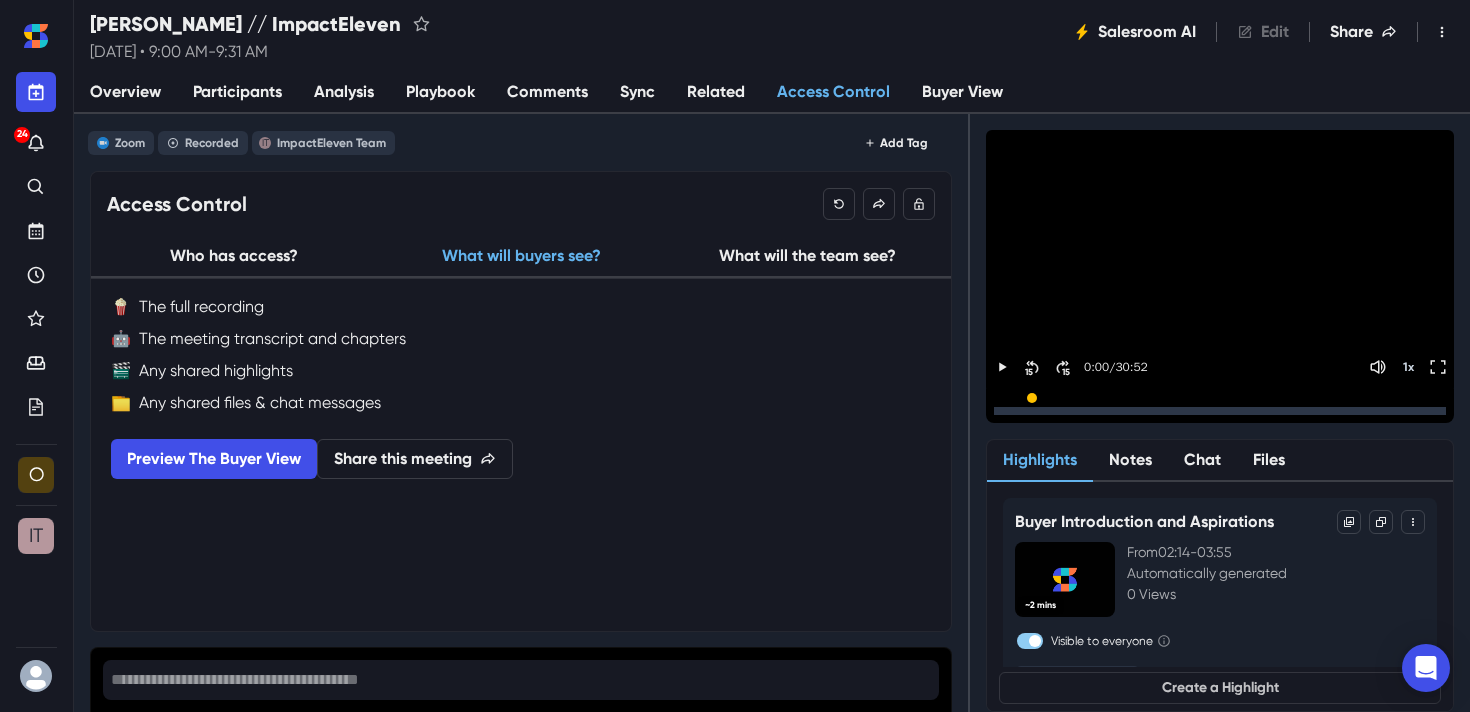 click on "What will the team see?" at bounding box center [807, 257] 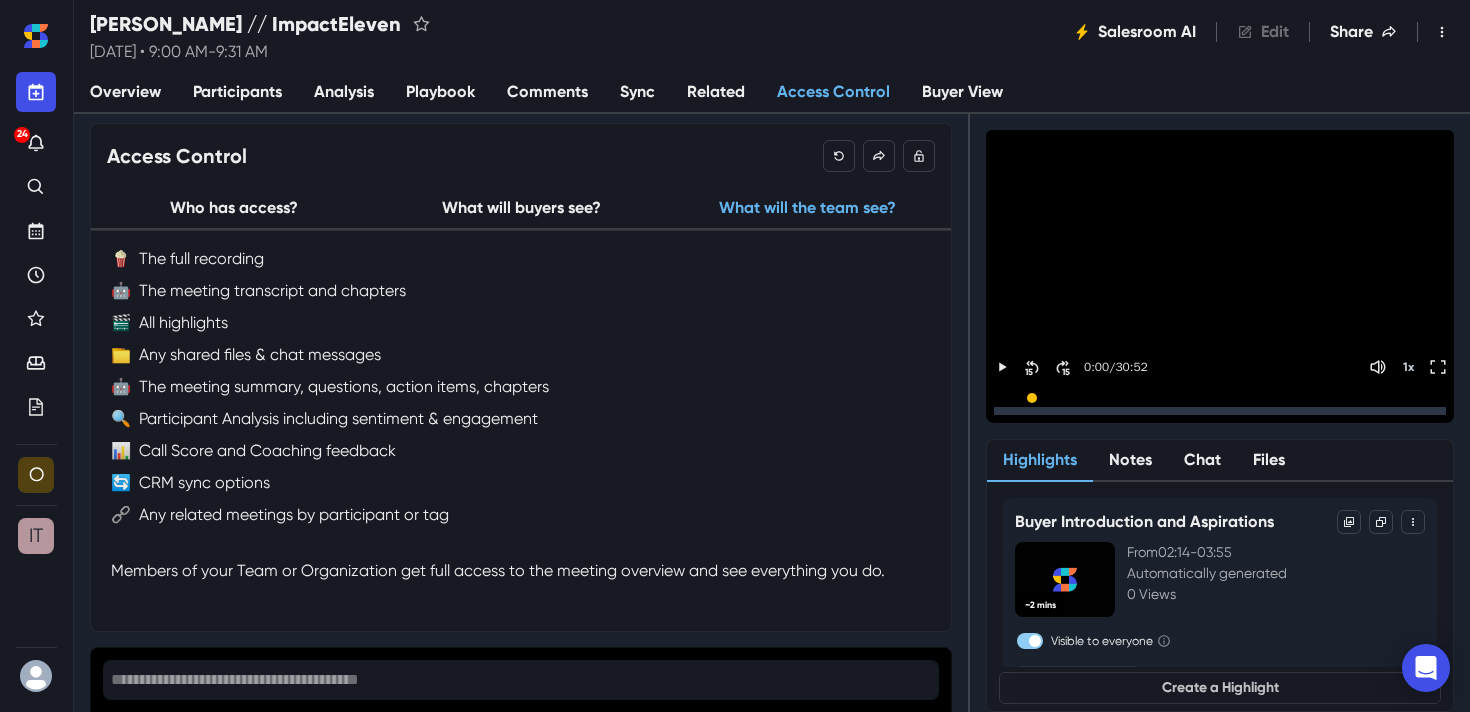 scroll, scrollTop: 0, scrollLeft: 0, axis: both 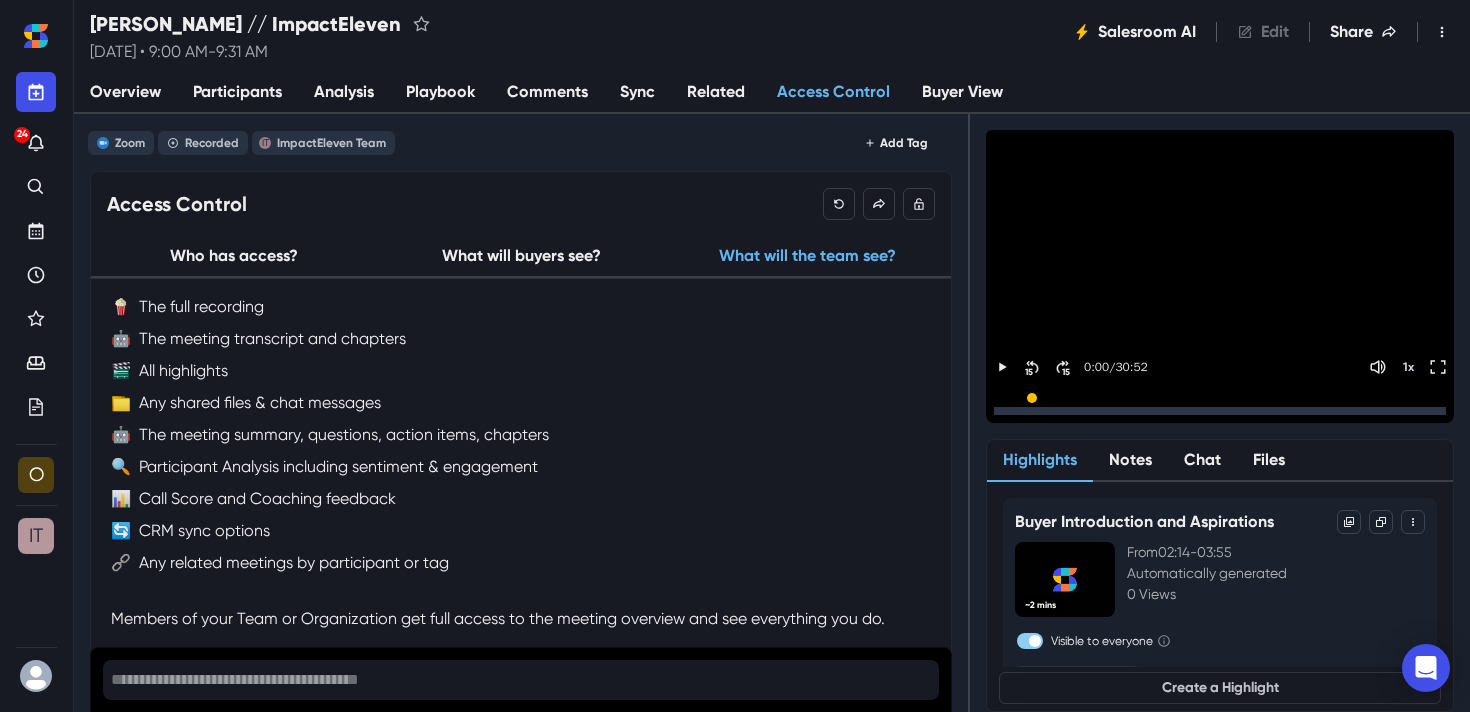 click on "What will buyers see?" at bounding box center [521, 257] 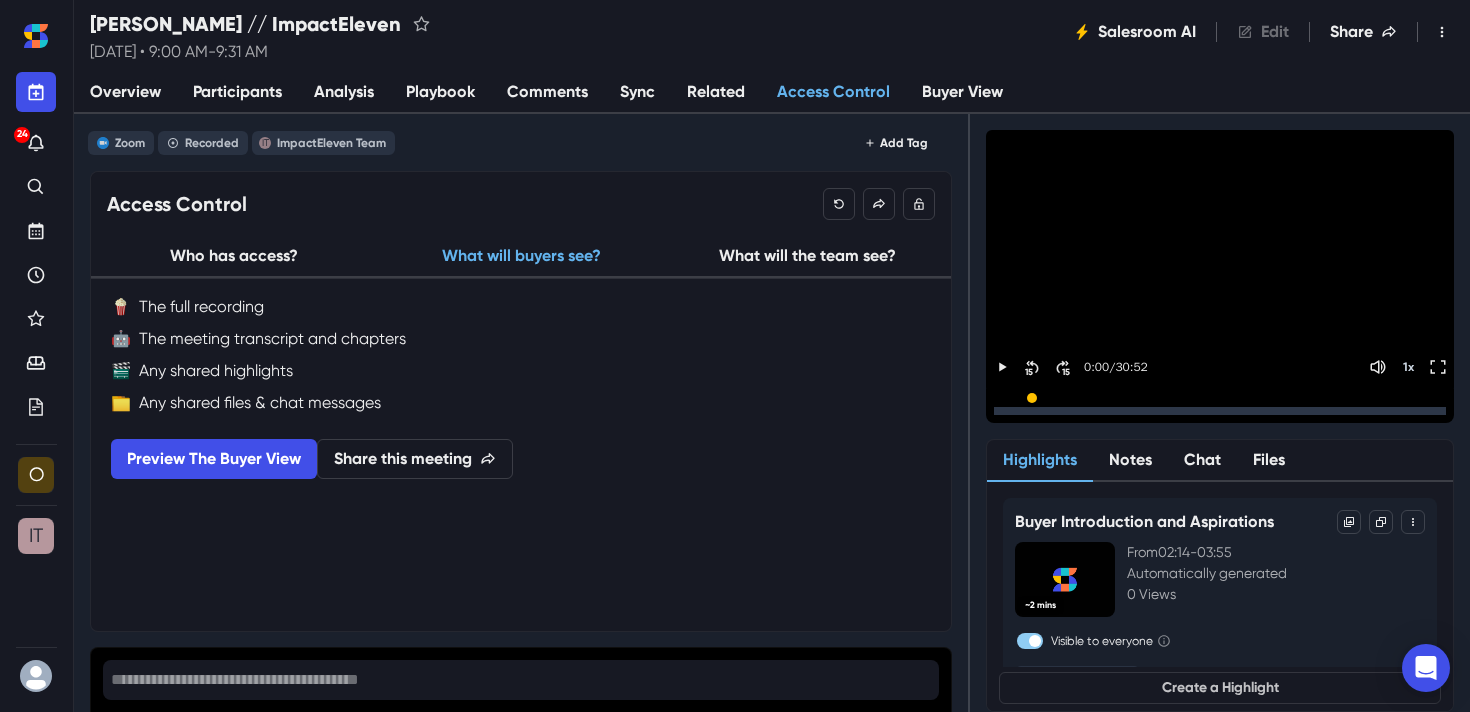 click on "🍿 The full recording 🤖 The meeting transcript and chapters 🎬 Any shared highlights 📁 Any shared files & chat messages Preview The Buyer View Share this meeting" at bounding box center (521, 399) 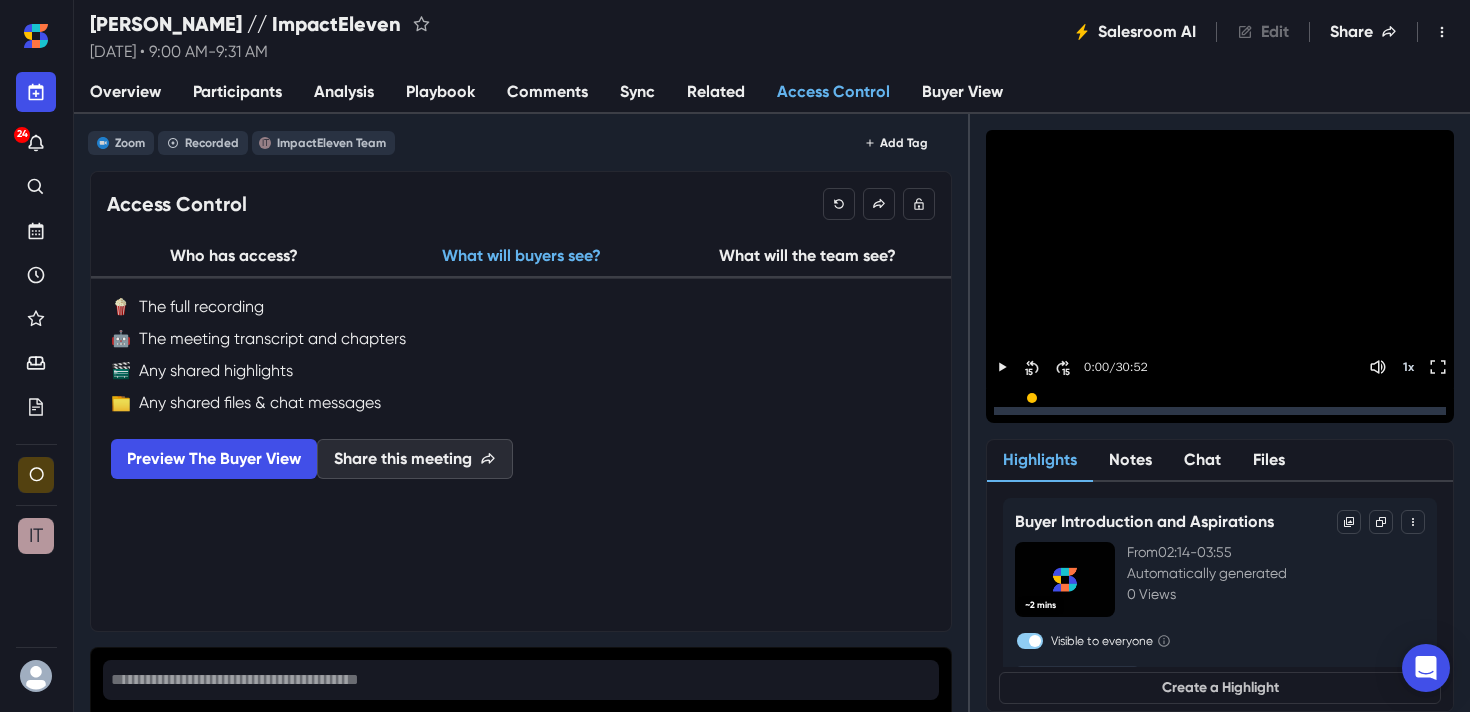 click on "Share this meeting" at bounding box center (415, 459) 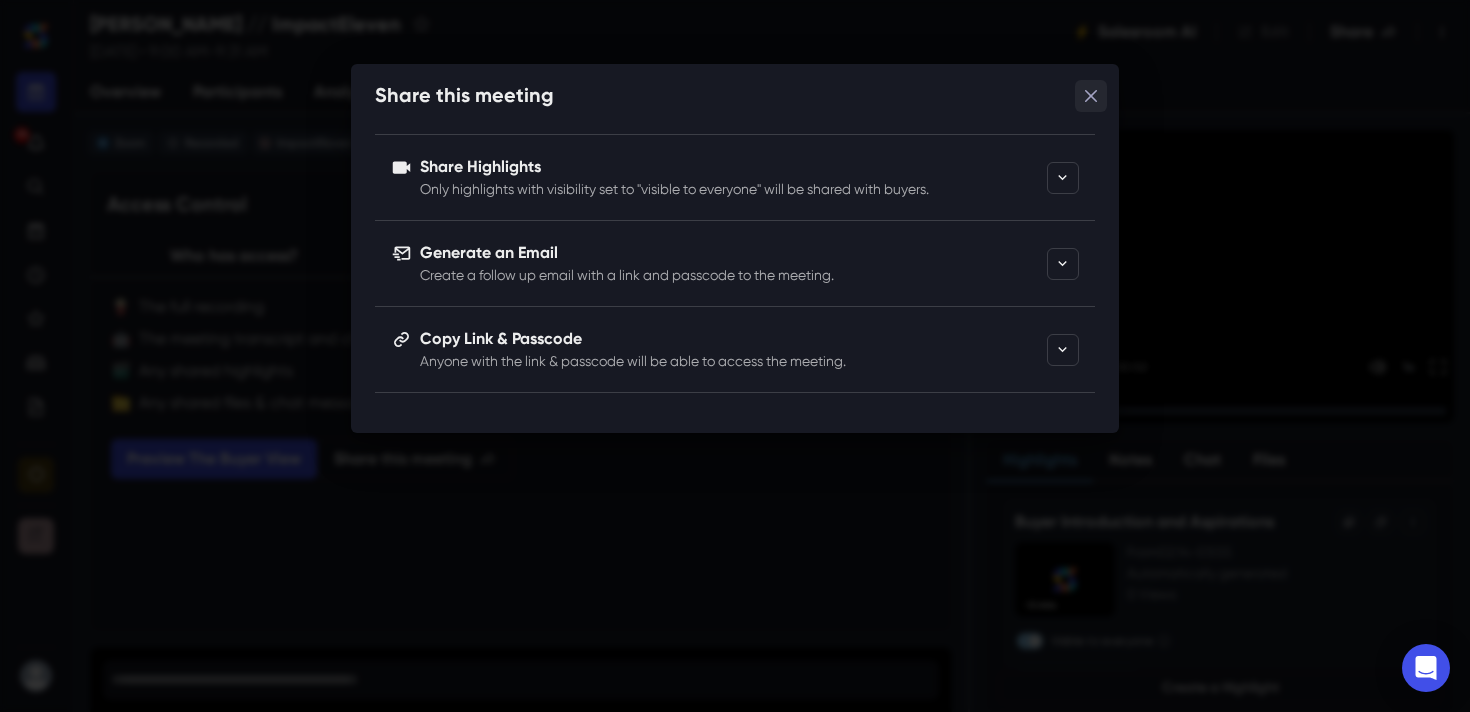 click 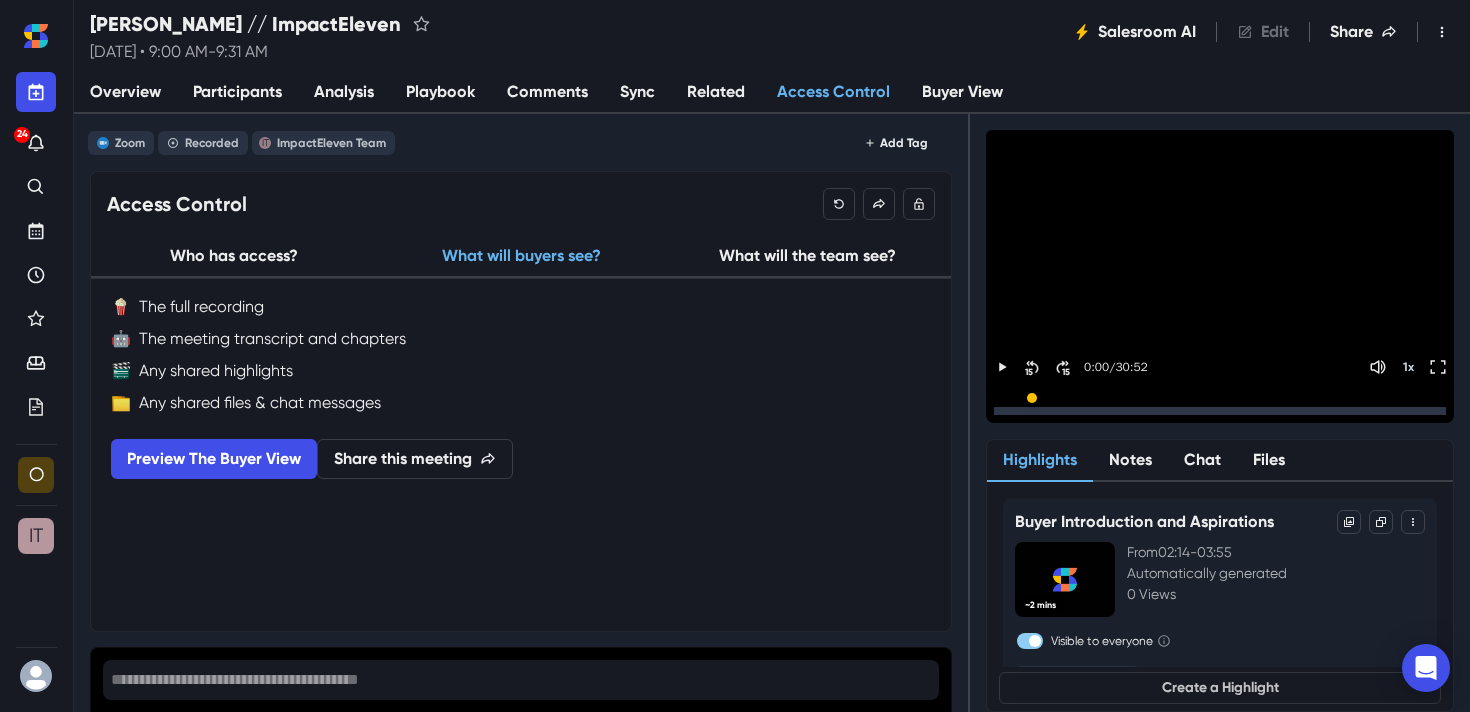 click on "Who has access?" at bounding box center (234, 257) 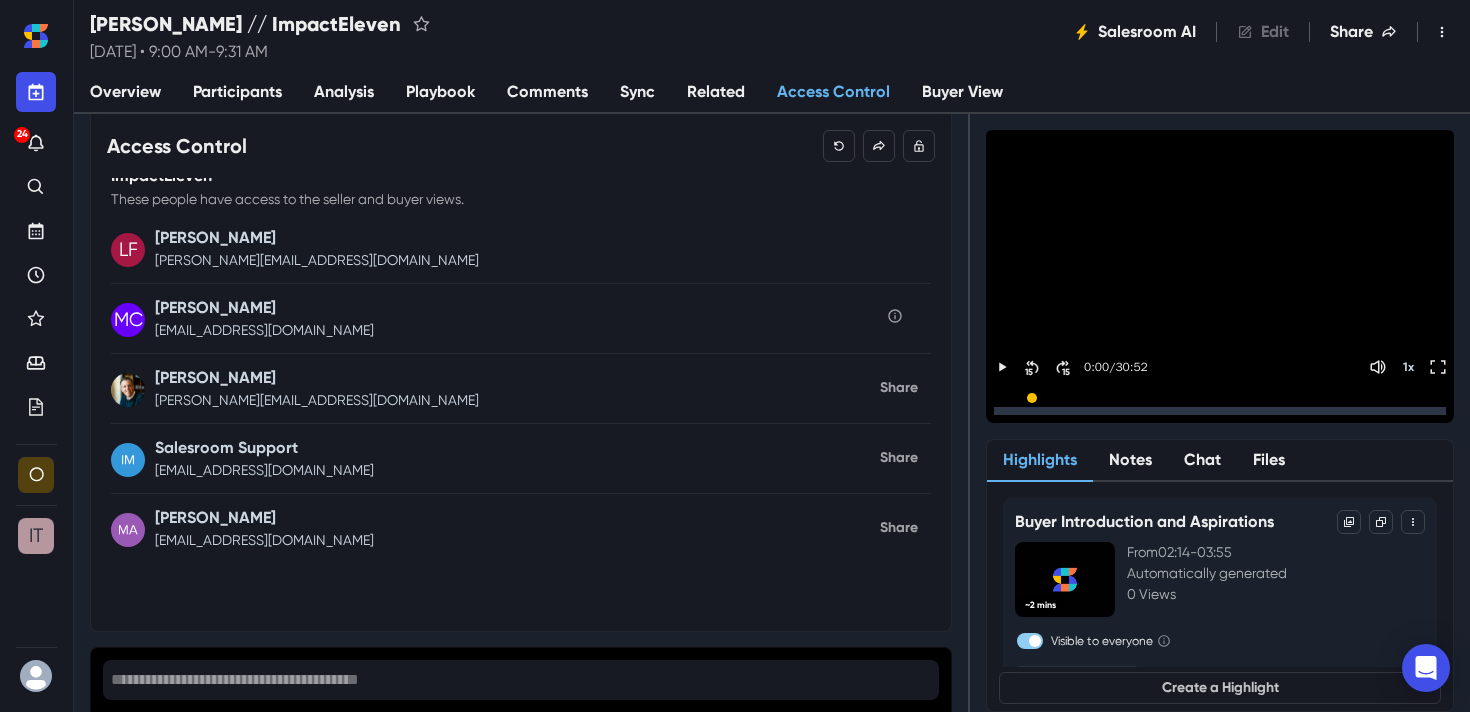 scroll, scrollTop: 0, scrollLeft: 0, axis: both 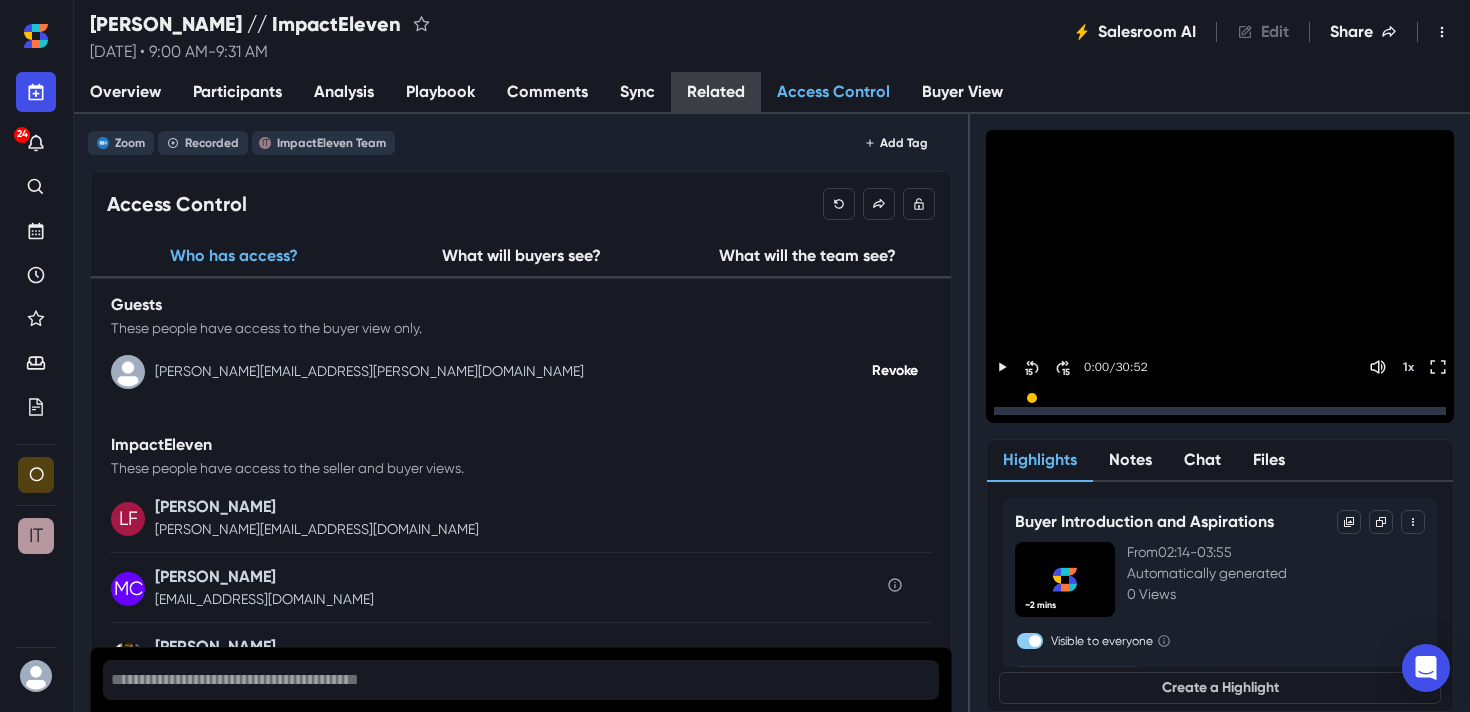 click on "Related" at bounding box center [716, 93] 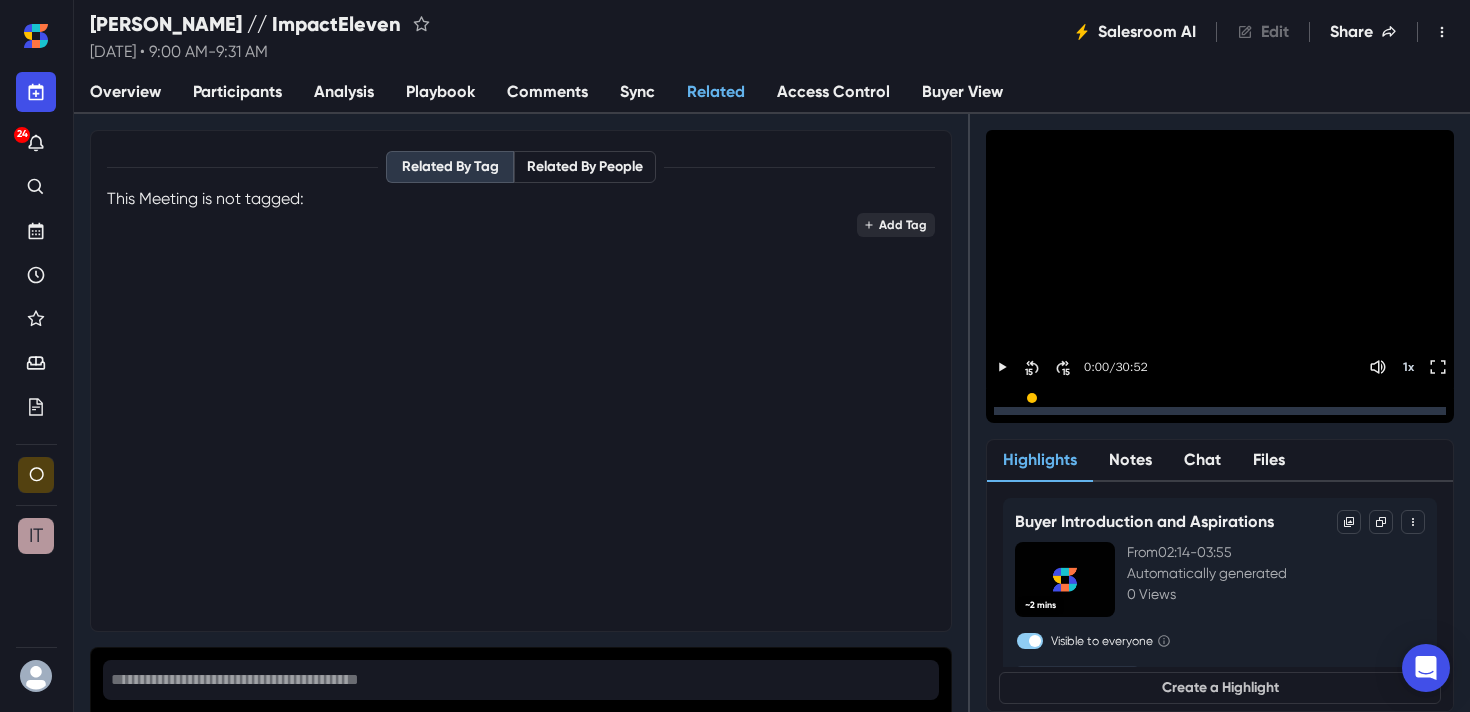 click on "Add Tag" at bounding box center (896, 225) 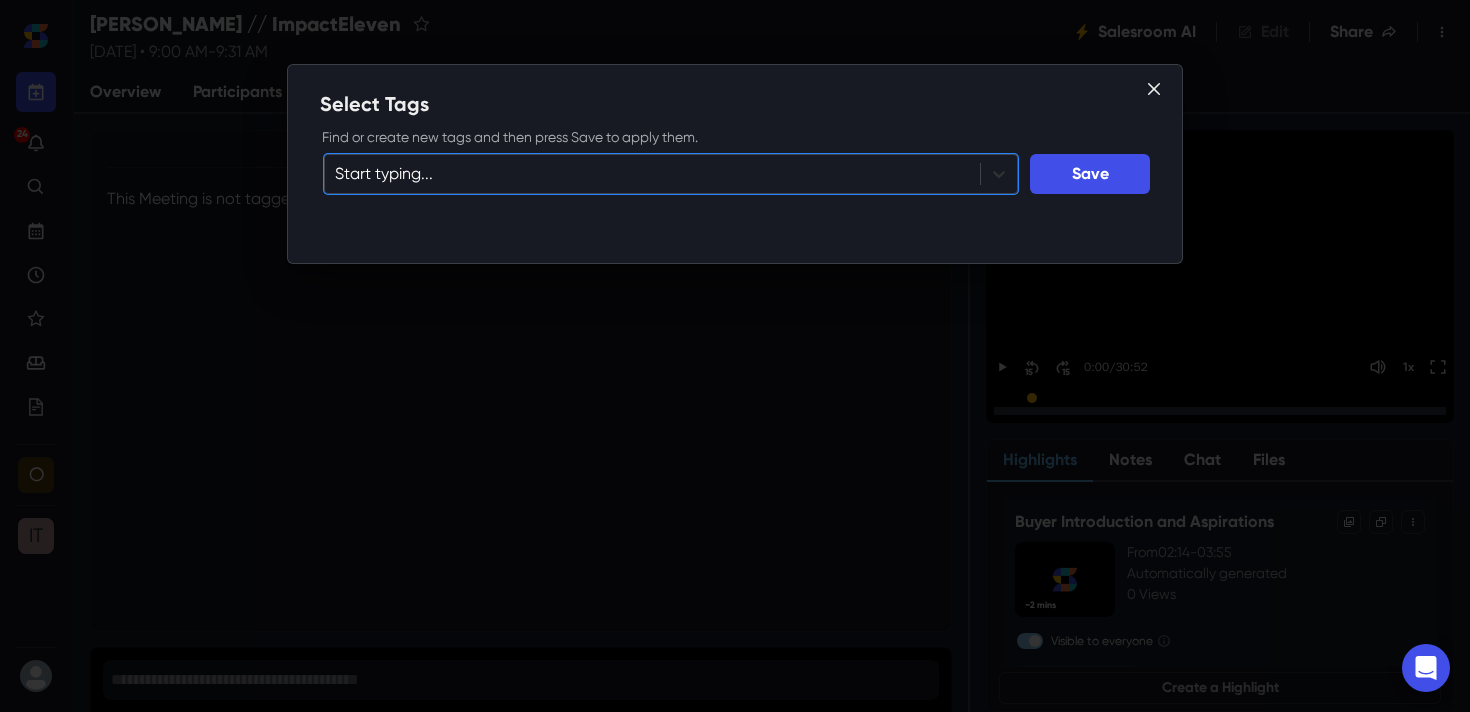 click 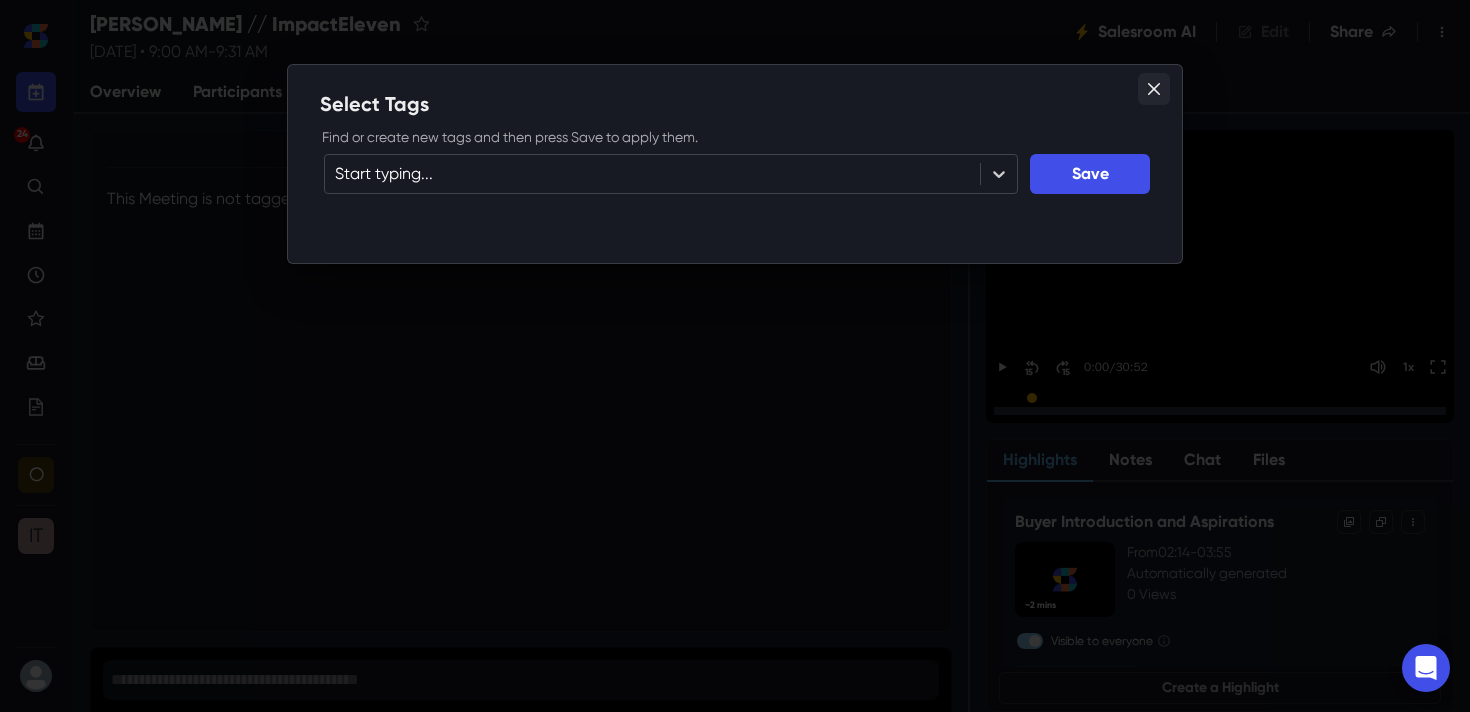 click 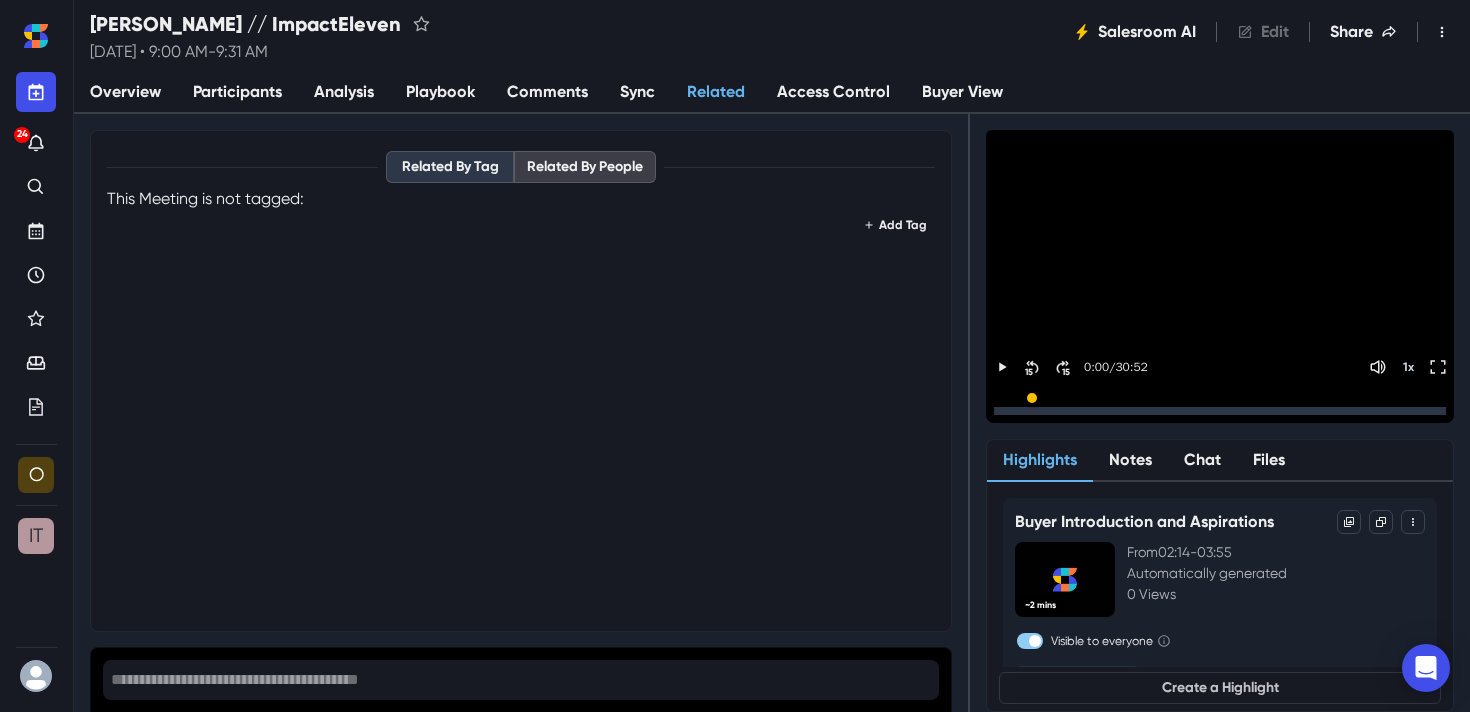 click on "Related By People" at bounding box center (585, 167) 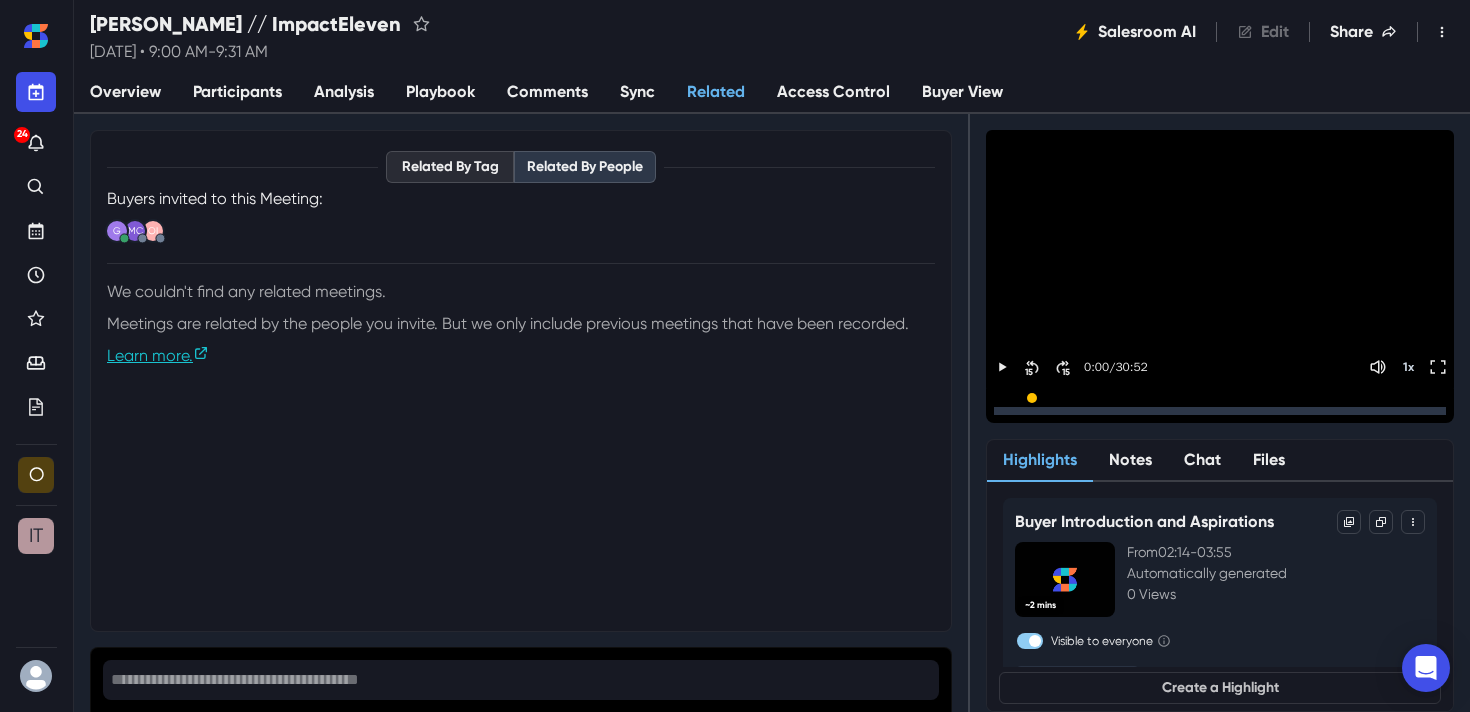 click on "Related By Tag" at bounding box center [450, 167] 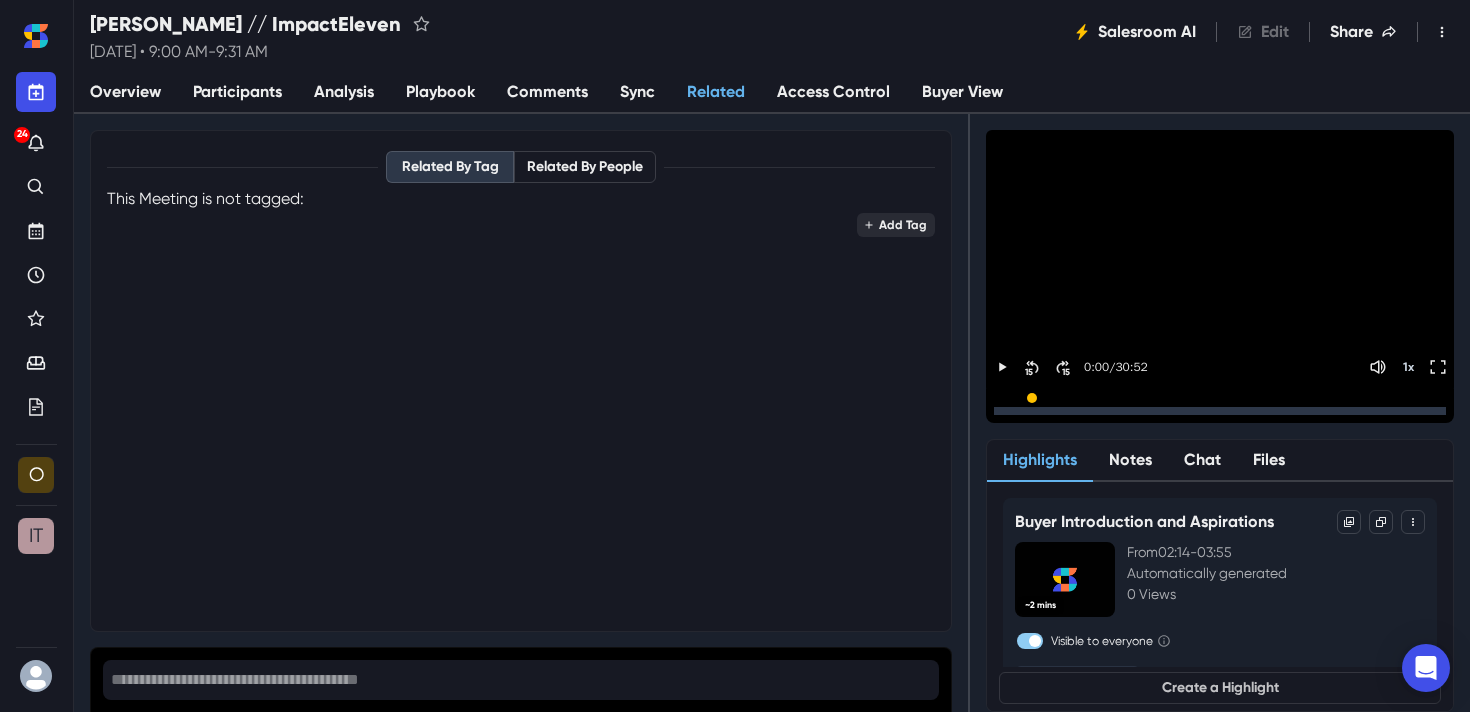 click on "Add Tag" at bounding box center [896, 225] 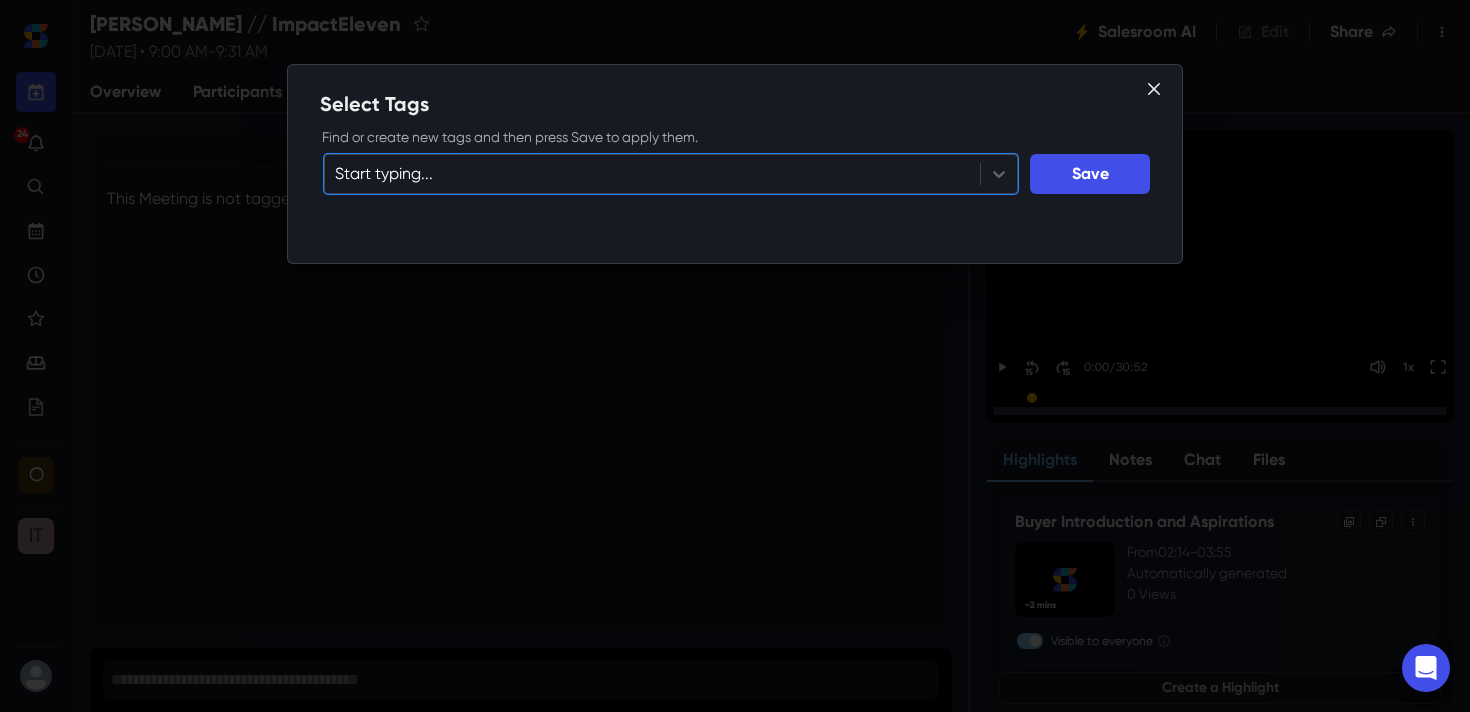 click at bounding box center [652, 174] 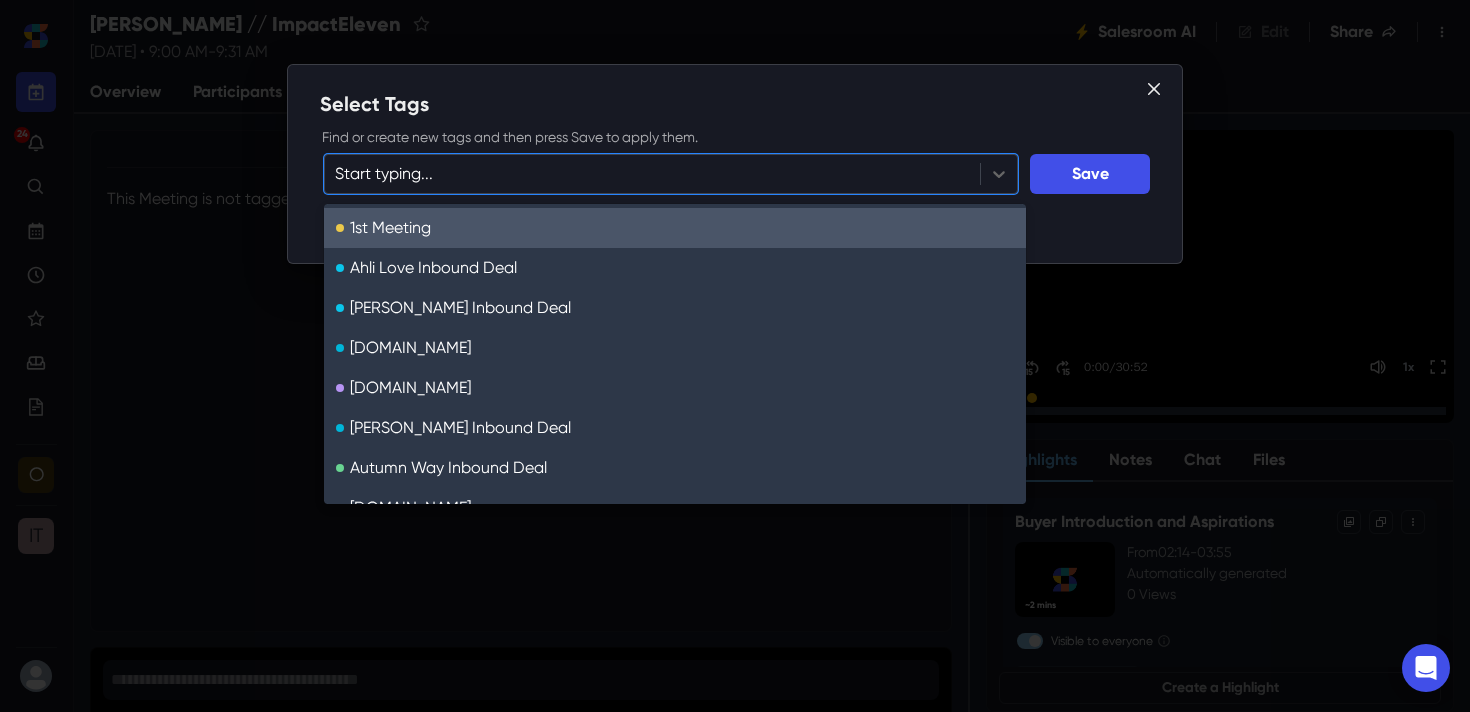 click at bounding box center [652, 174] 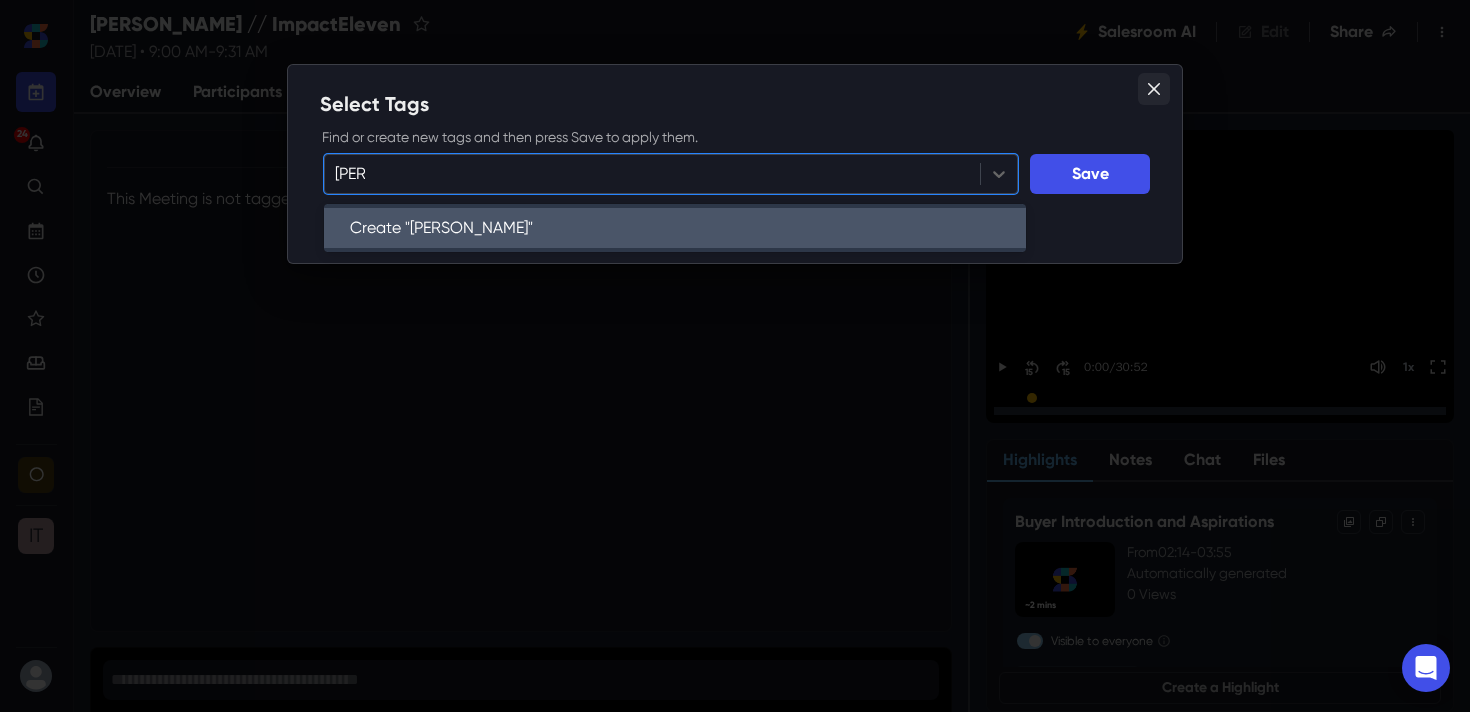 type on "[PERSON_NAME]" 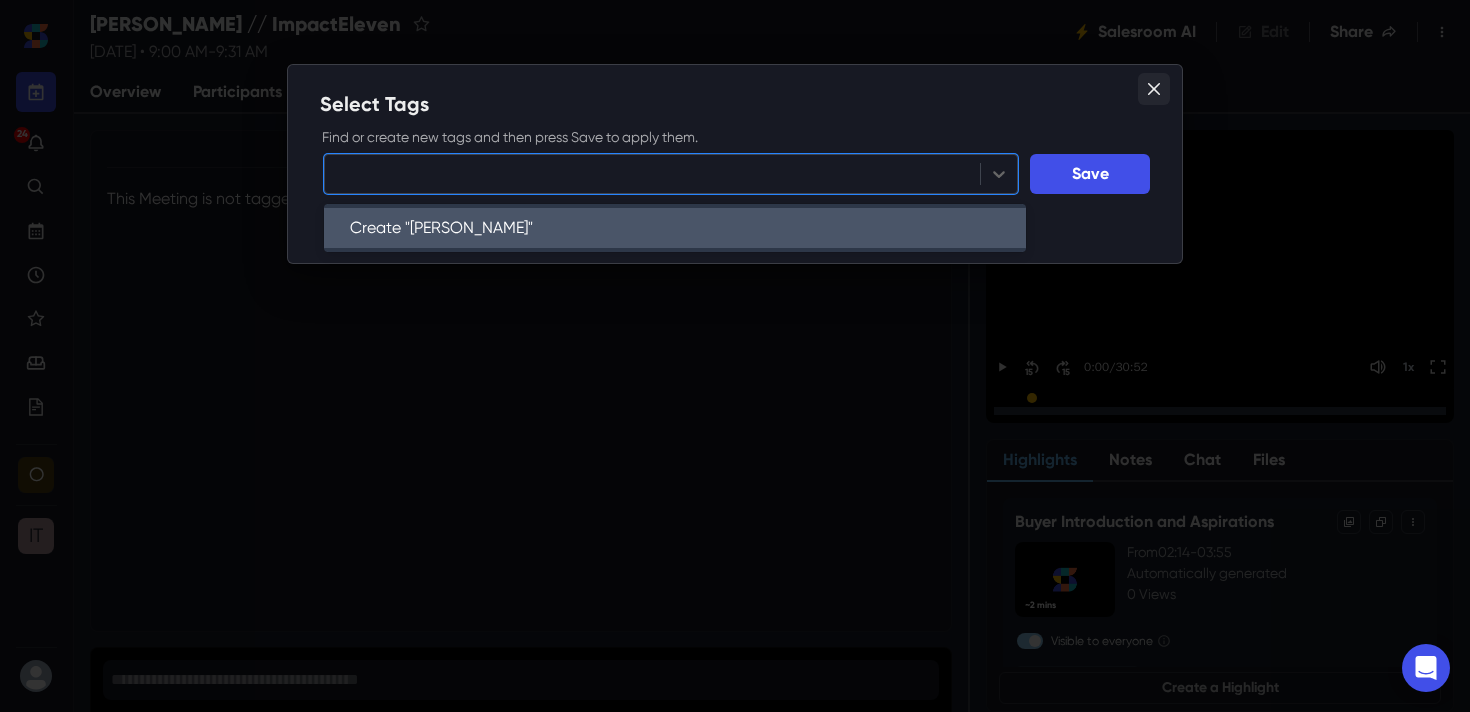 click 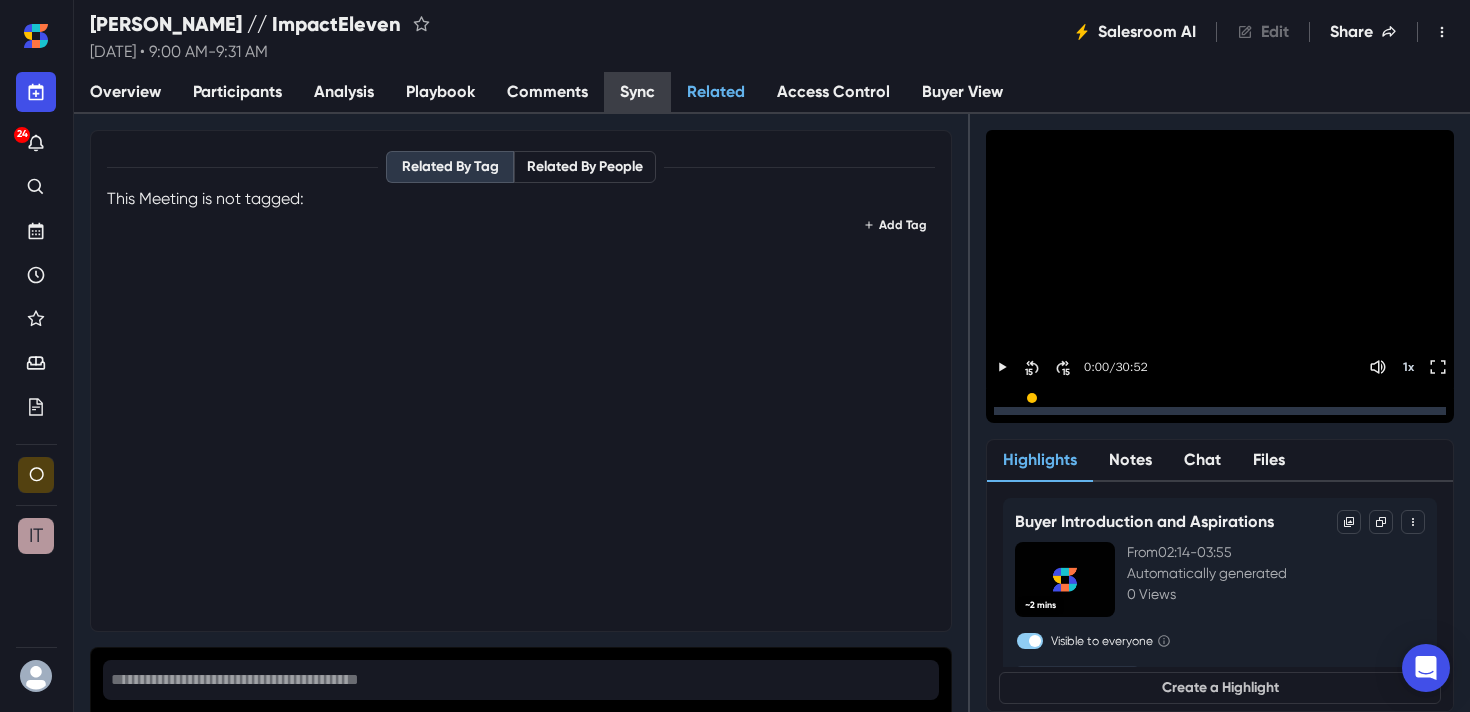 click on "Sync" at bounding box center [637, 93] 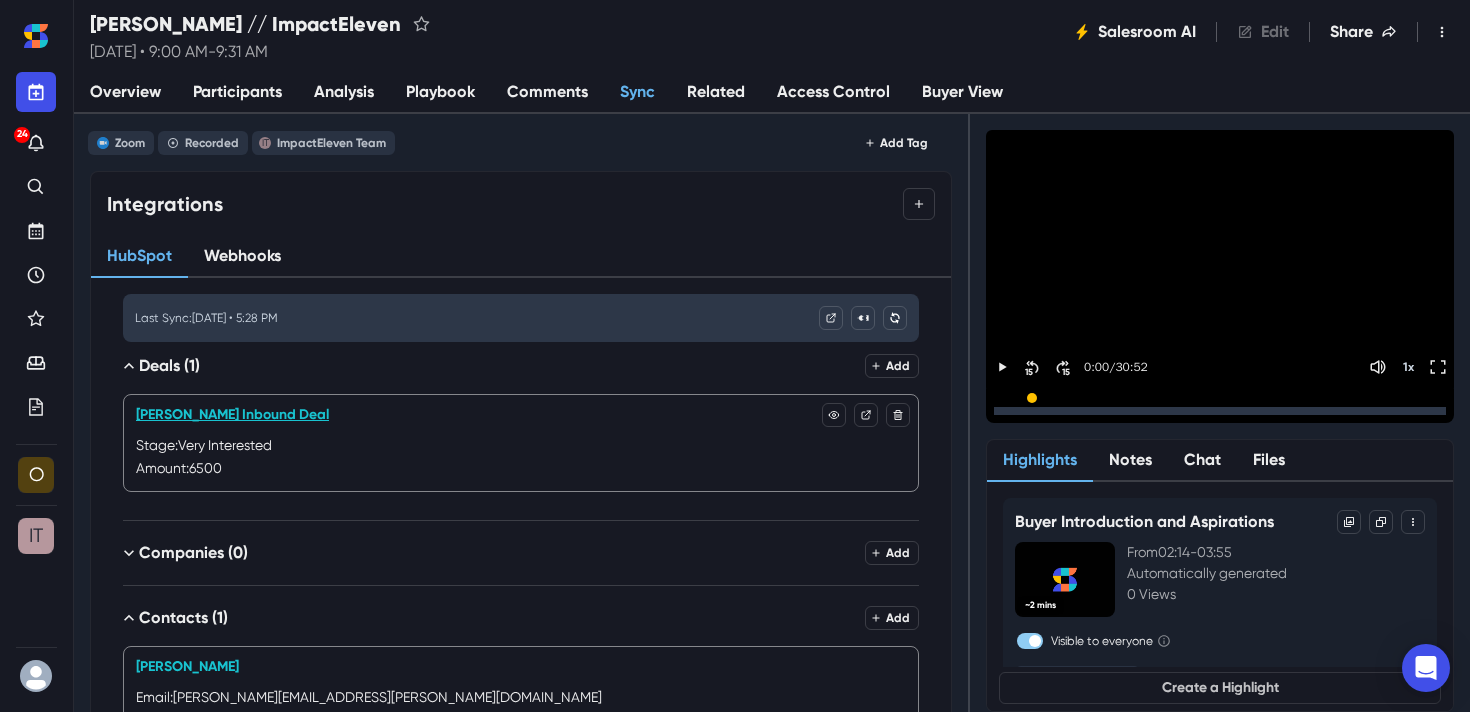 click on "[PERSON_NAME] Inbound Deal" at bounding box center [232, 414] 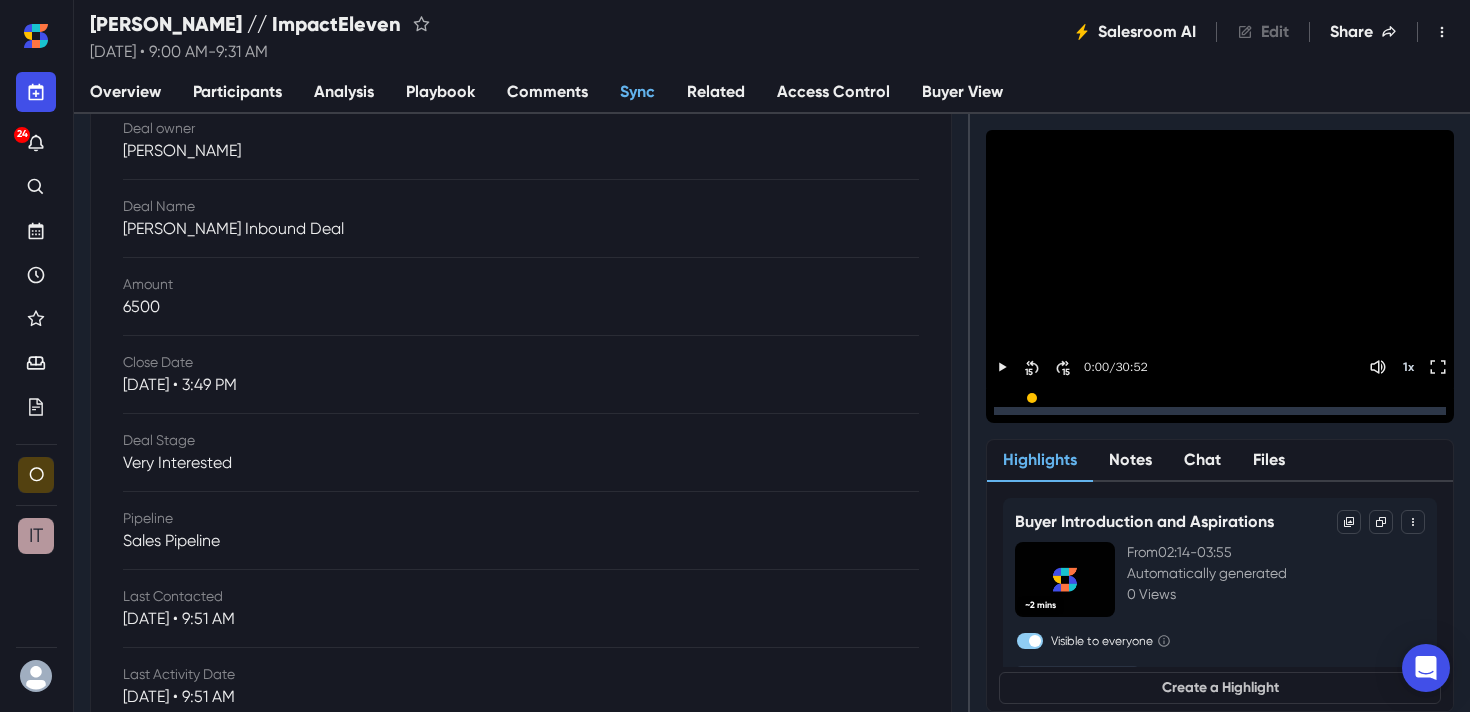 scroll, scrollTop: 104, scrollLeft: 0, axis: vertical 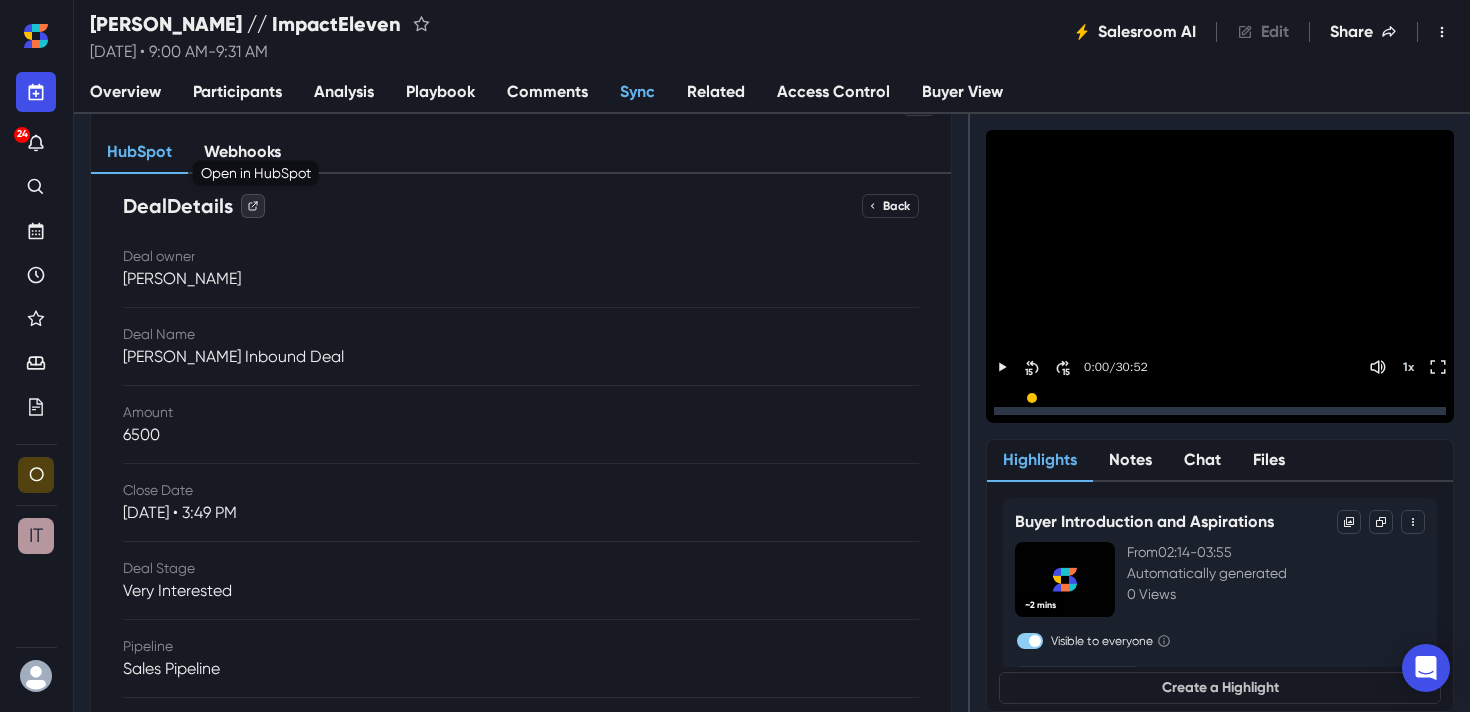 click 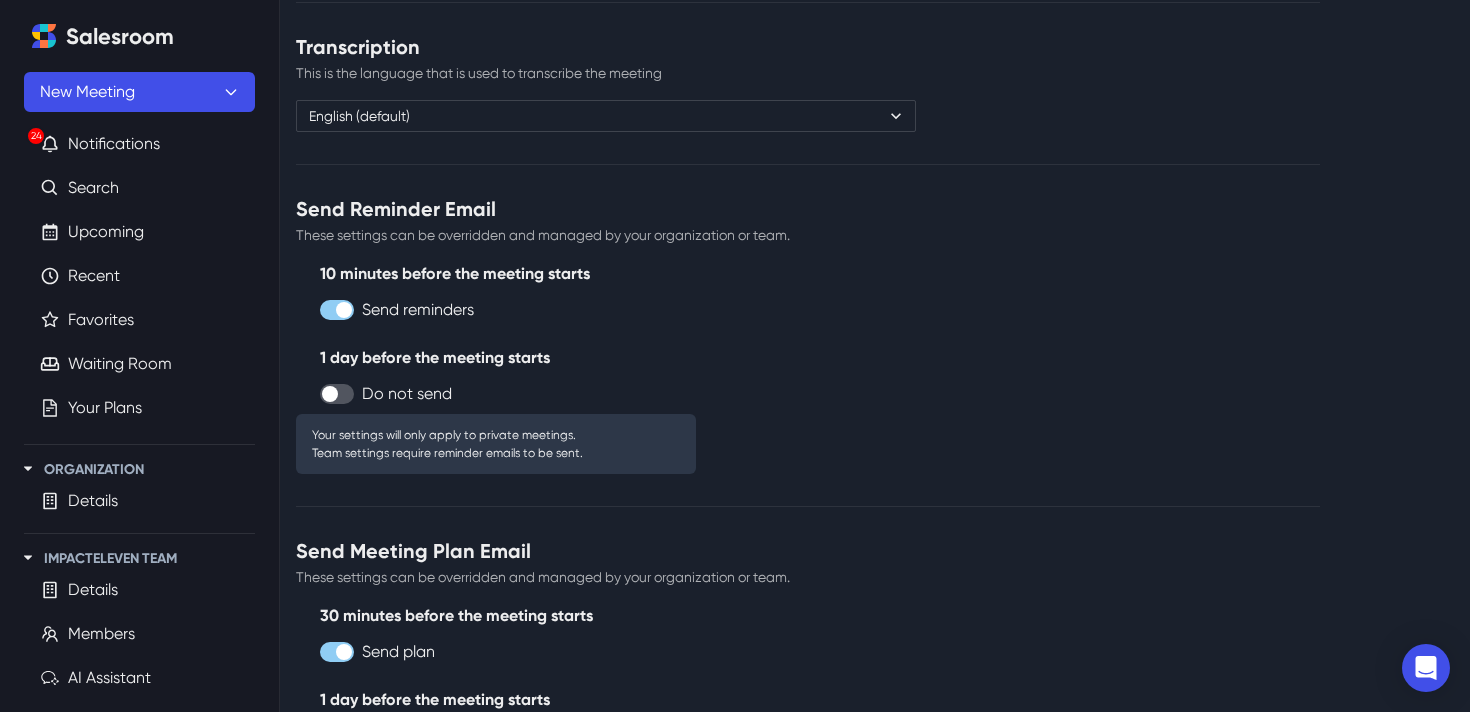 scroll, scrollTop: 0, scrollLeft: 0, axis: both 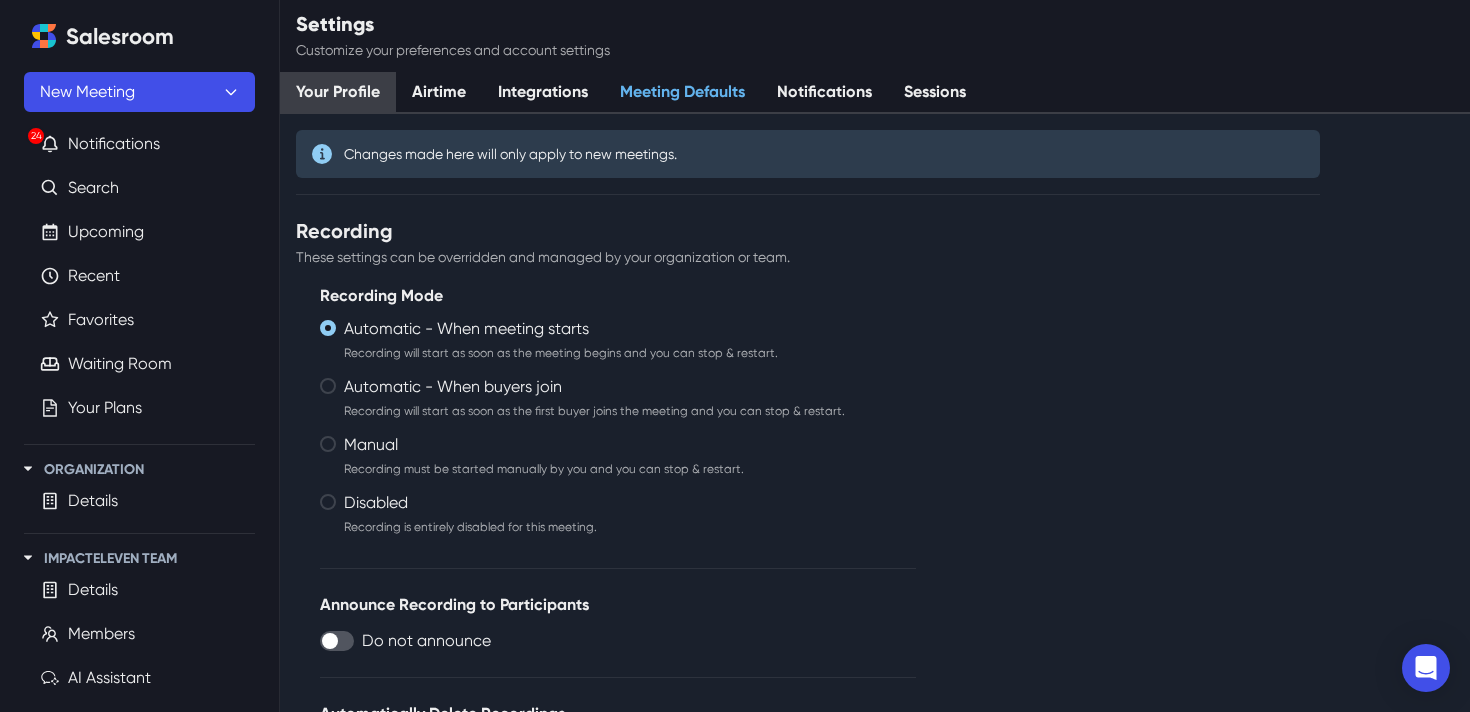 click on "Your Profile" at bounding box center (338, 93) 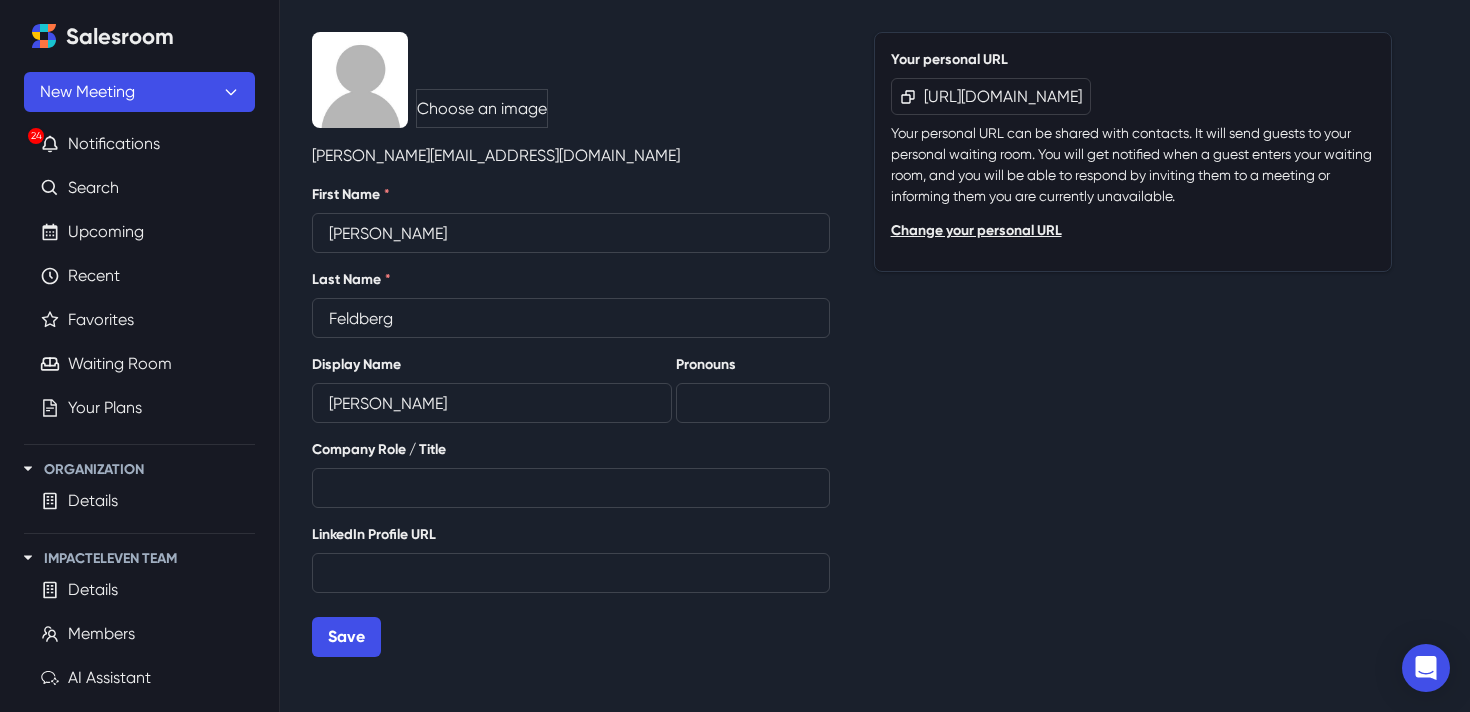 scroll, scrollTop: 0, scrollLeft: 0, axis: both 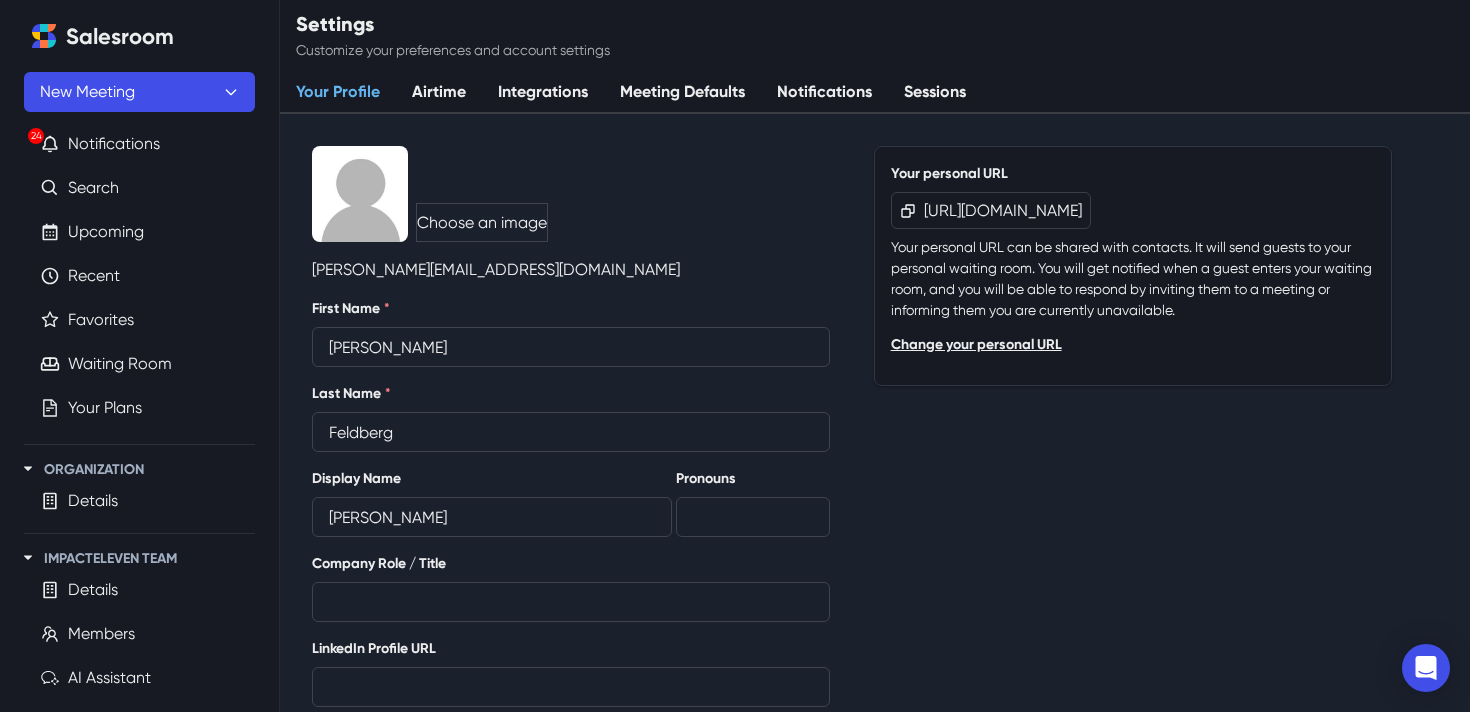click on "Integrations" at bounding box center [543, 93] 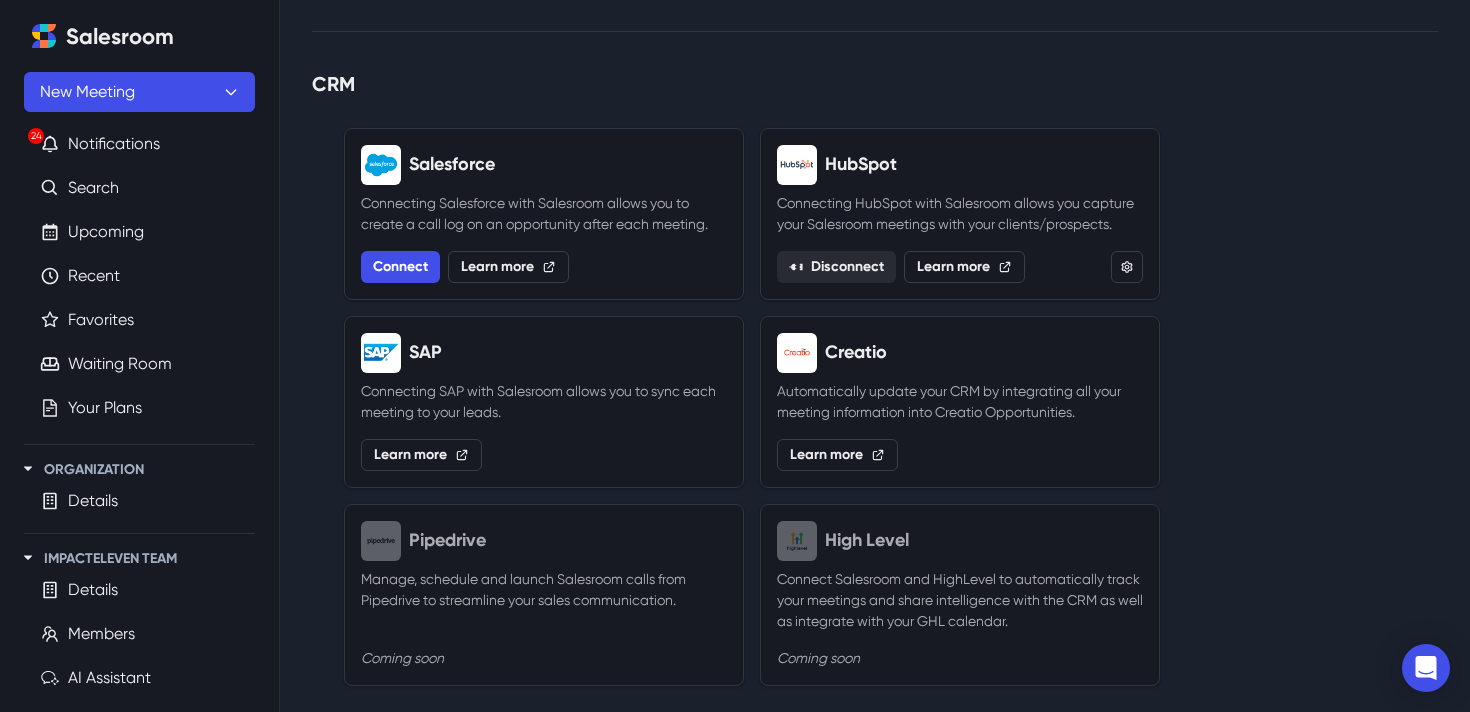 scroll, scrollTop: 607, scrollLeft: 0, axis: vertical 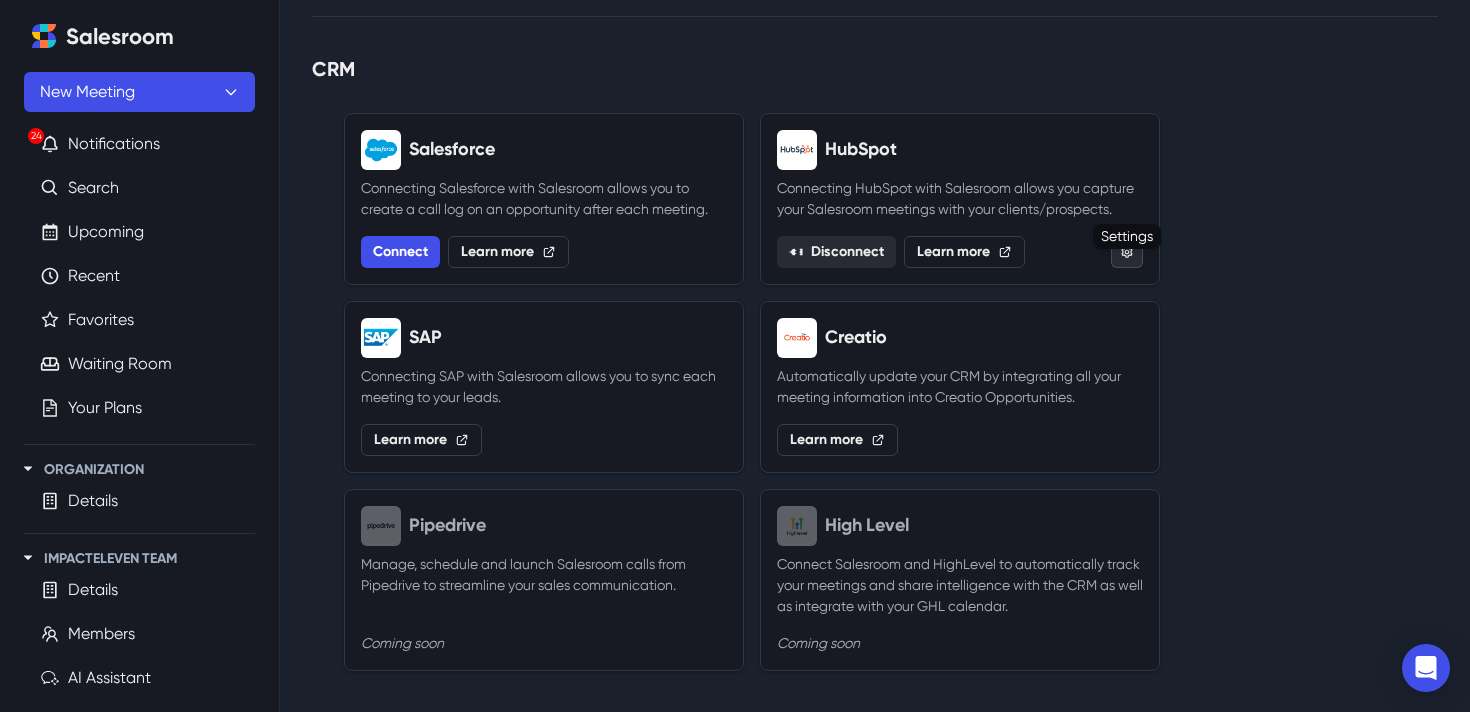 click at bounding box center (1127, 252) 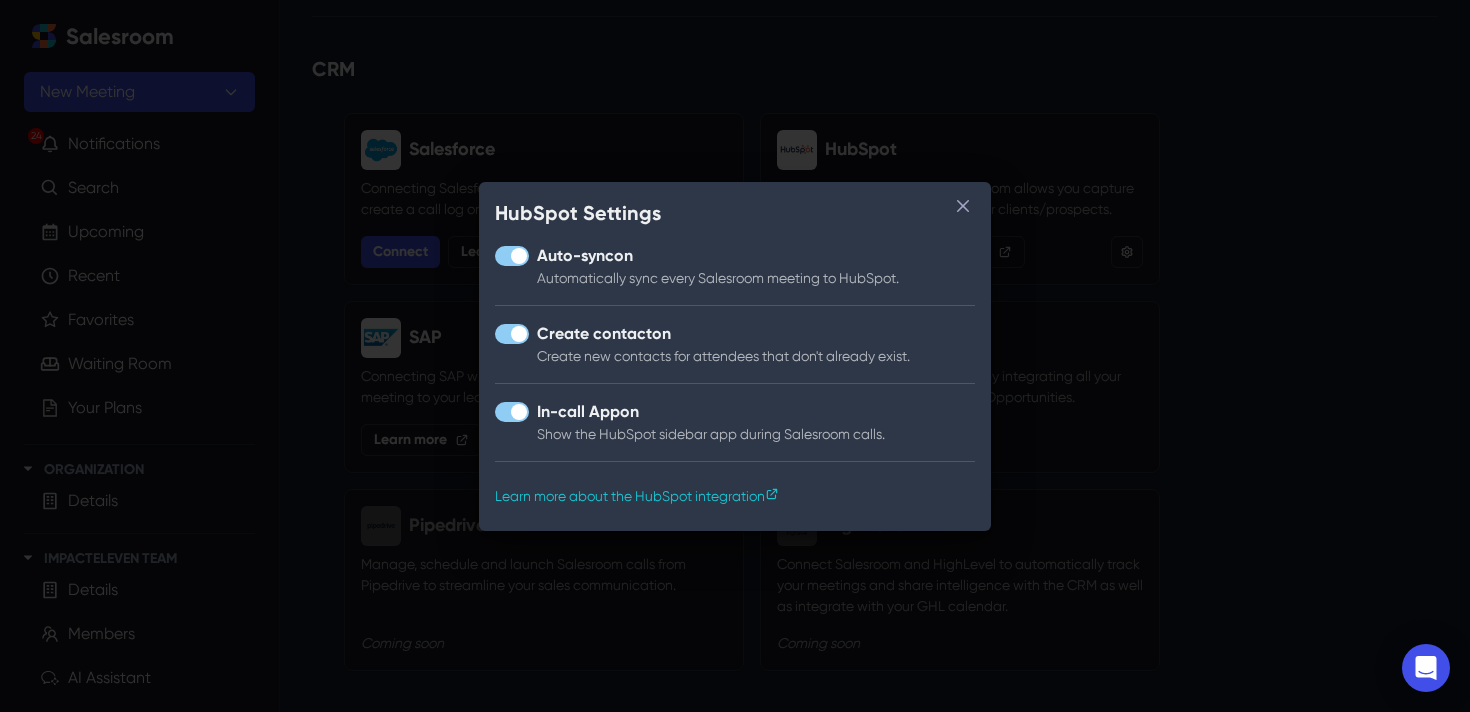 click at bounding box center (519, 256) 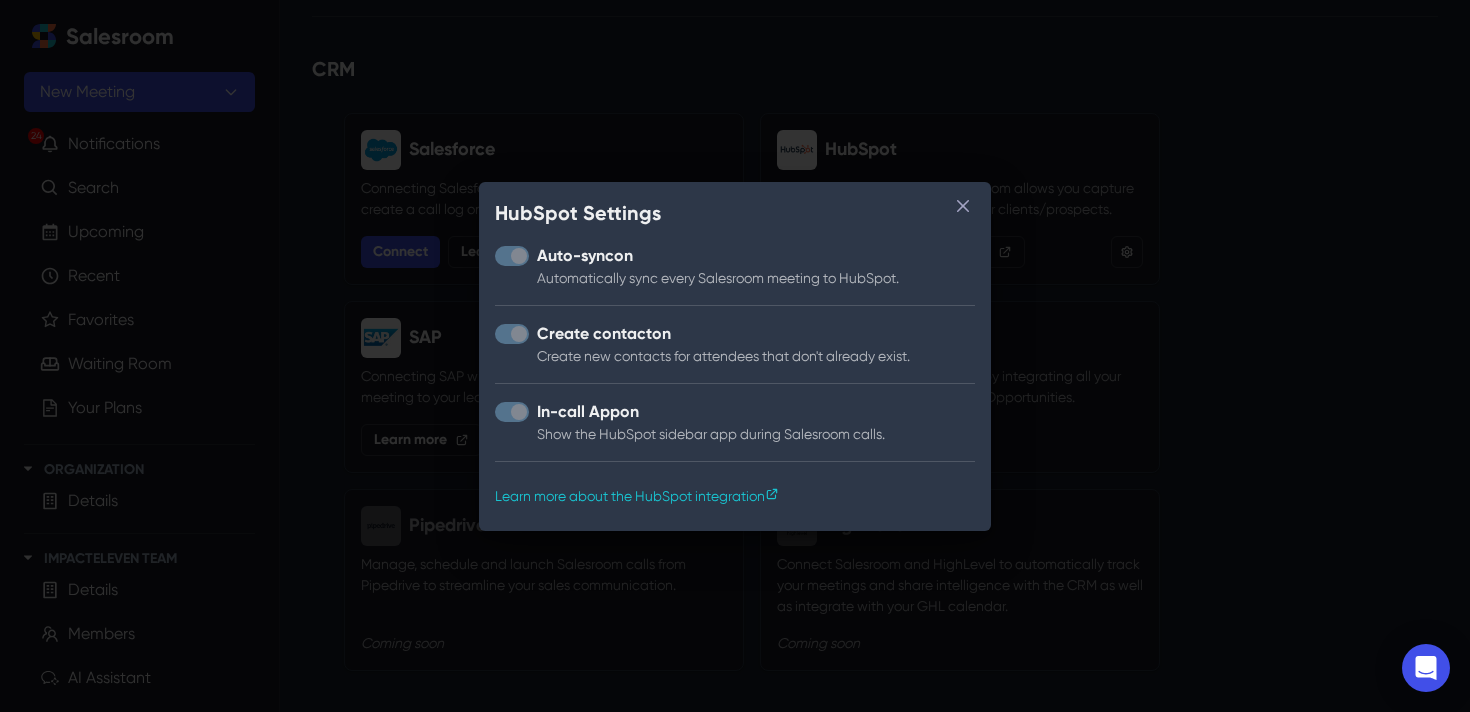checkbox on "false" 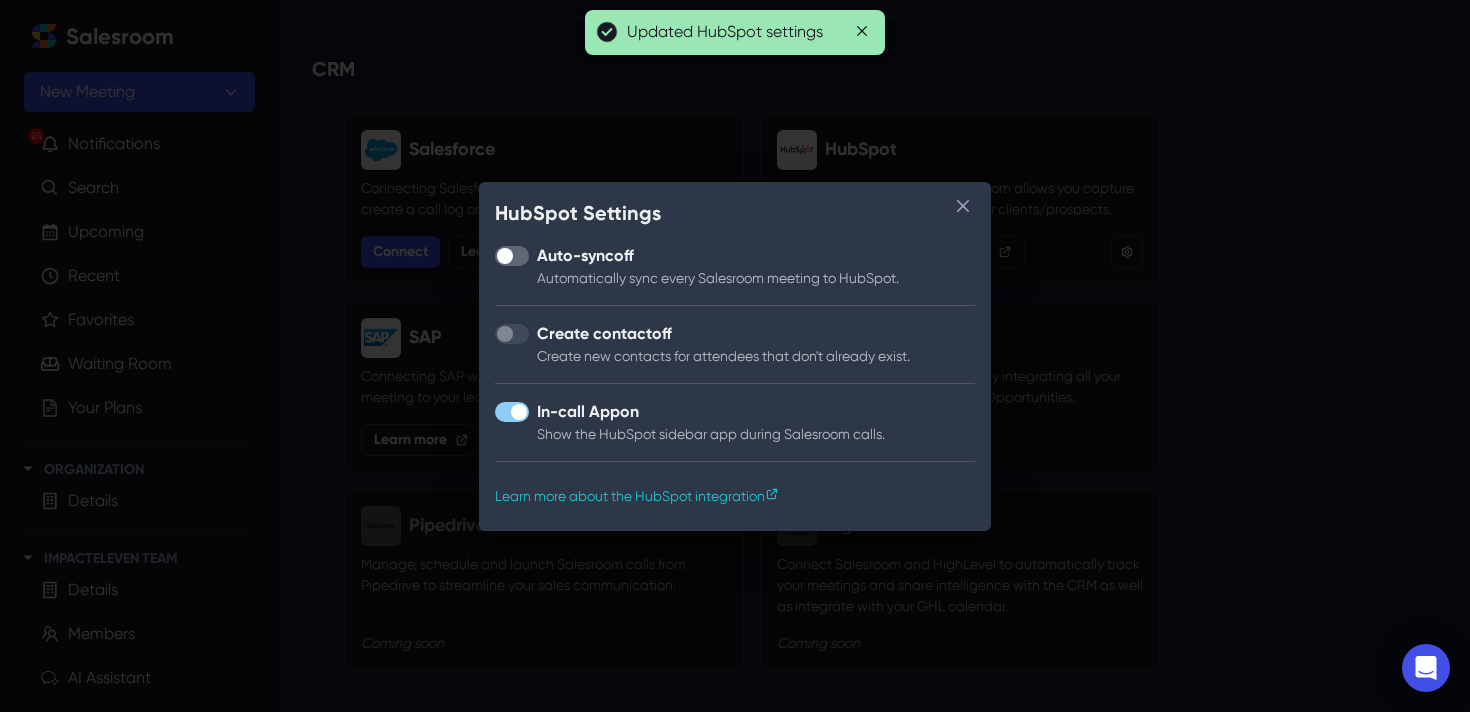 click at bounding box center [512, 256] 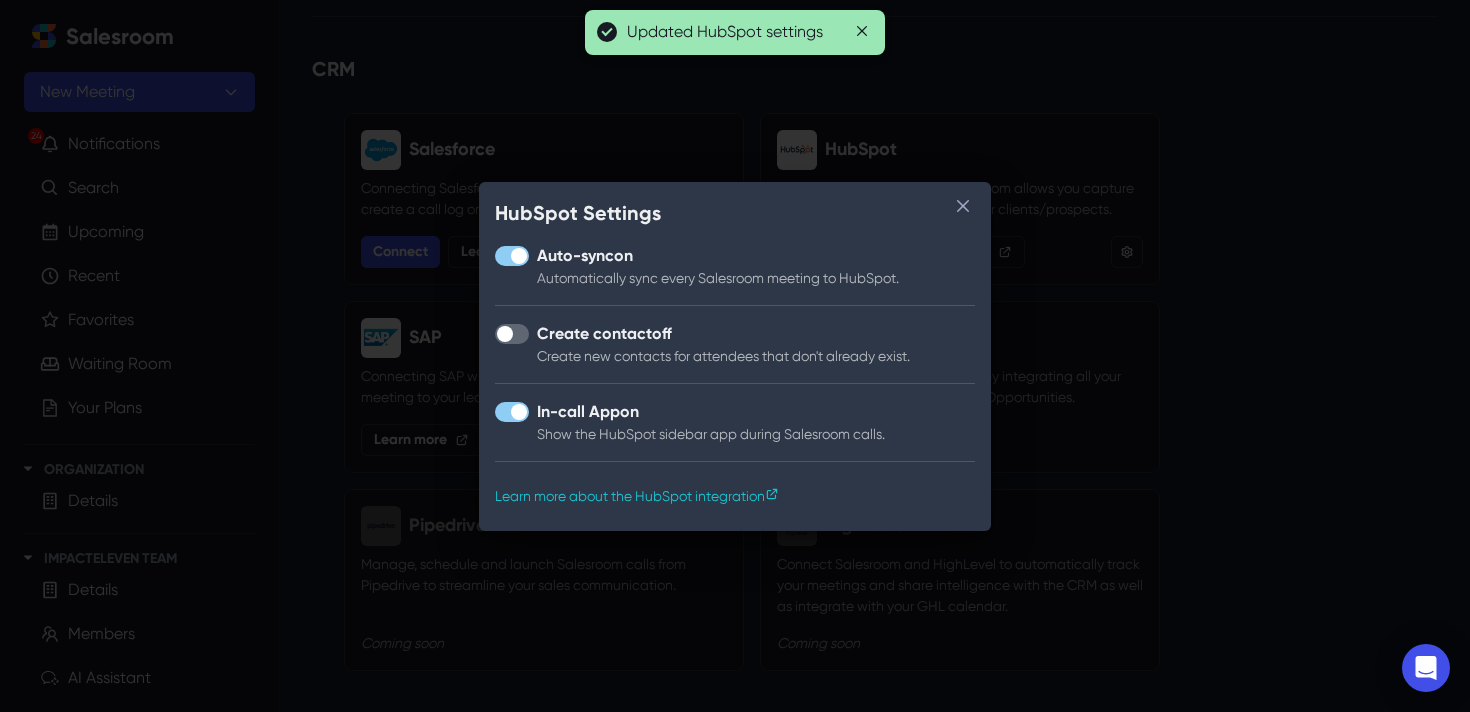 click at bounding box center (512, 334) 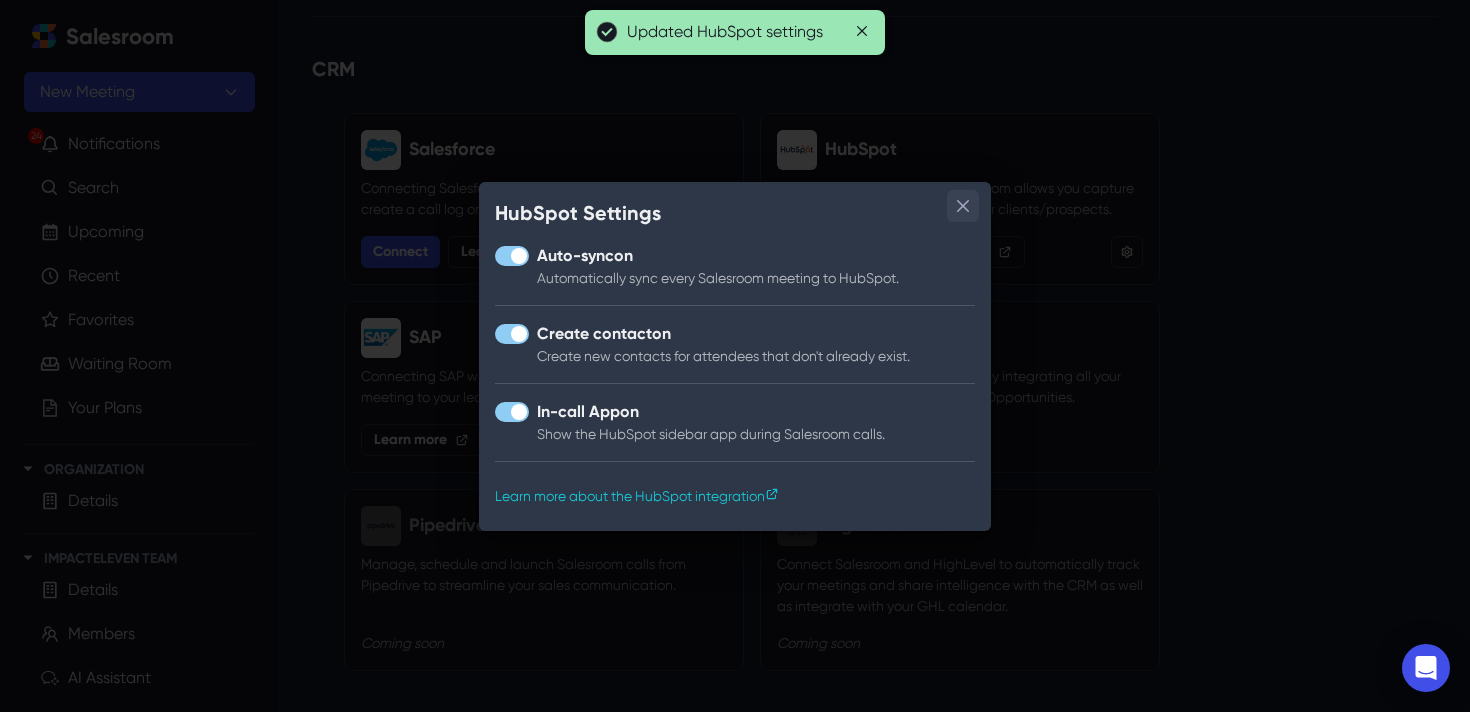 click 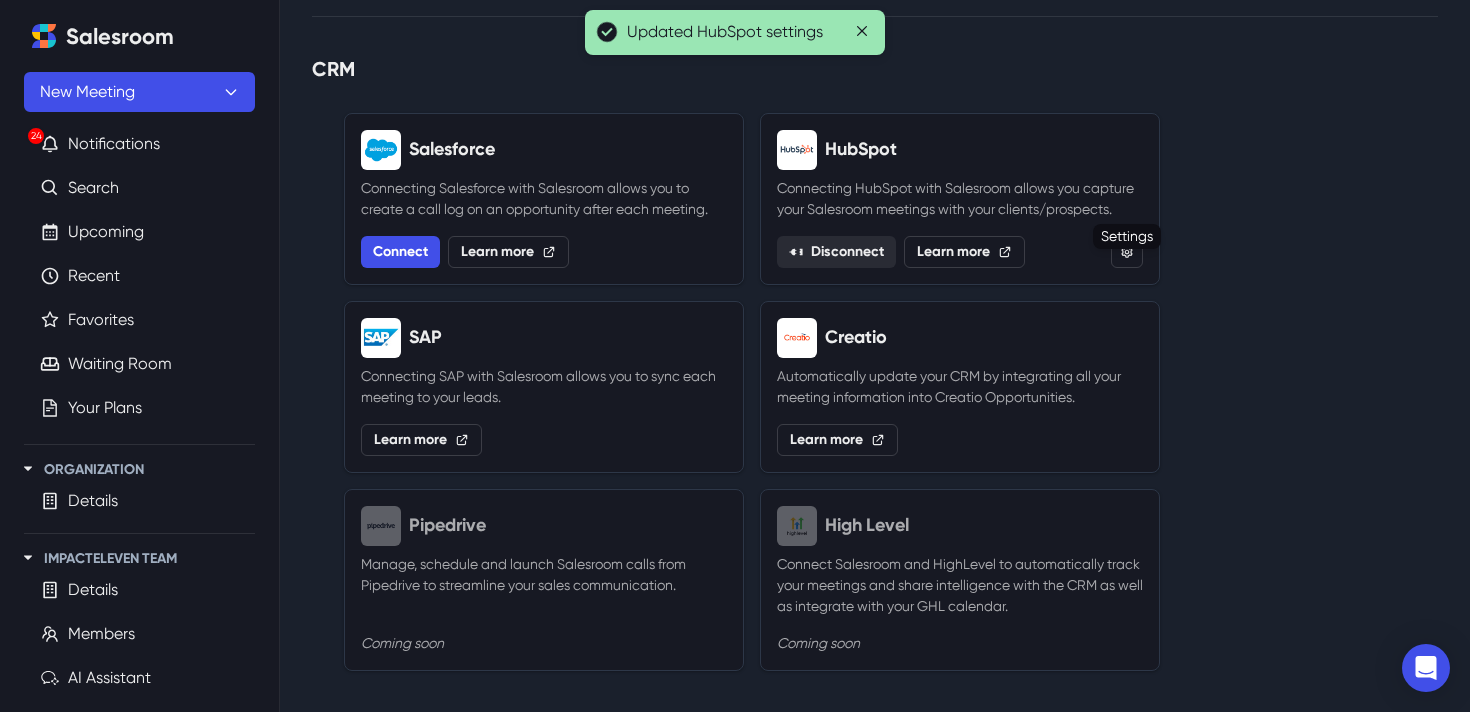 scroll, scrollTop: 0, scrollLeft: 0, axis: both 